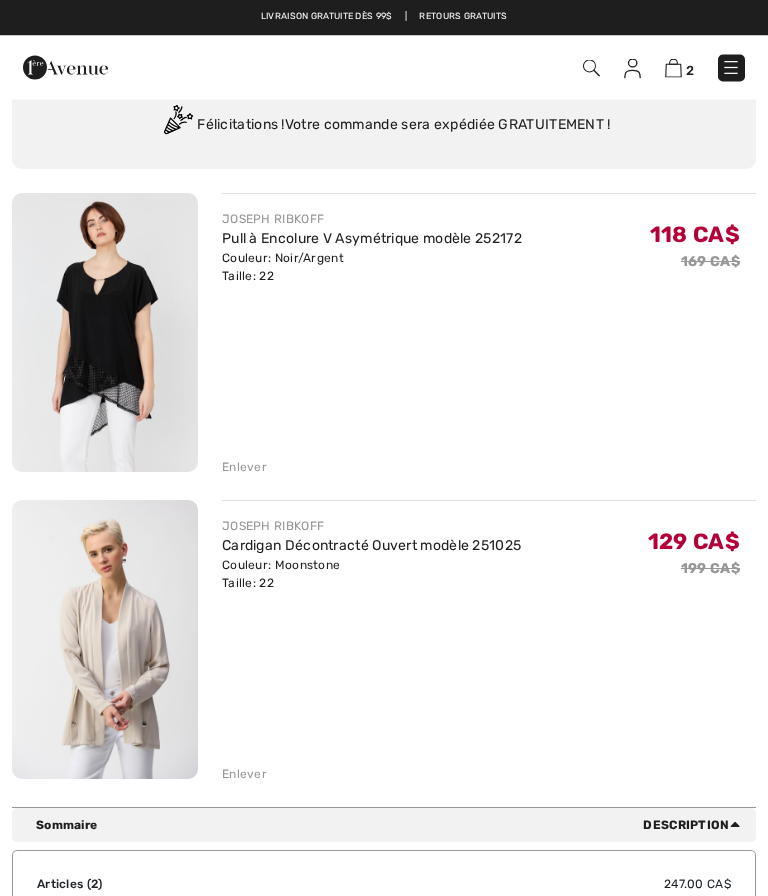scroll, scrollTop: 101, scrollLeft: 0, axis: vertical 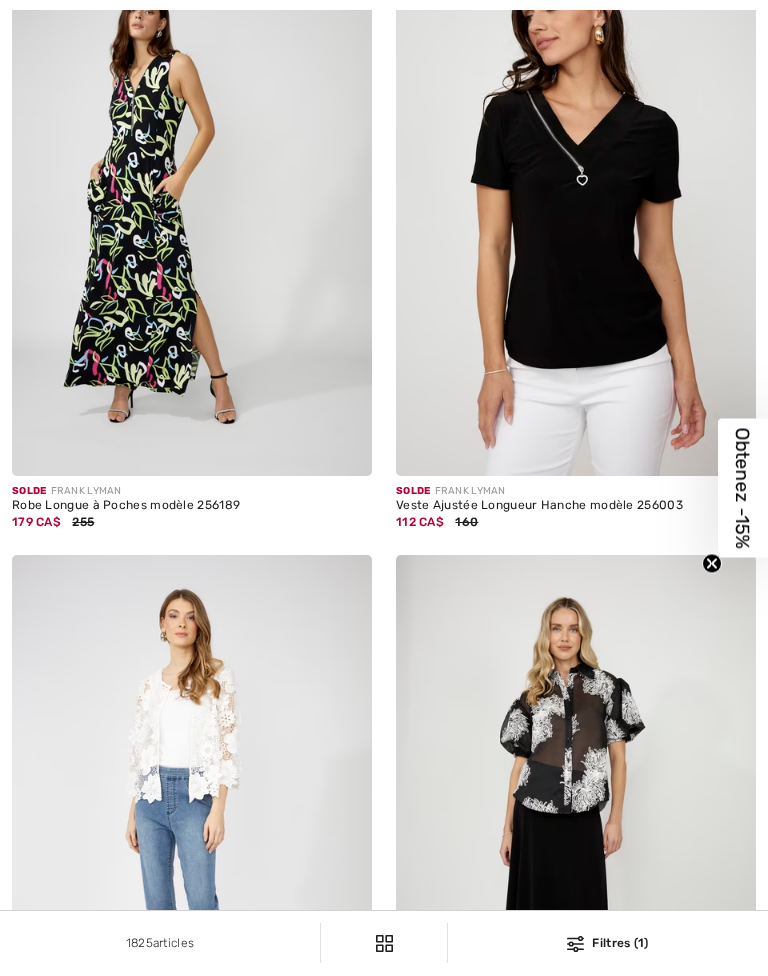 checkbox on "true" 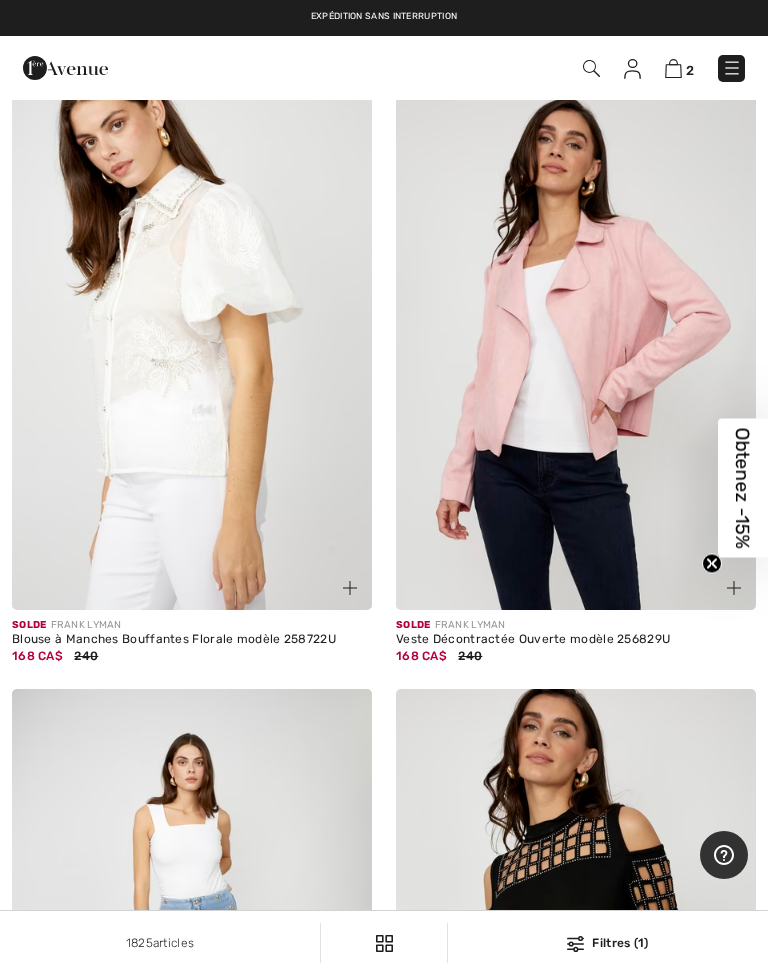 scroll, scrollTop: 287, scrollLeft: 0, axis: vertical 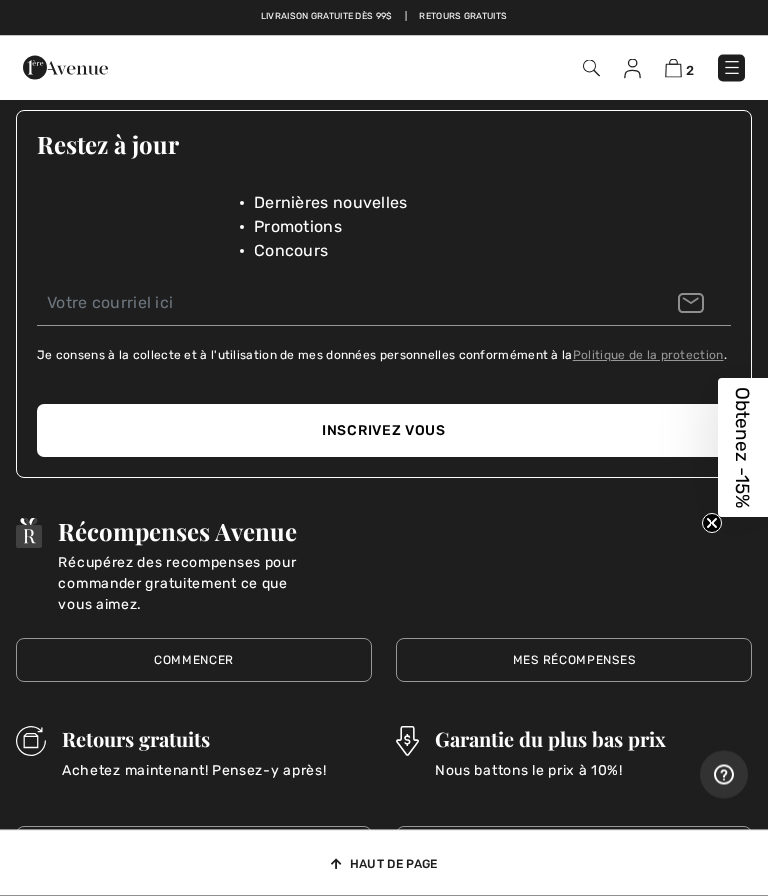 click on "Obtenez -15%" at bounding box center [743, 448] 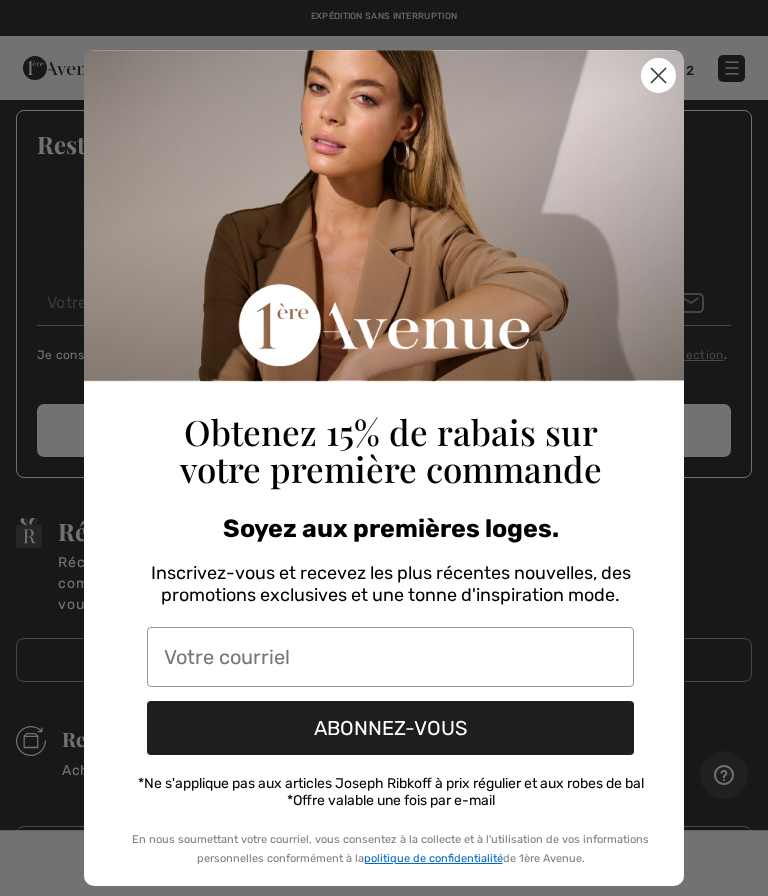 click at bounding box center (390, 657) 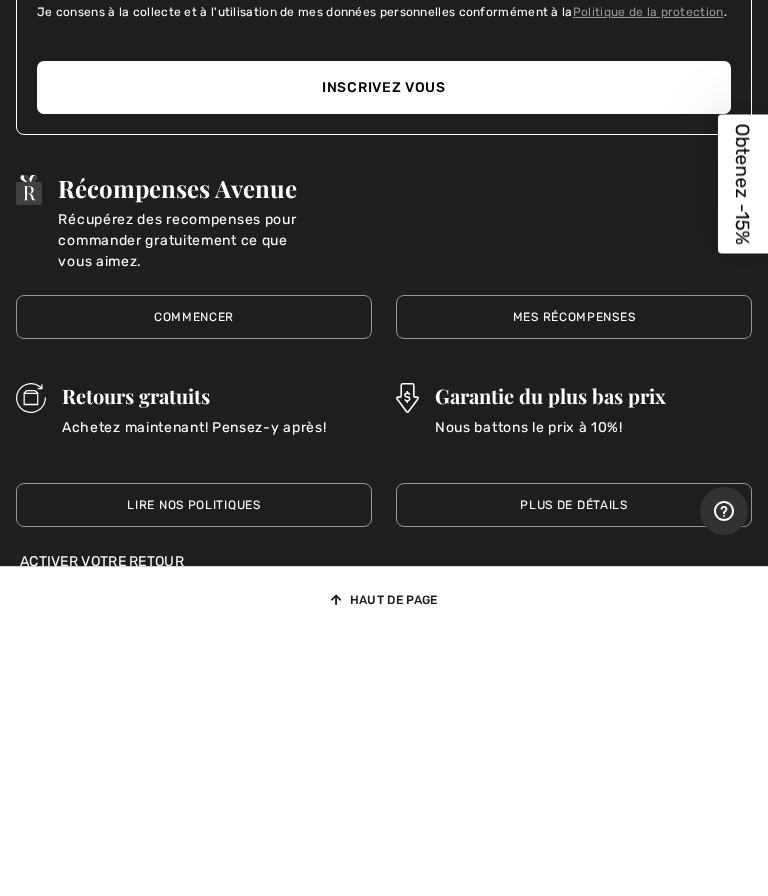scroll, scrollTop: 17395, scrollLeft: 0, axis: vertical 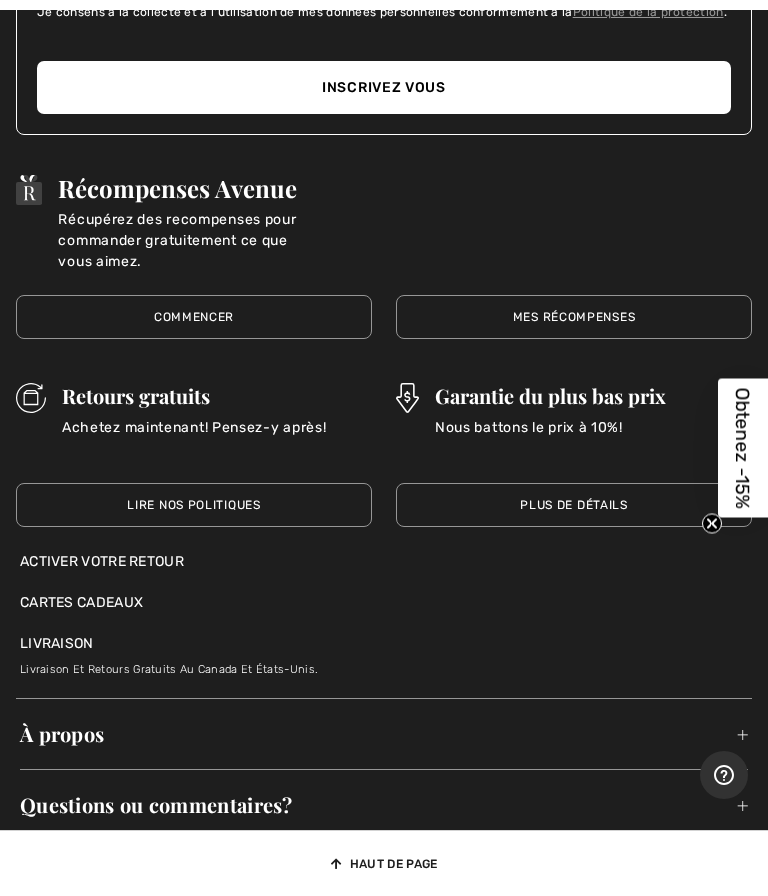 click on "Récompenses Avenue
Récupérez des recompenses pour commander gratuitement ce que vous aimez.
Commencer
Commencer
Mes récompenses
Mes récompenses À propos" at bounding box center [384, 587] 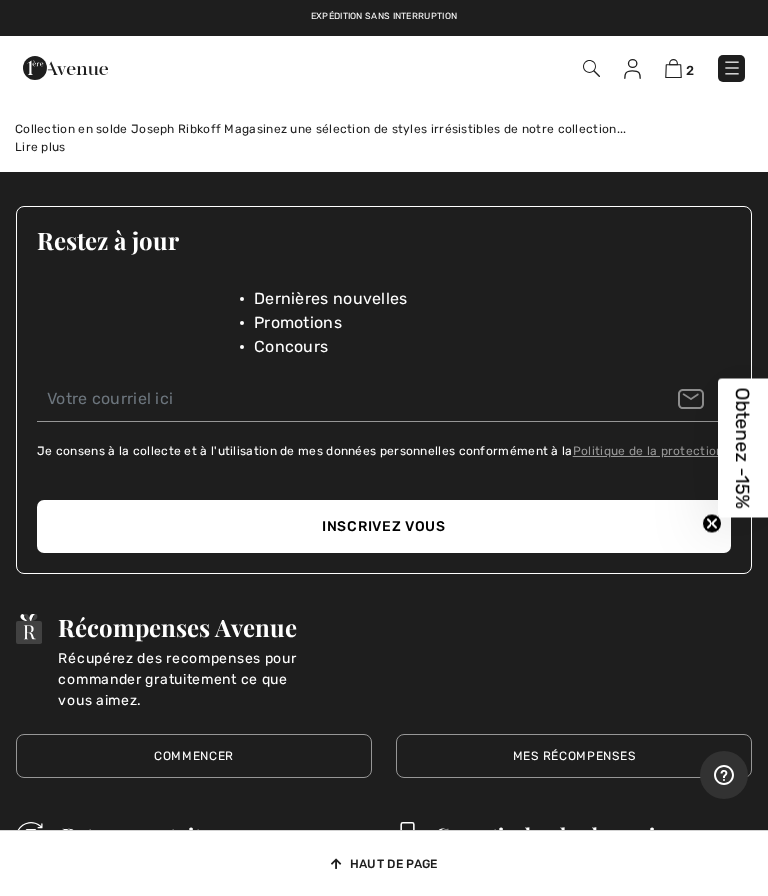 scroll, scrollTop: 16950, scrollLeft: 0, axis: vertical 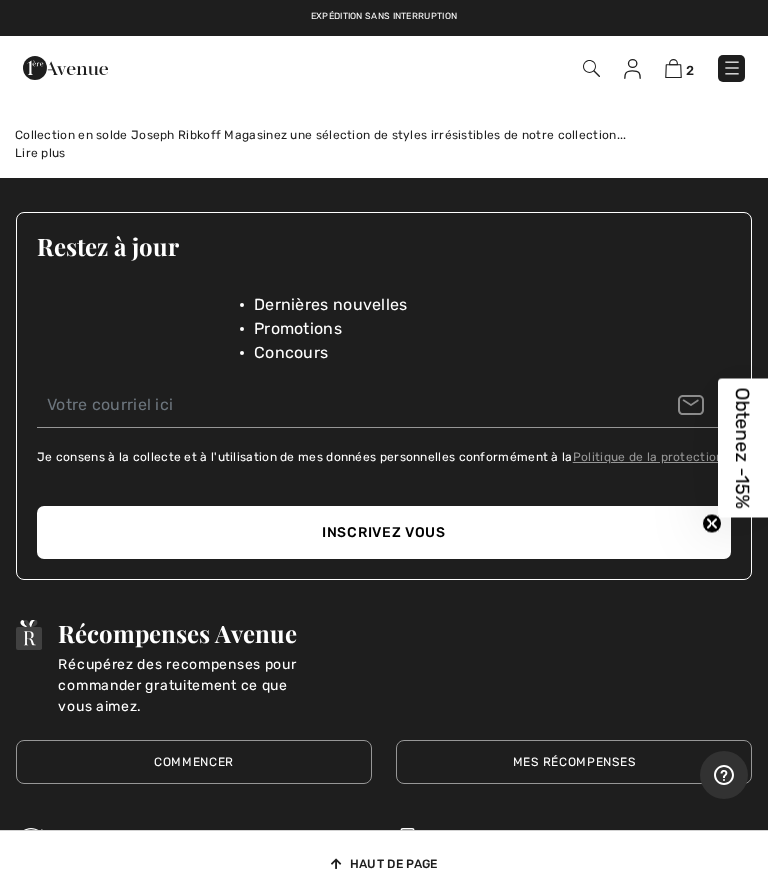 click on "Récompenses Avenue
Récupérez des recompenses pour commander gratuitement ce que vous aimez.
Commencer
Commencer
Mes récompenses
Mes récompenses À propos" at bounding box center (384, 1032) 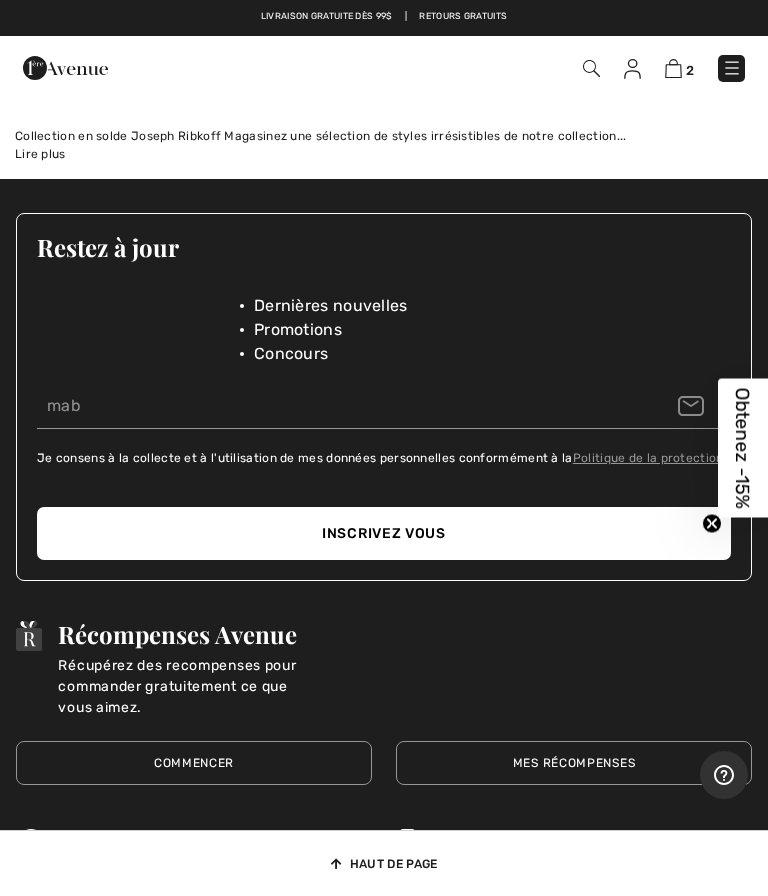 type on "mab" 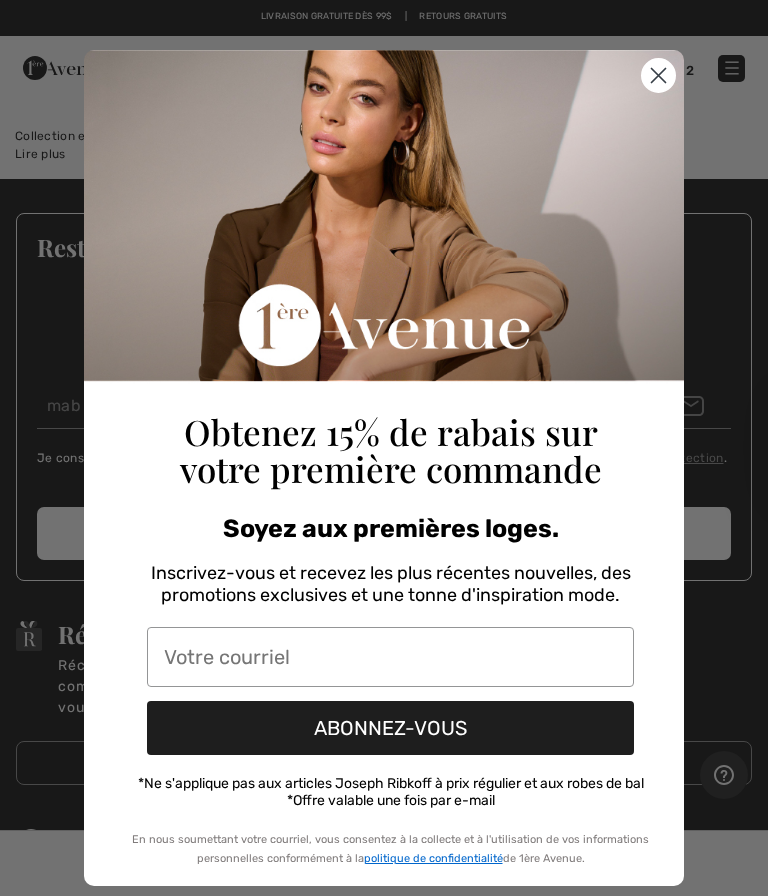 scroll, scrollTop: 16950, scrollLeft: 0, axis: vertical 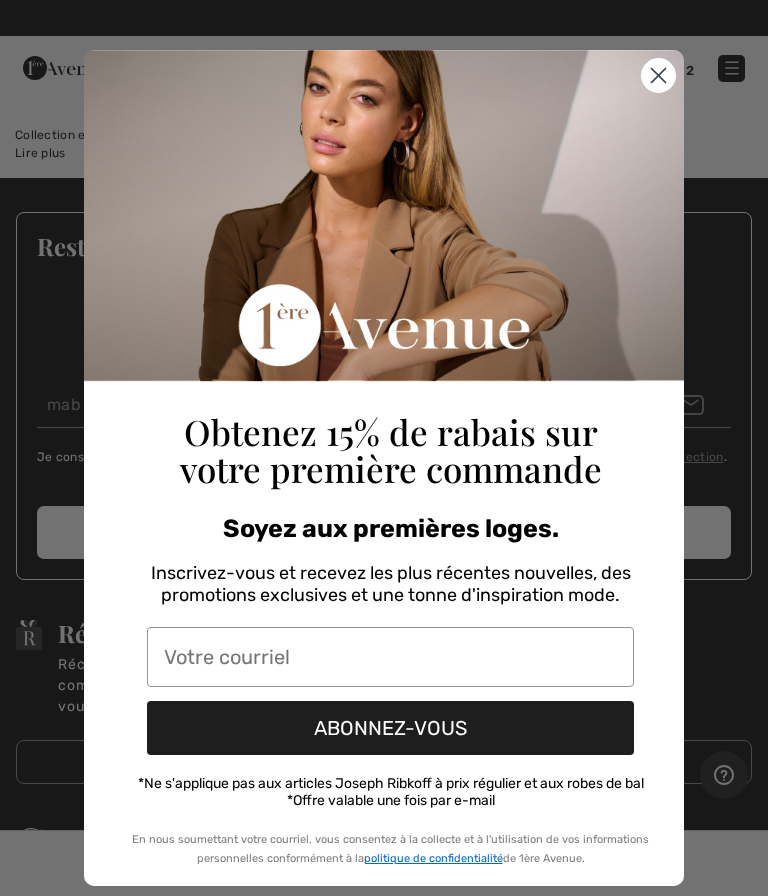 click at bounding box center (390, 657) 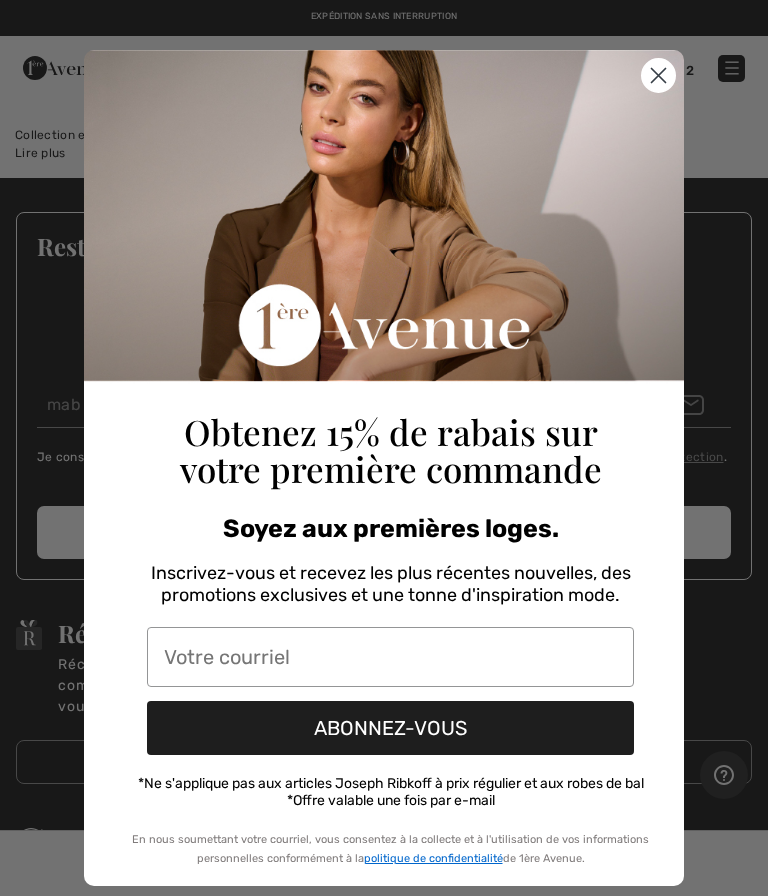 scroll, scrollTop: 17029, scrollLeft: 0, axis: vertical 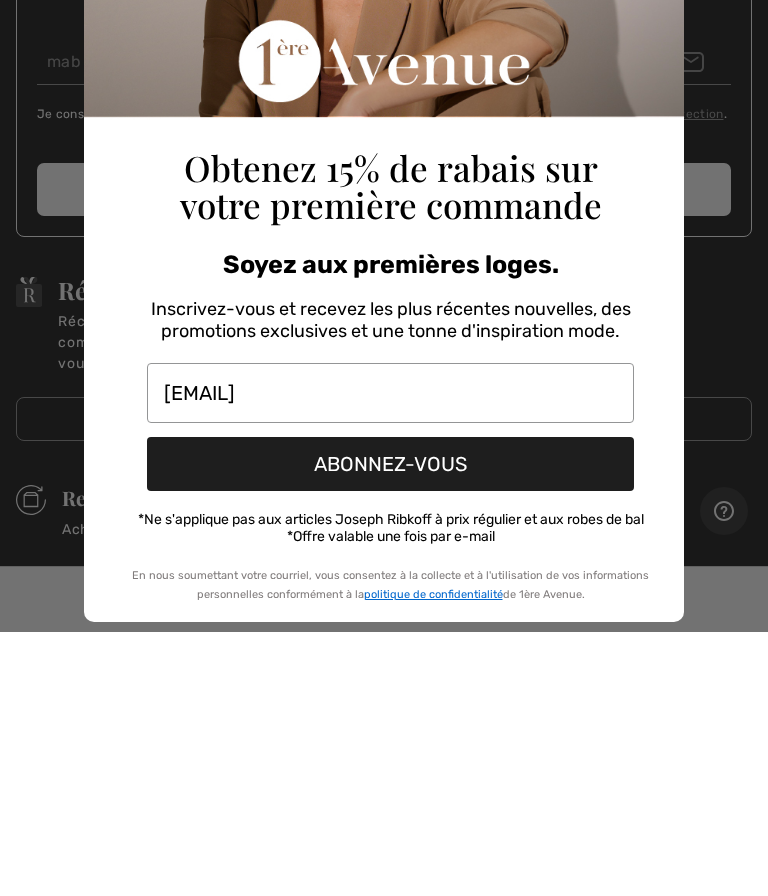type on "mabcookieblue@gmail.com" 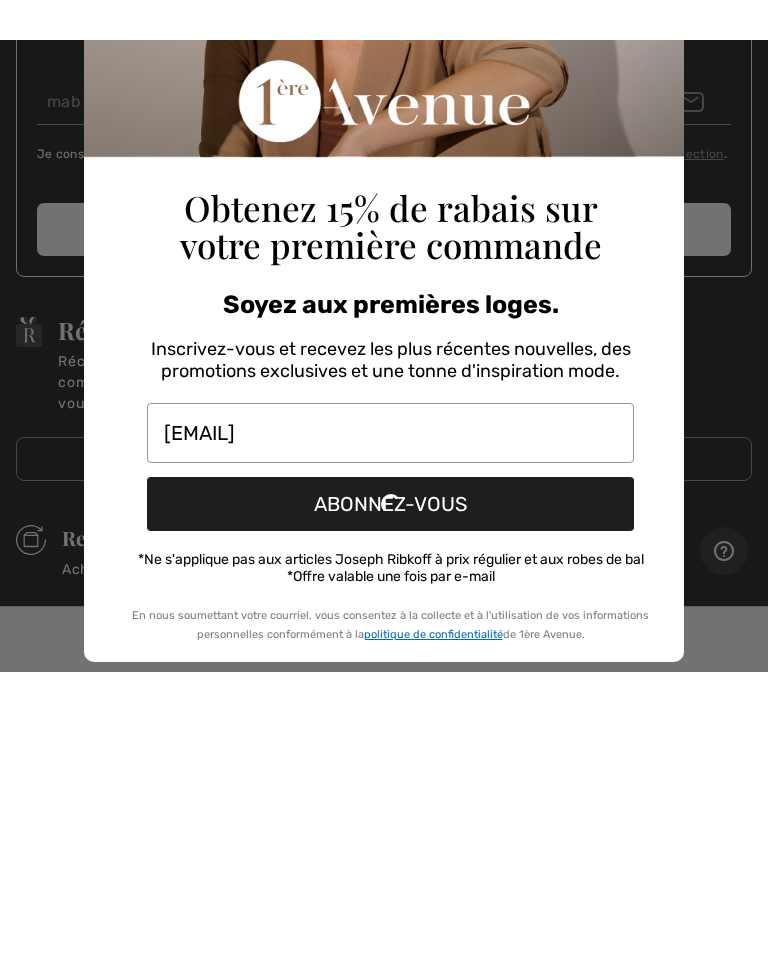 scroll, scrollTop: 17293, scrollLeft: 0, axis: vertical 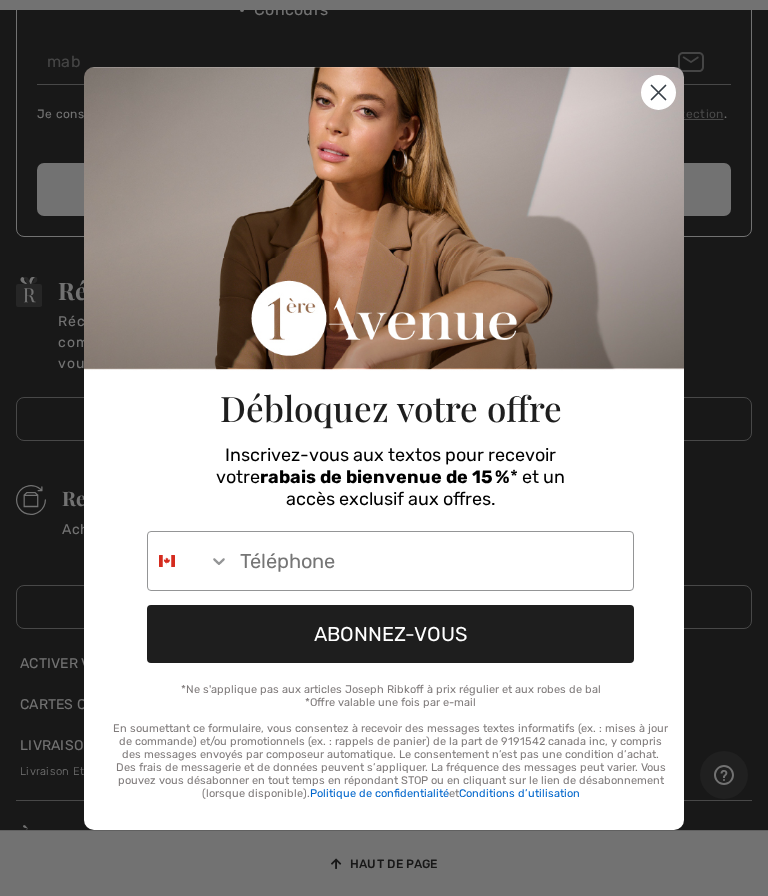 click on "Phone Number" at bounding box center (431, 561) 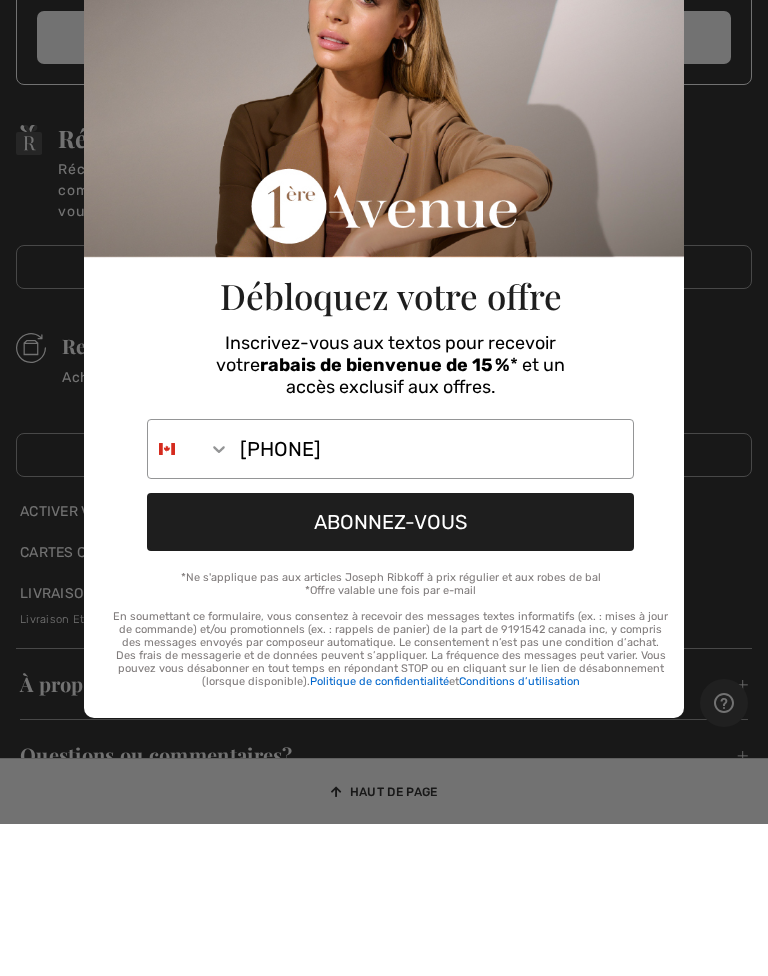 click on "514-916-9556" at bounding box center (431, 601) 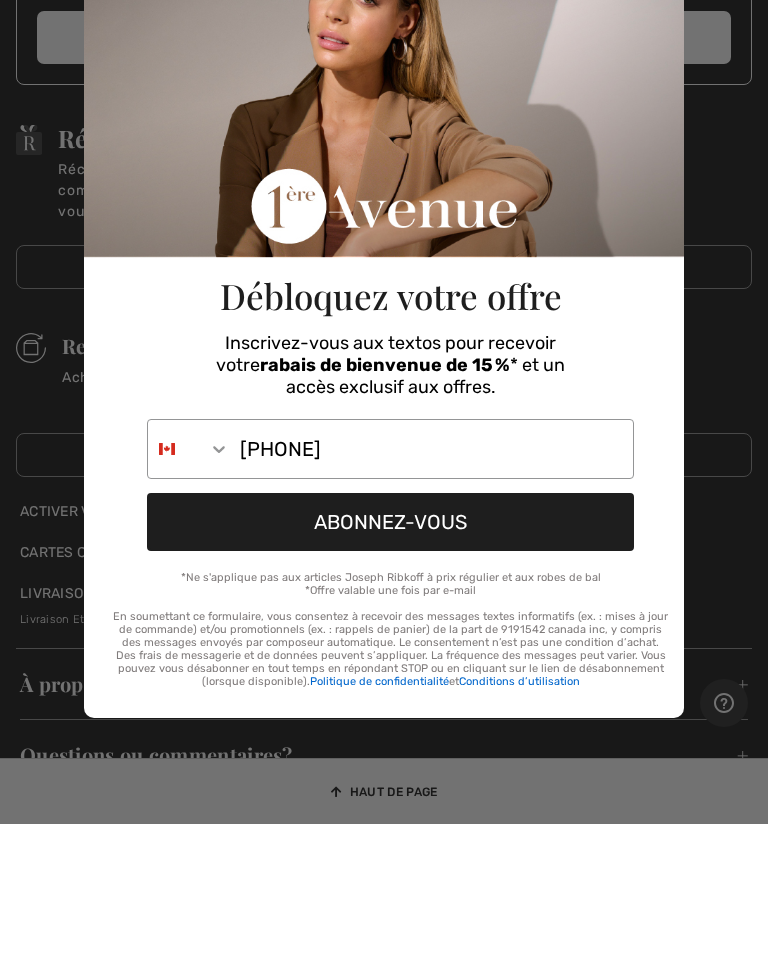 type on "514-916-9556" 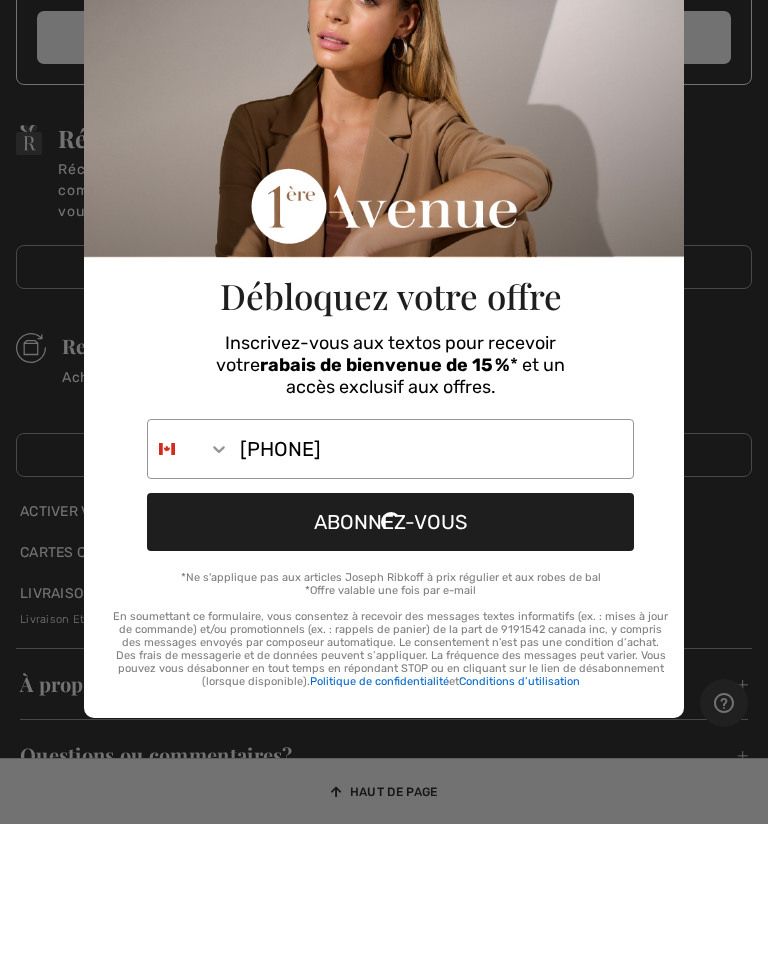 scroll, scrollTop: 17445, scrollLeft: 0, axis: vertical 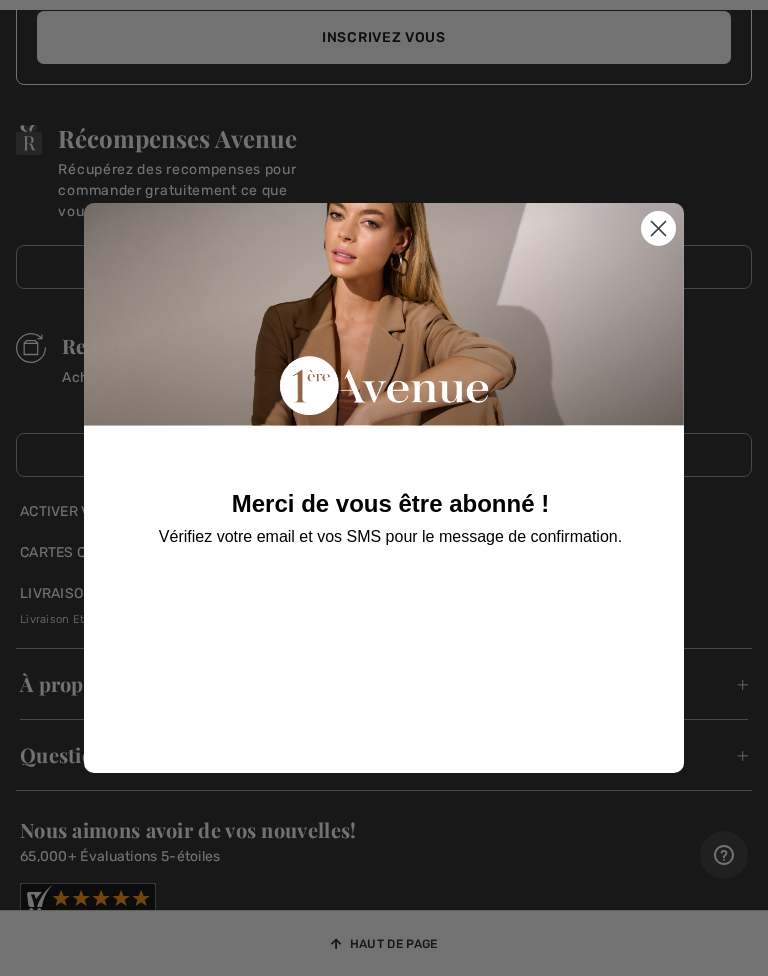 click 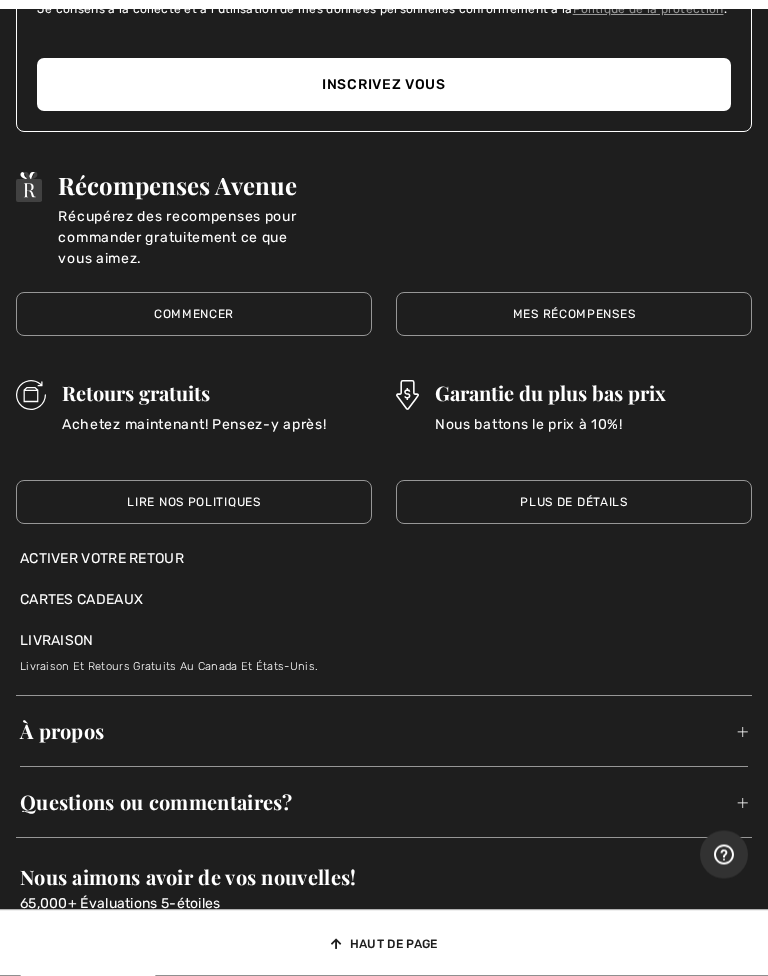 scroll, scrollTop: 17398, scrollLeft: 0, axis: vertical 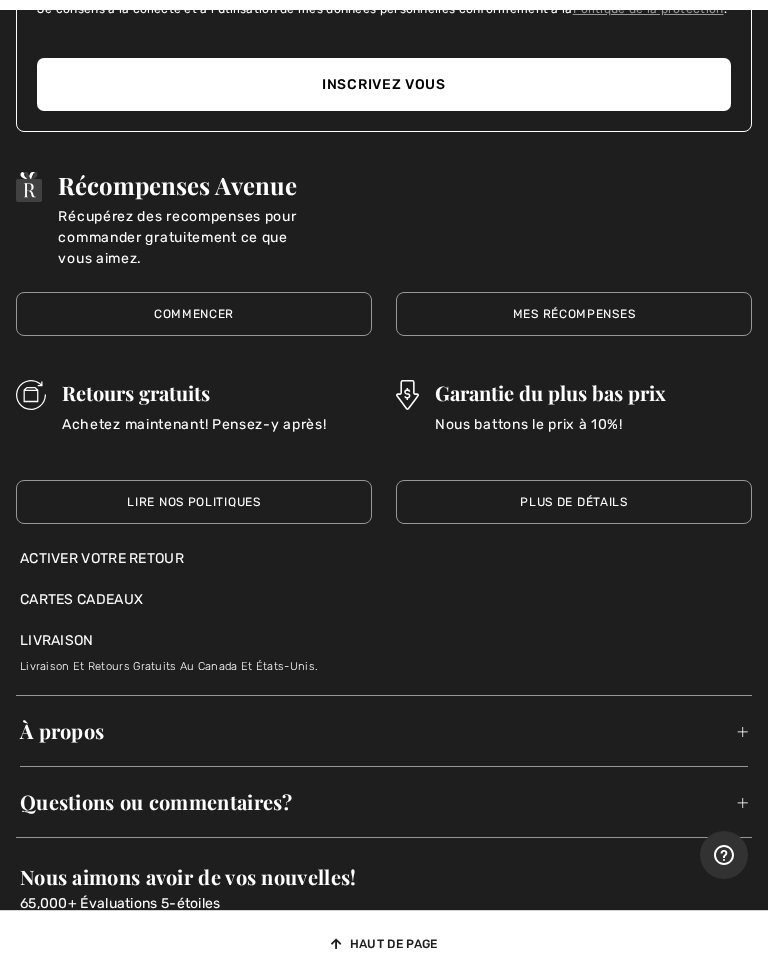 click on "Commencer" at bounding box center (194, 314) 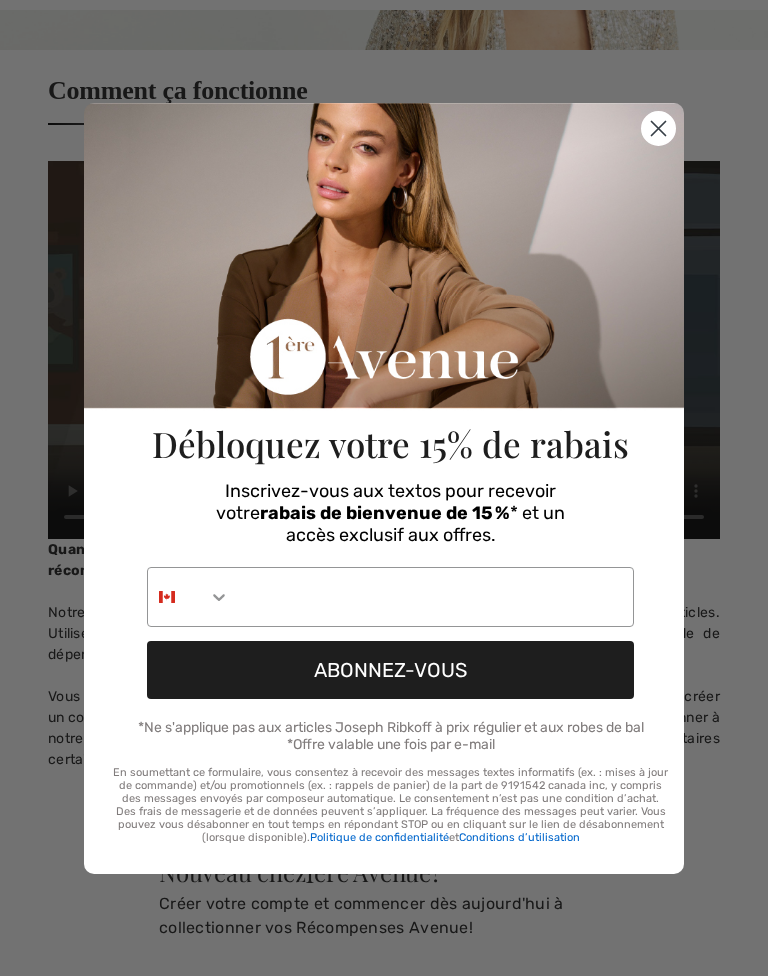 scroll, scrollTop: 329, scrollLeft: 0, axis: vertical 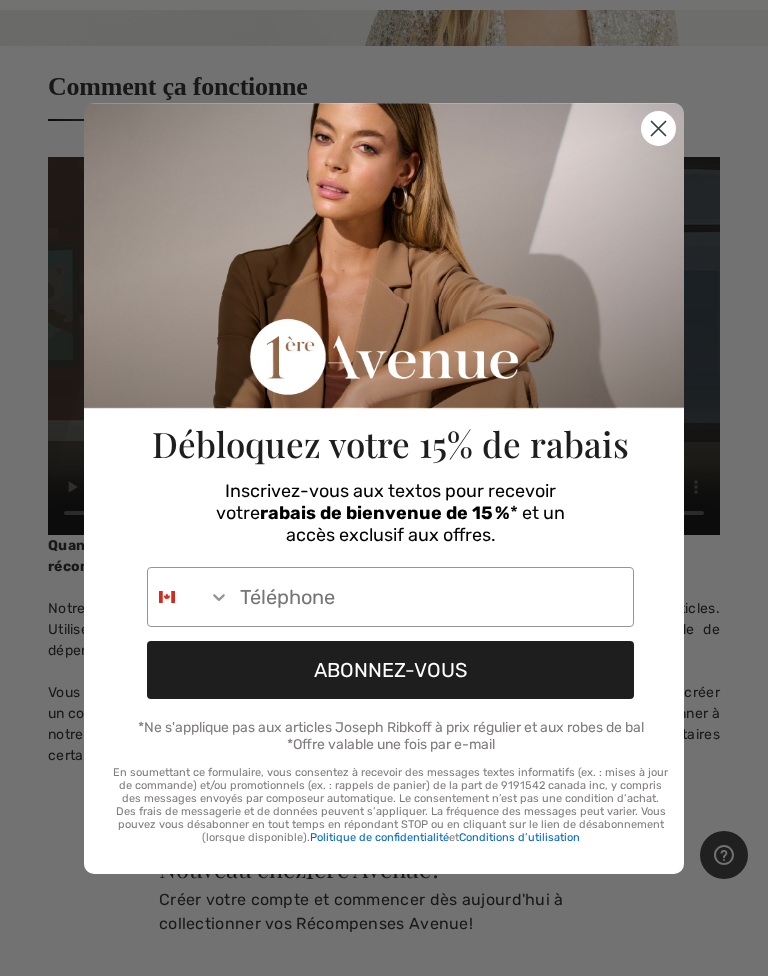 click on "Phone Number" at bounding box center (431, 597) 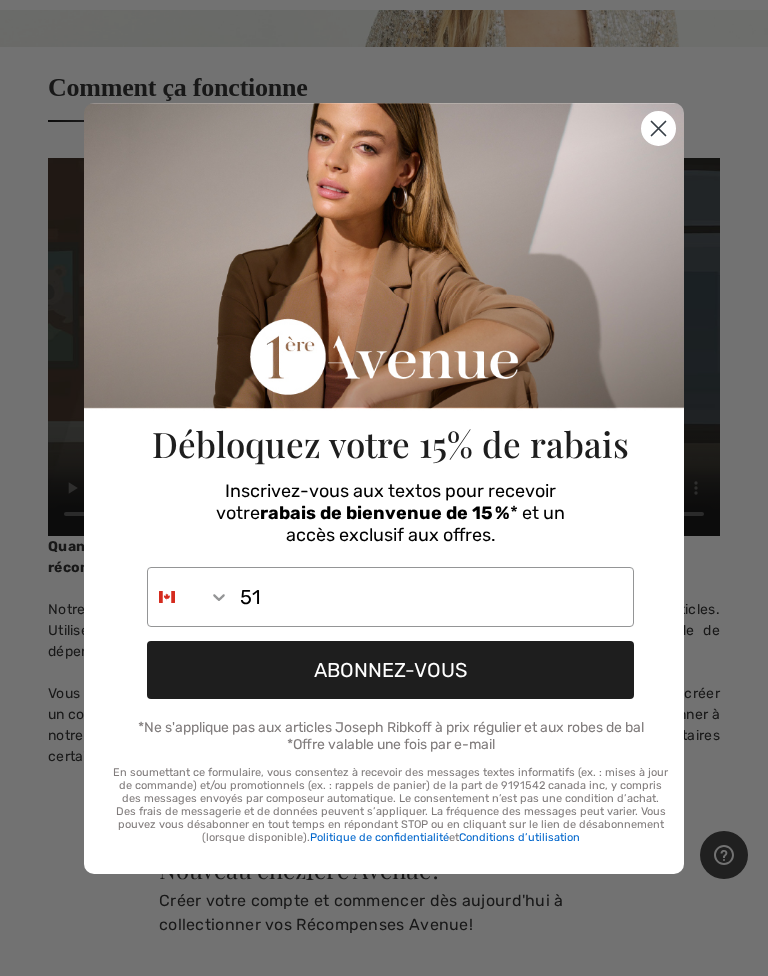 scroll, scrollTop: 0, scrollLeft: 0, axis: both 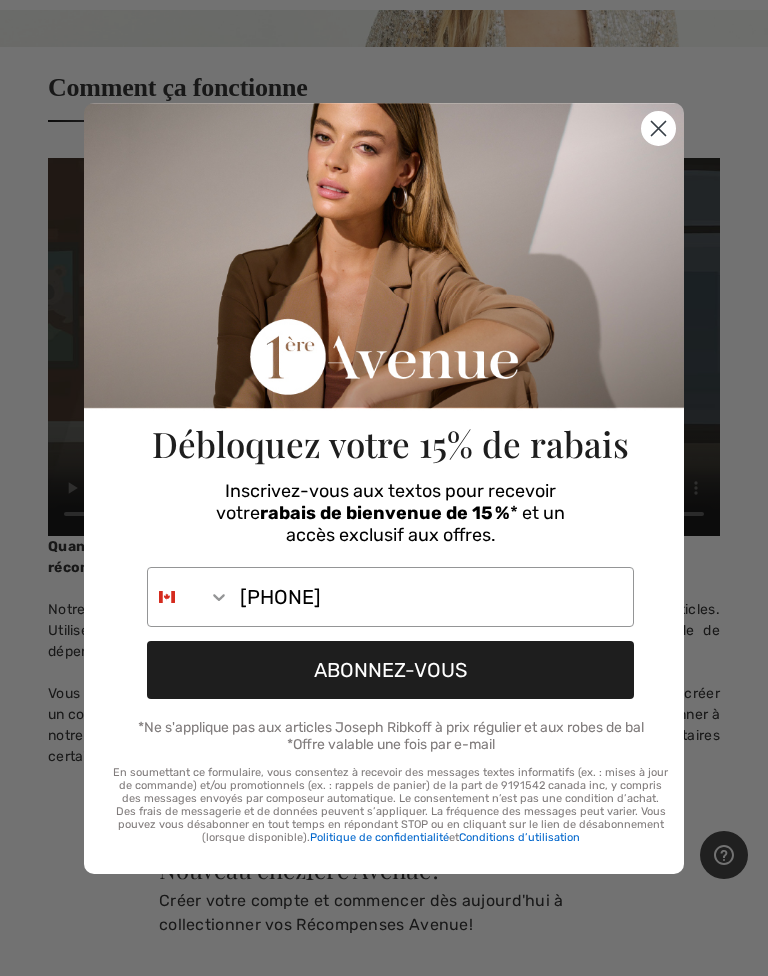 type on "514-916-9556" 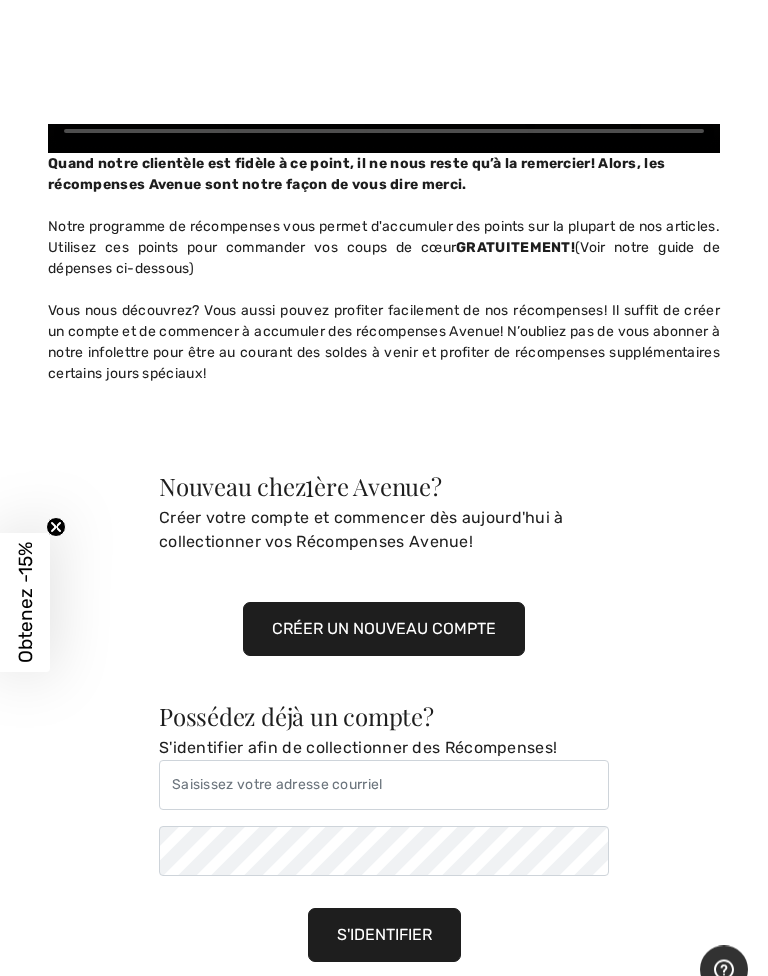 scroll, scrollTop: 845, scrollLeft: 0, axis: vertical 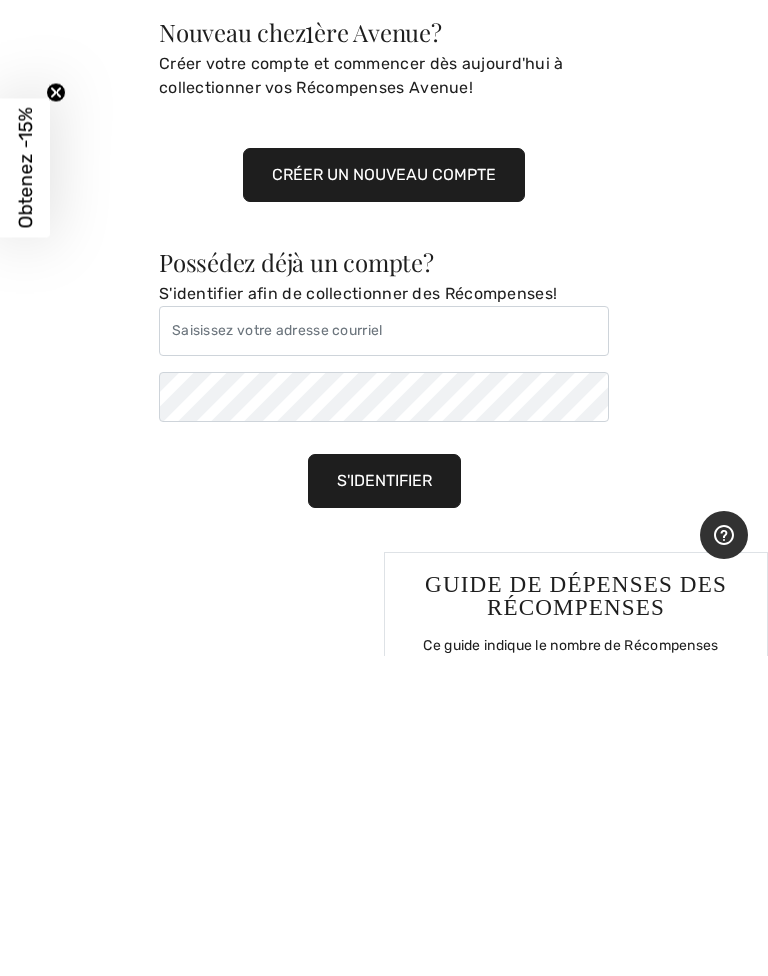 click on "Créer un nouveau compte" at bounding box center (384, 495) 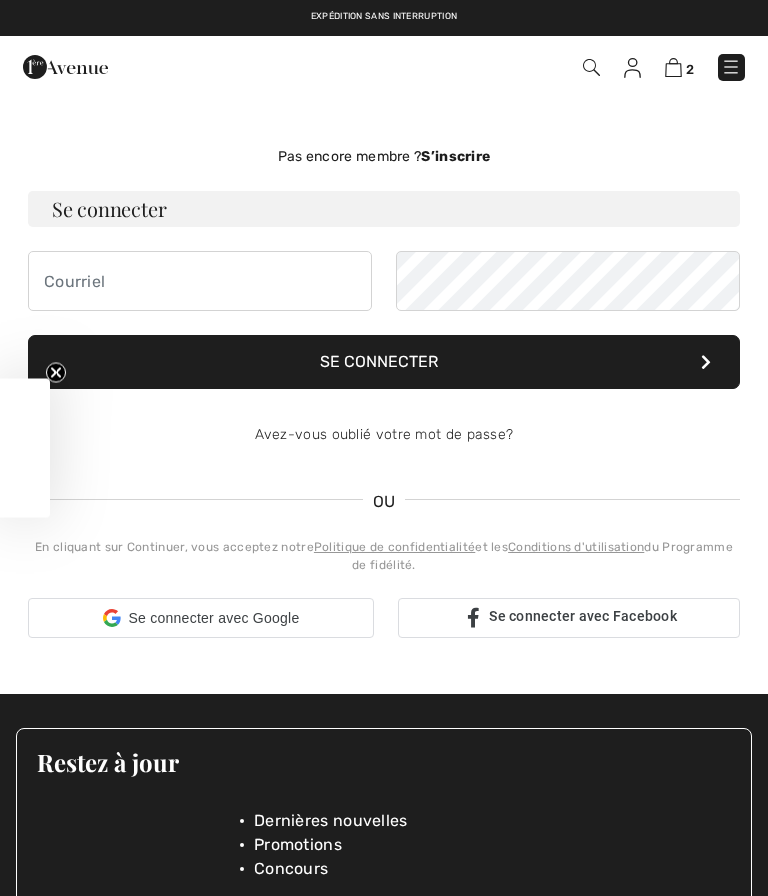 scroll, scrollTop: 0, scrollLeft: 0, axis: both 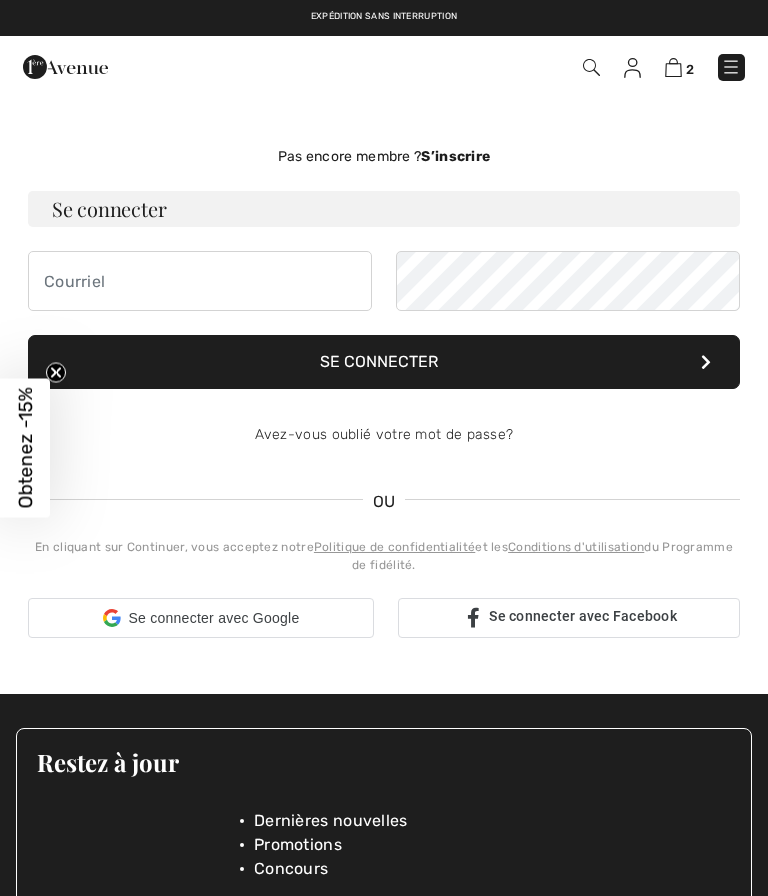 checkbox on "true" 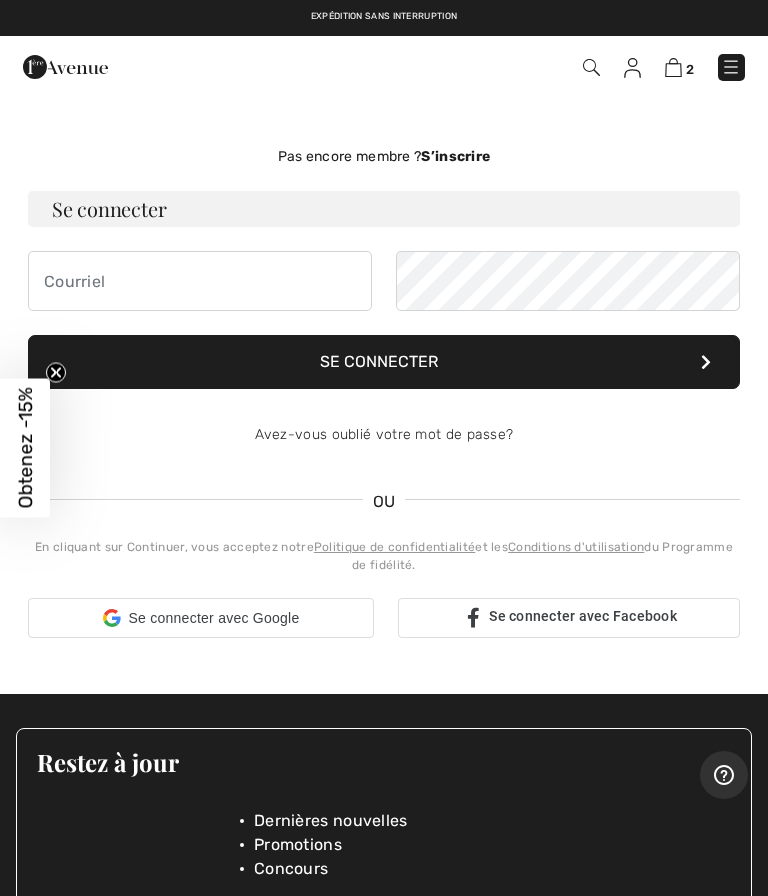 scroll, scrollTop: 0, scrollLeft: 0, axis: both 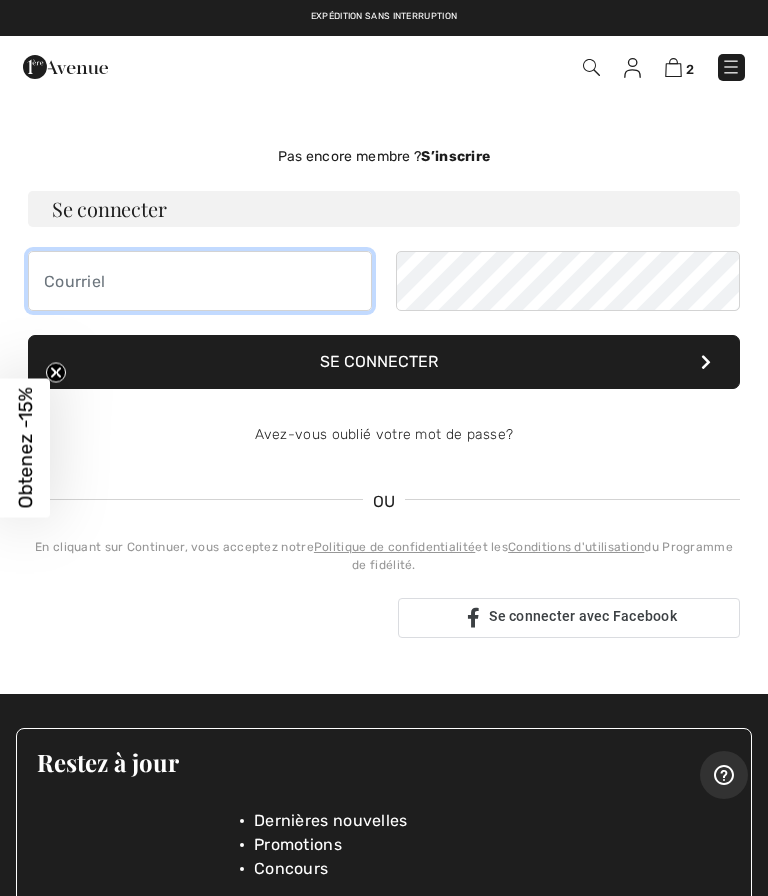 click at bounding box center [200, 281] 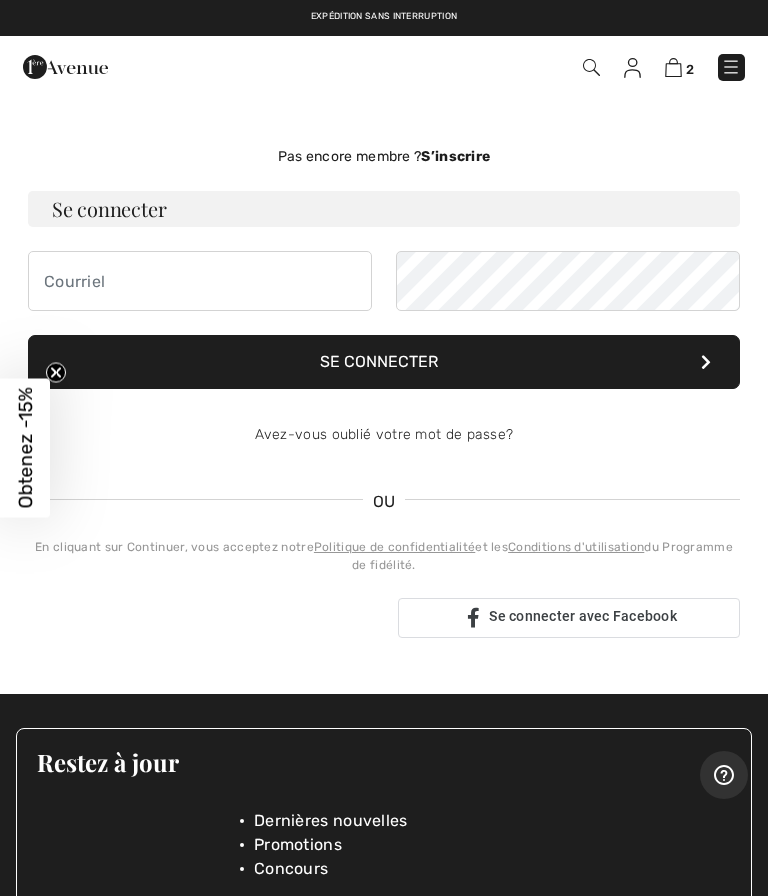 click on "Obtenez -15%" at bounding box center (25, 448) 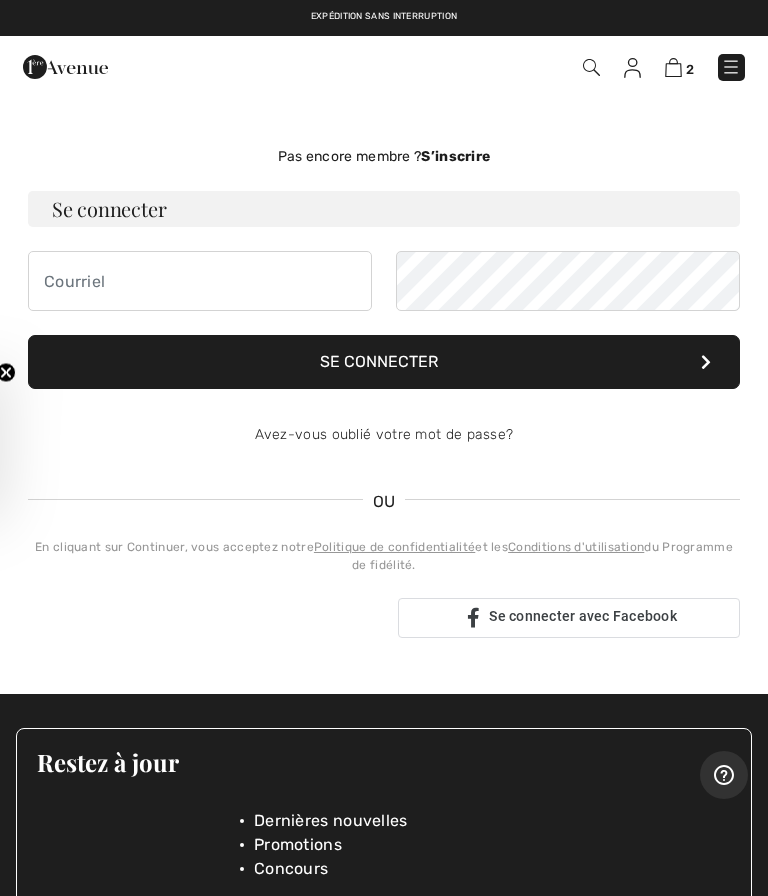 click on "Obtenez -15%" at bounding box center (-25, 448) 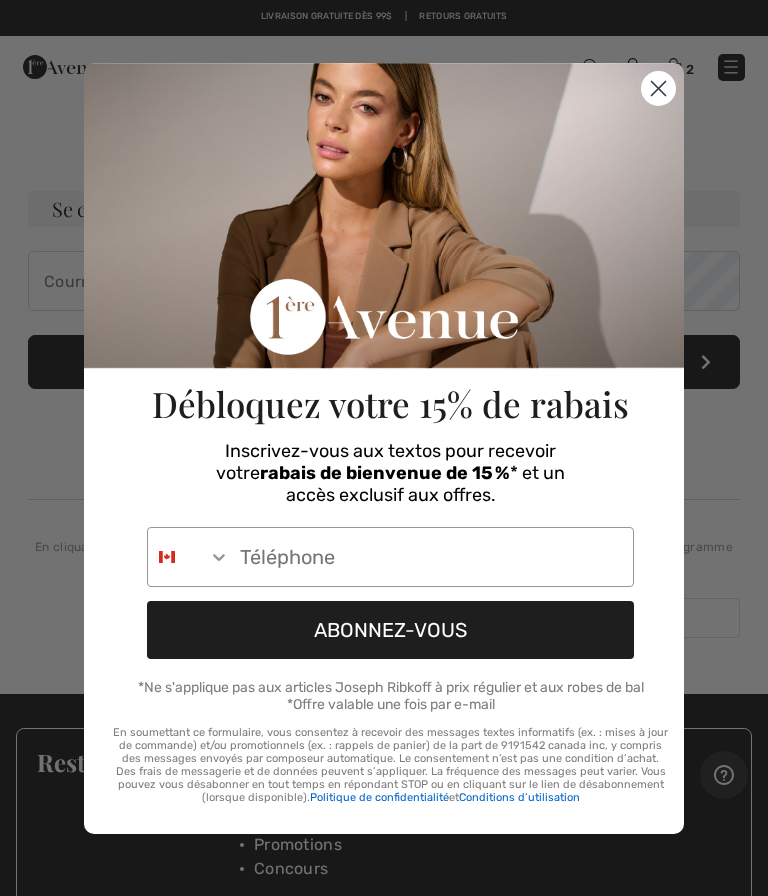 click 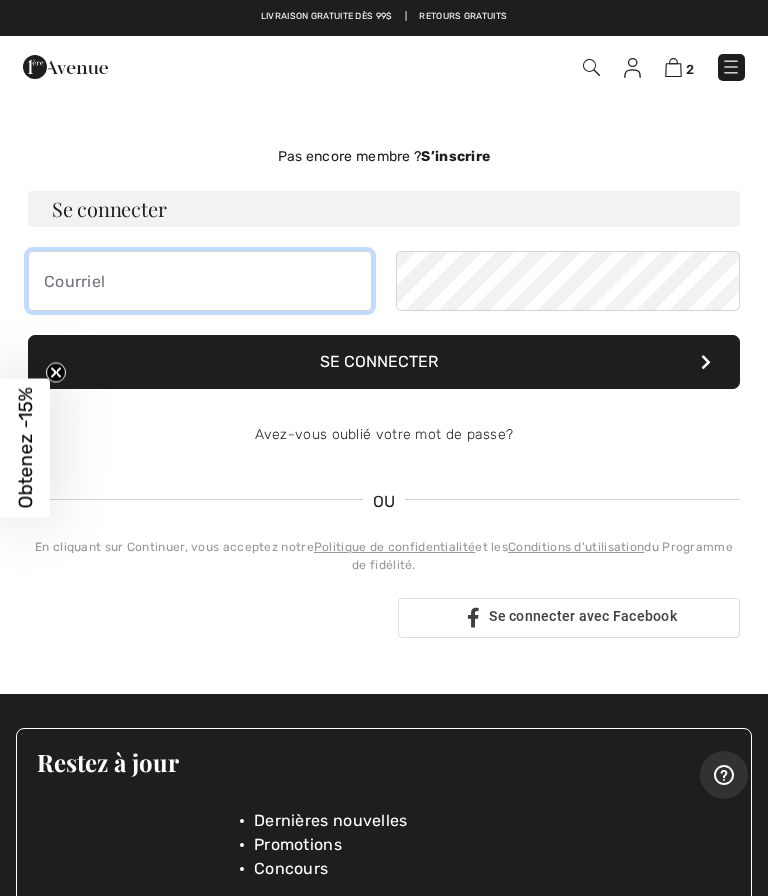 click at bounding box center [200, 281] 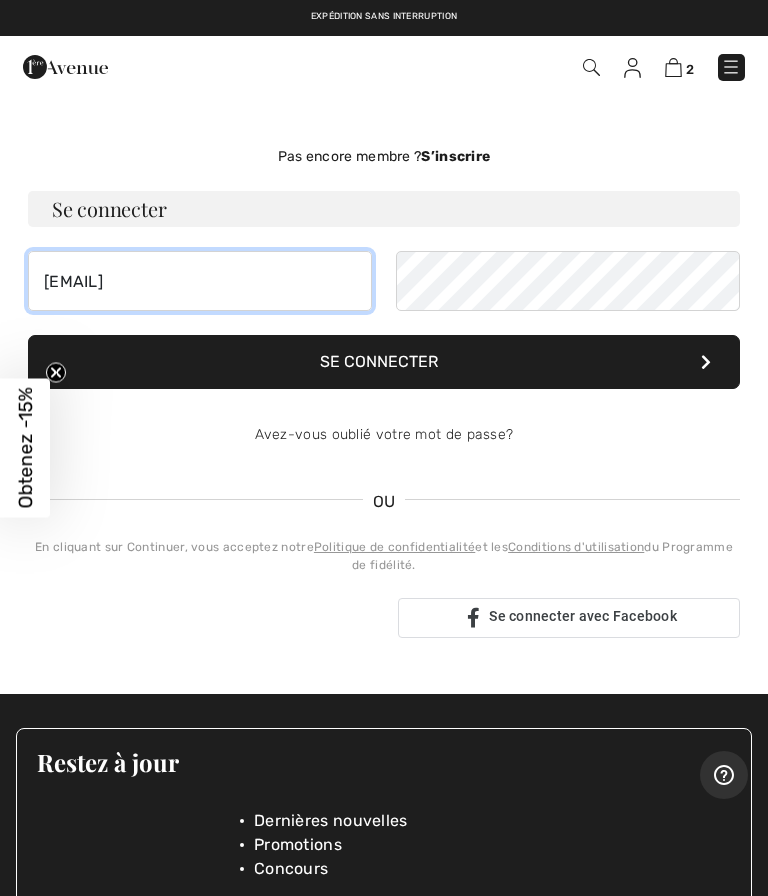type on "mabcookieblue@gmail.com" 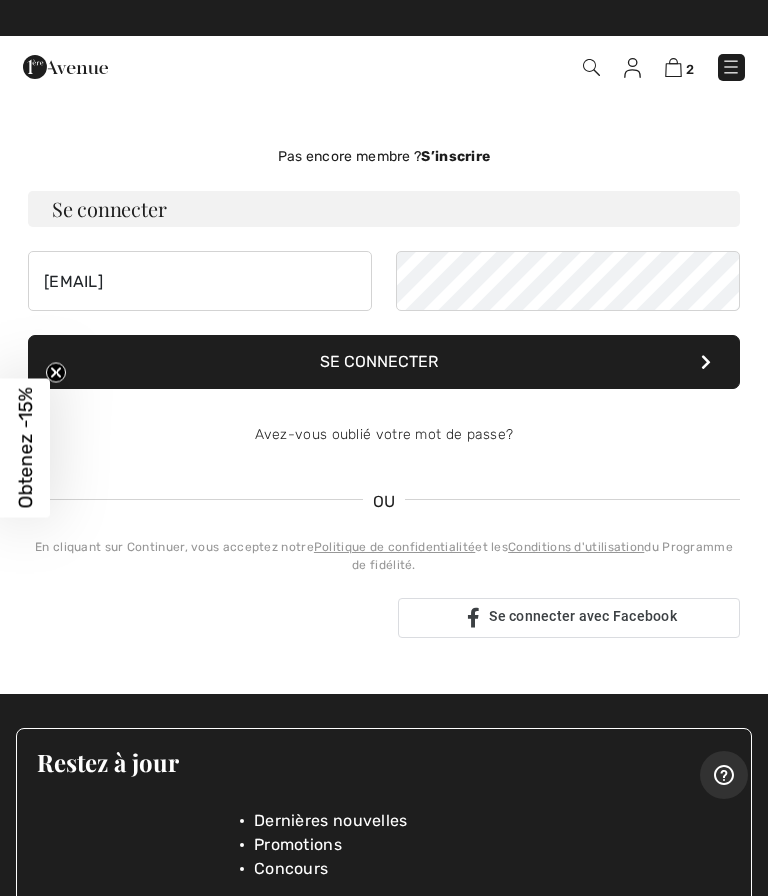 click on "Se connecter" at bounding box center [384, 362] 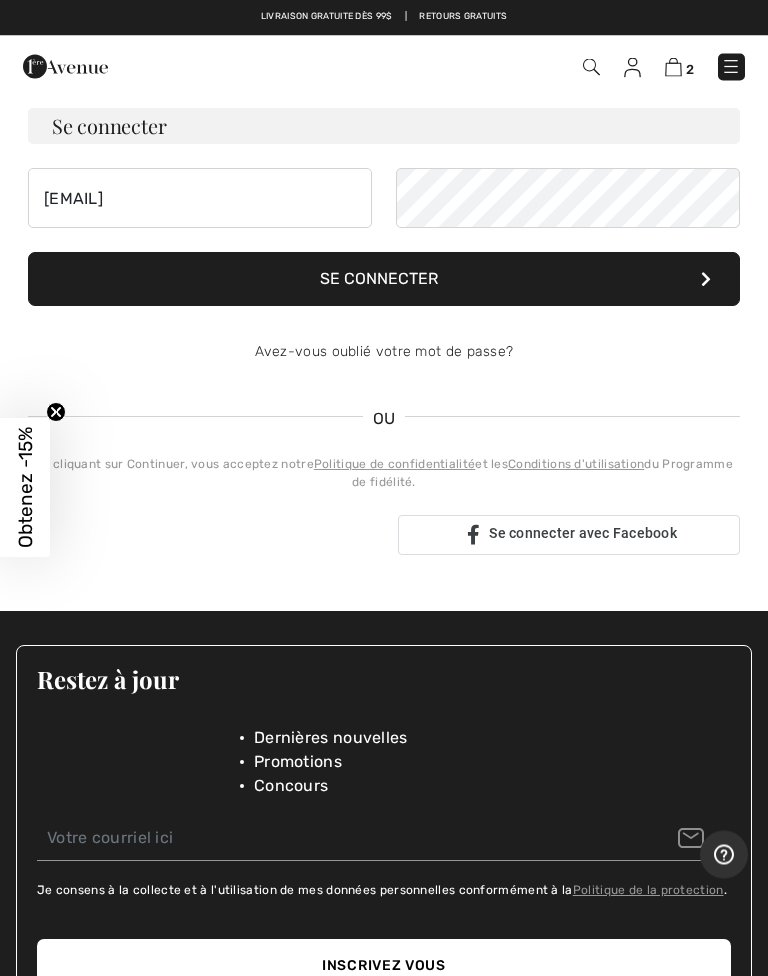 scroll, scrollTop: 0, scrollLeft: 0, axis: both 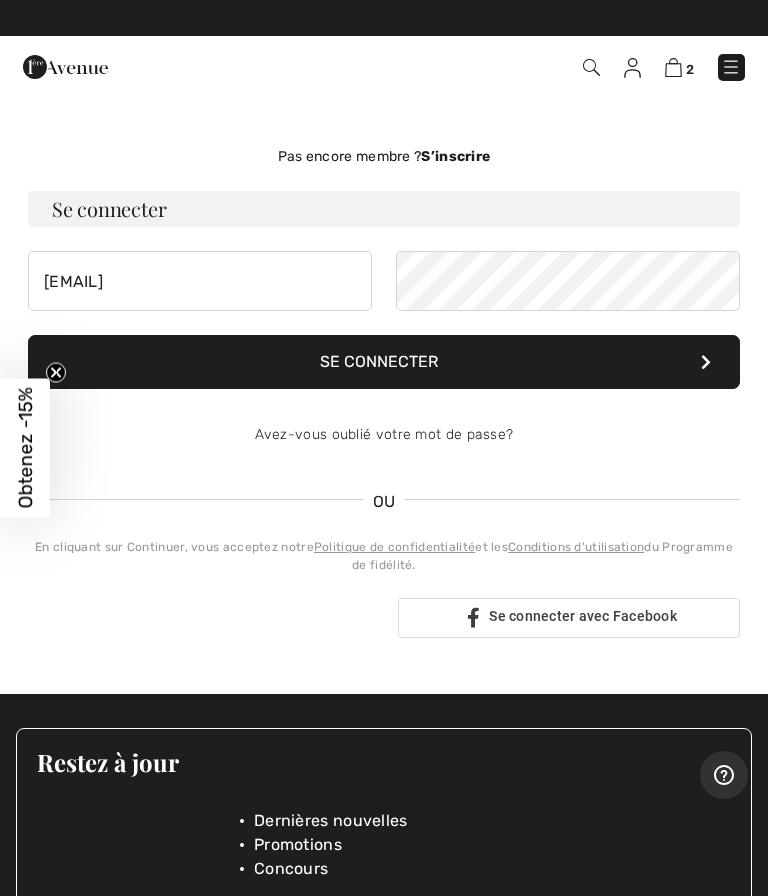 click on "S’inscrire" at bounding box center [455, 156] 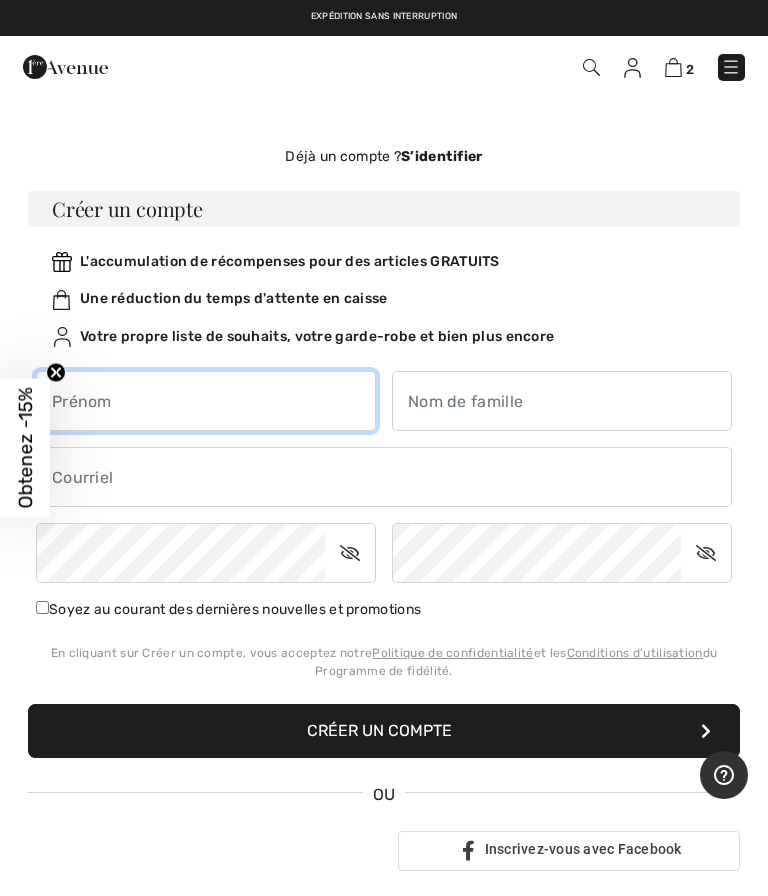 click at bounding box center [206, 401] 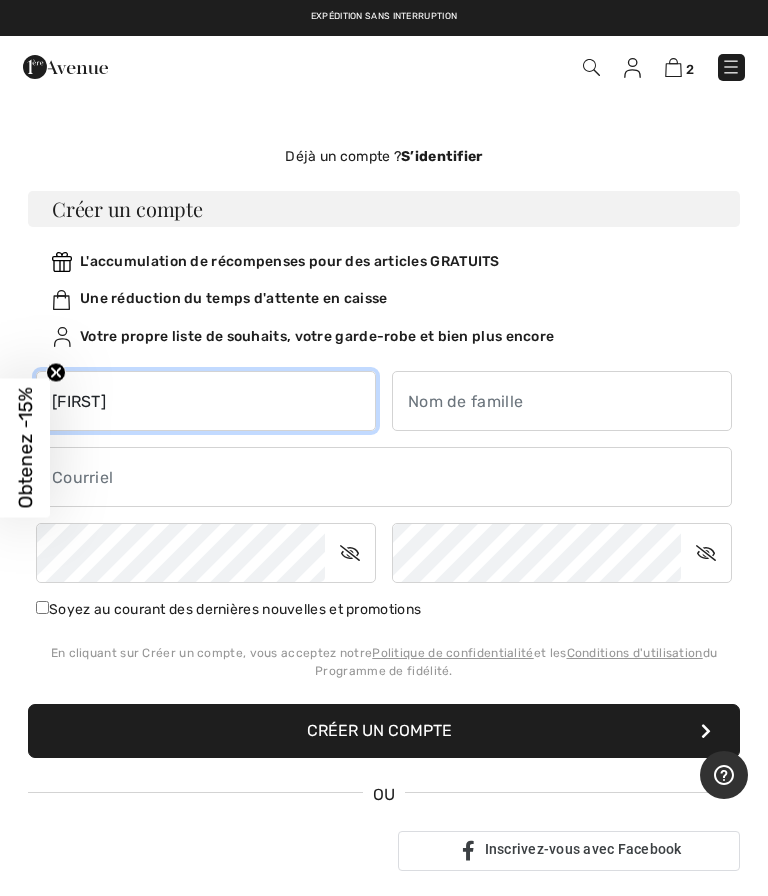 type on "Marie-Andrée" 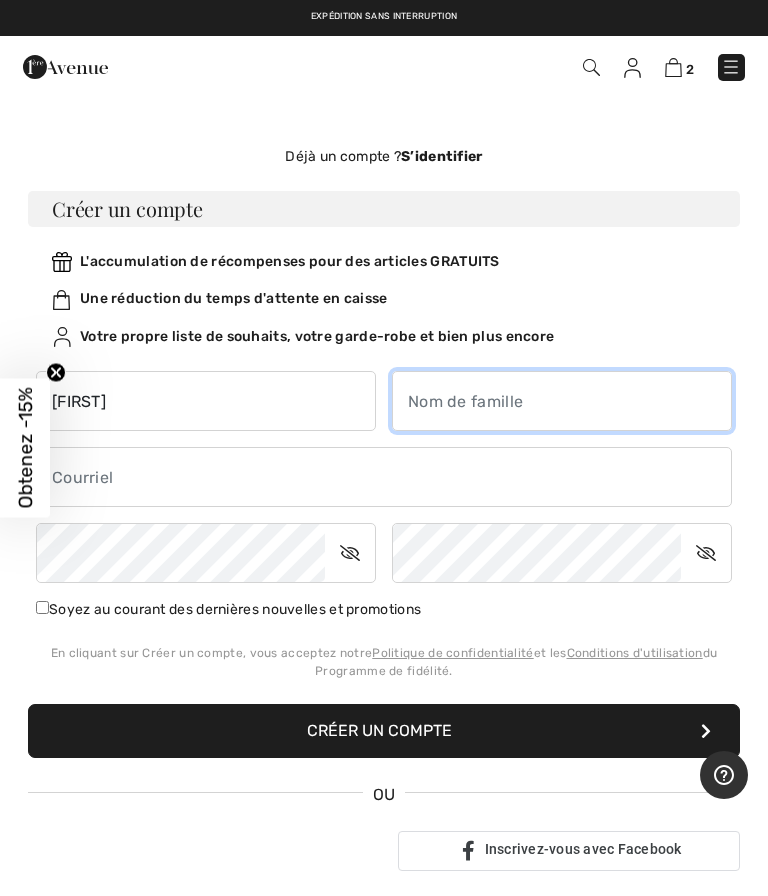 click at bounding box center (562, 401) 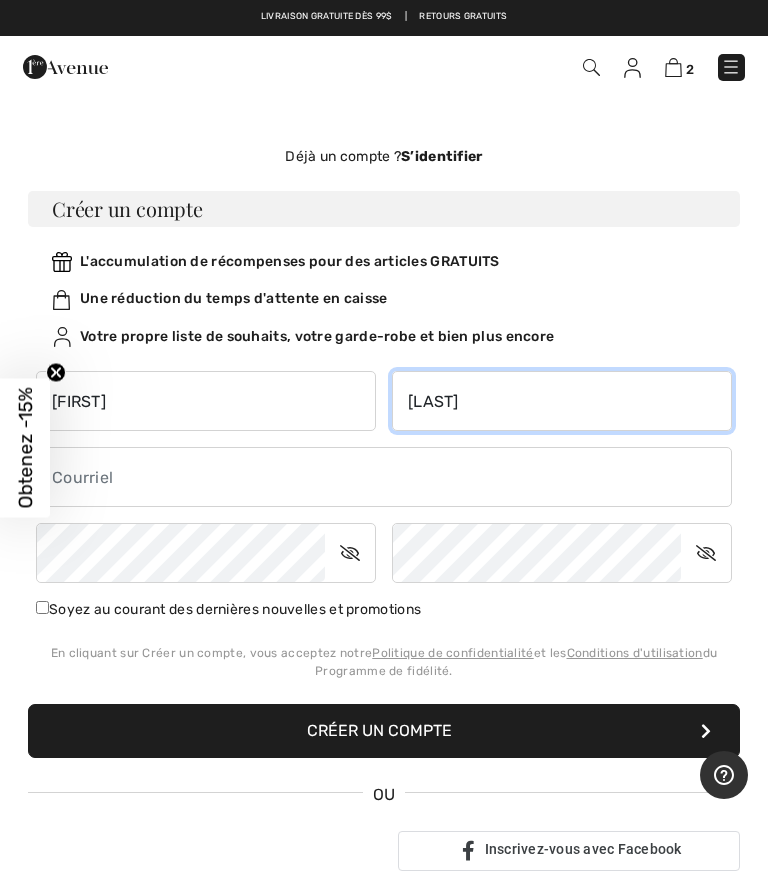 type on "Blackburn" 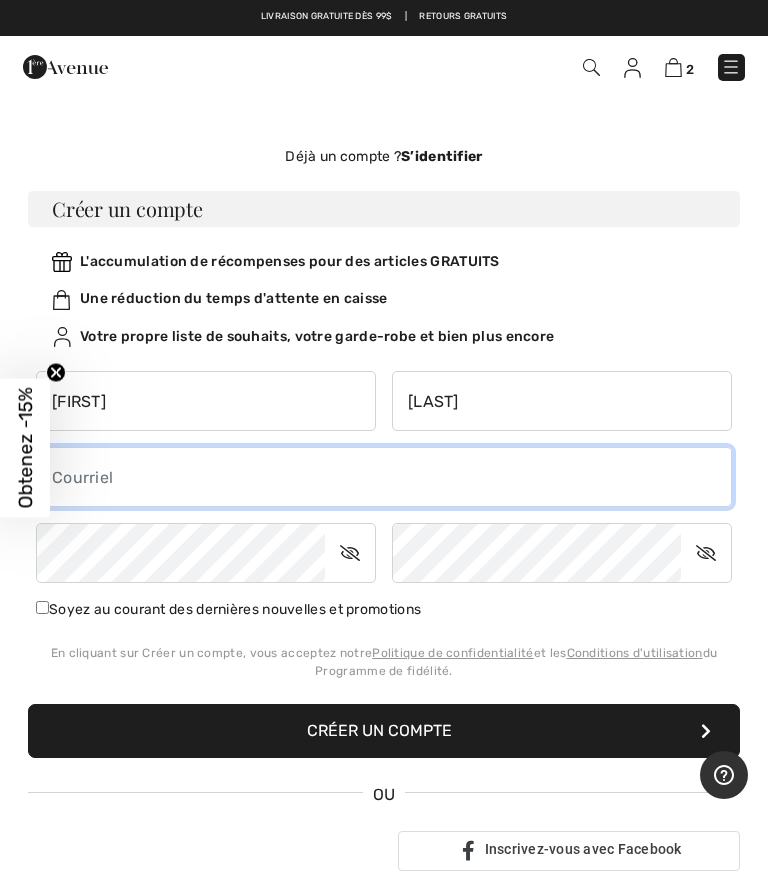 click at bounding box center (384, 477) 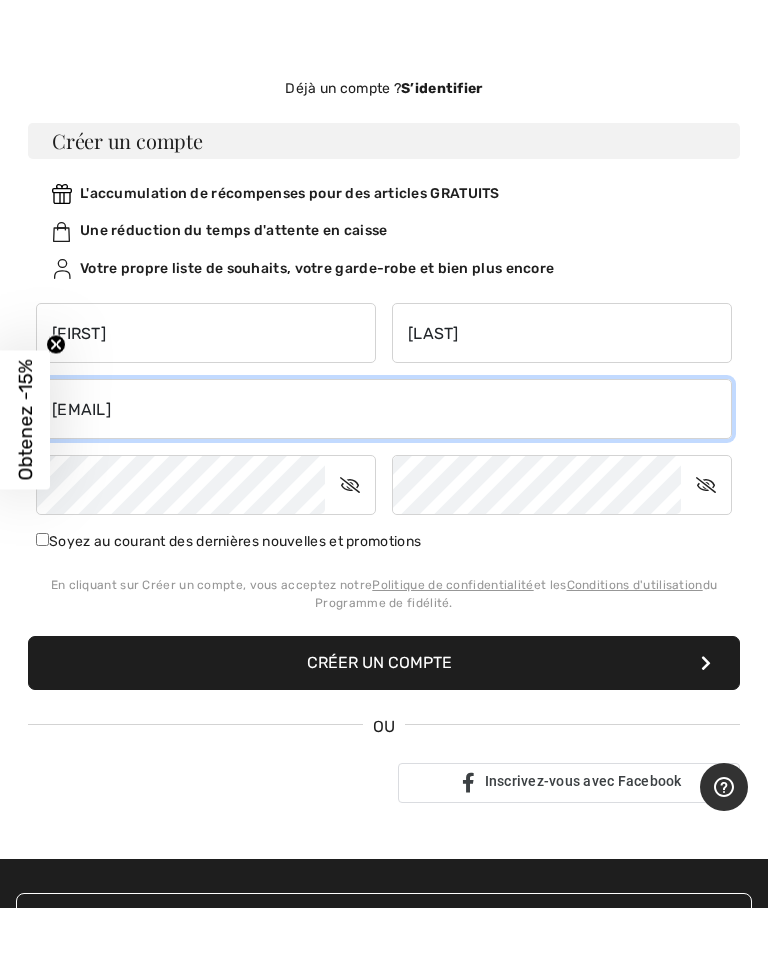 type on "mabcookieblue@gmail.com" 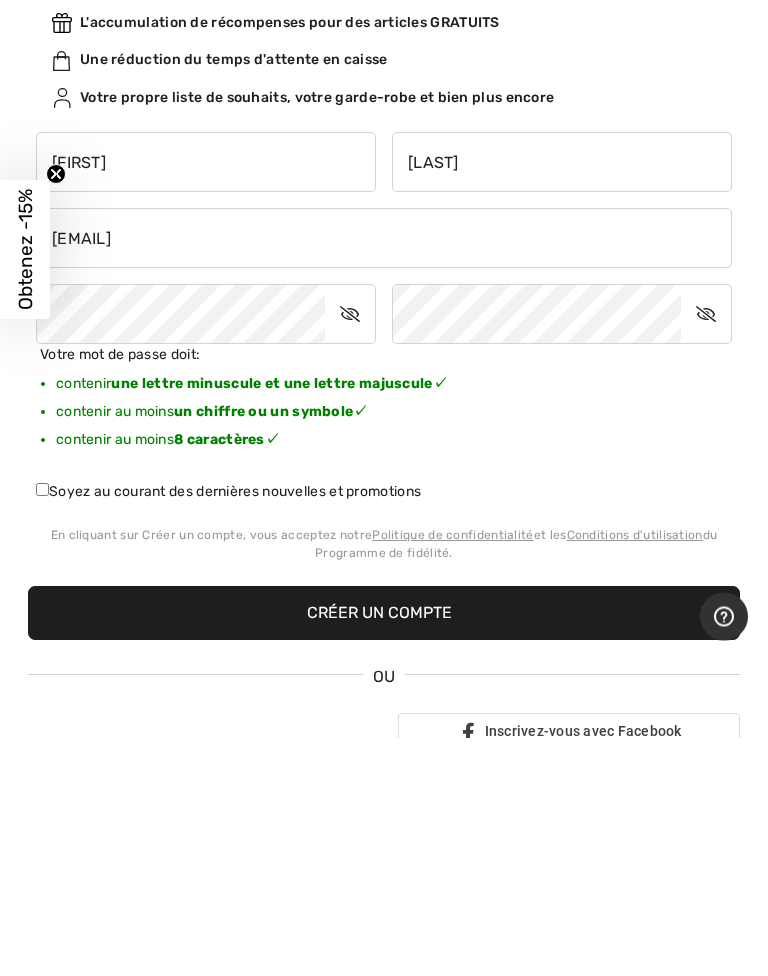 click on "Soyez au courant des dernières nouvelles et promotions" at bounding box center (42, 728) 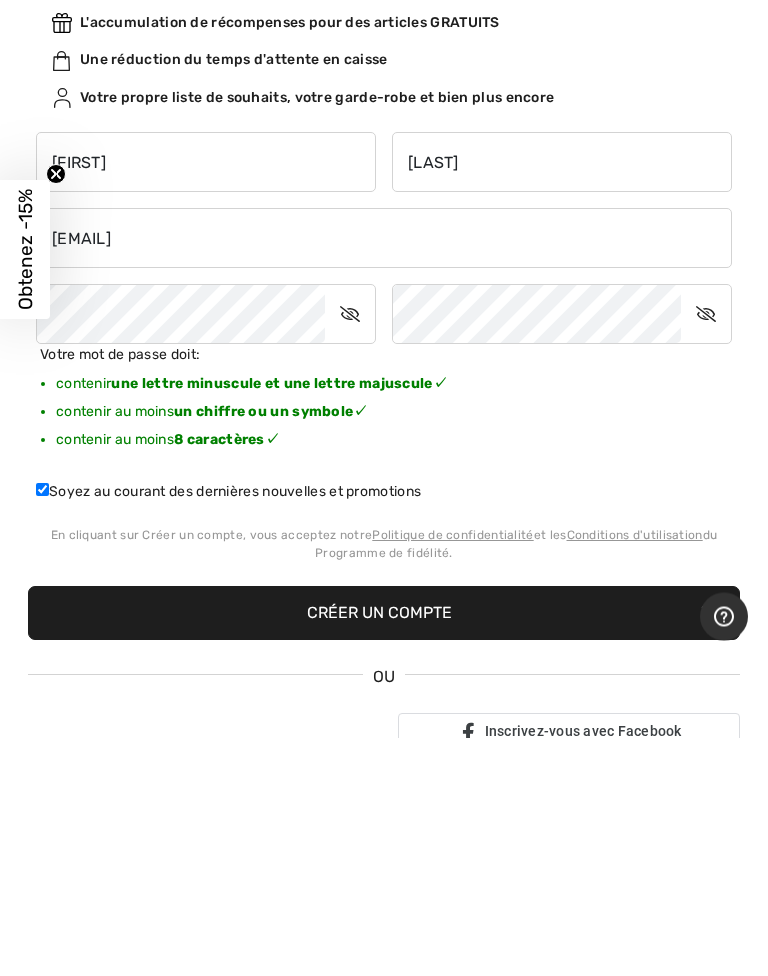 scroll, scrollTop: 239, scrollLeft: 0, axis: vertical 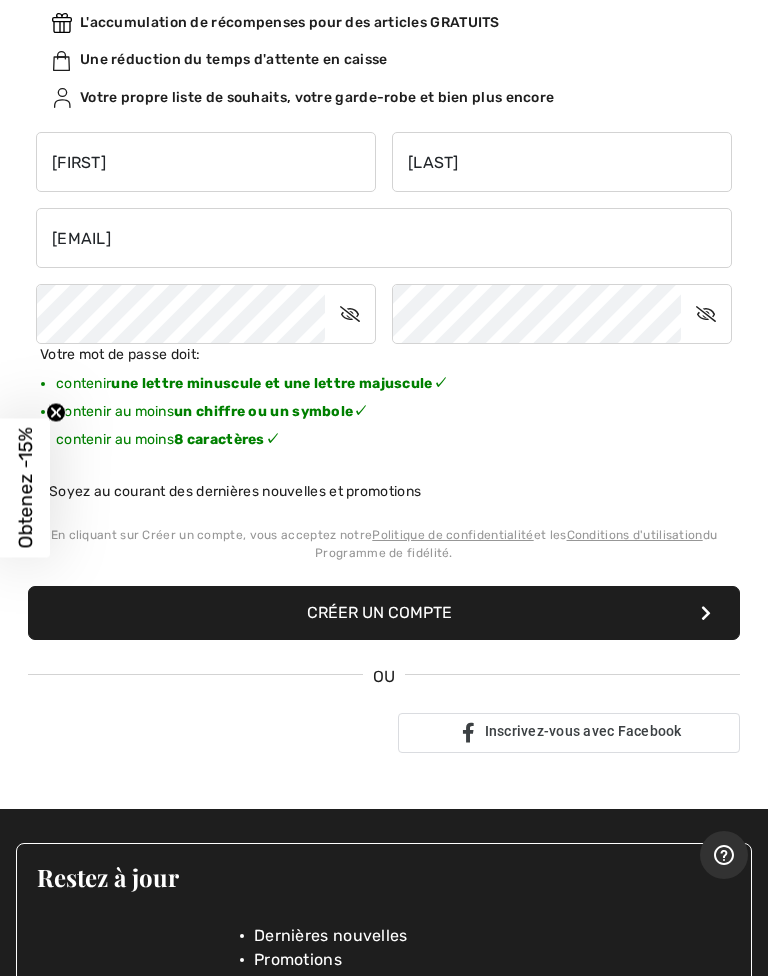 click on "Créer un compte" at bounding box center (384, 613) 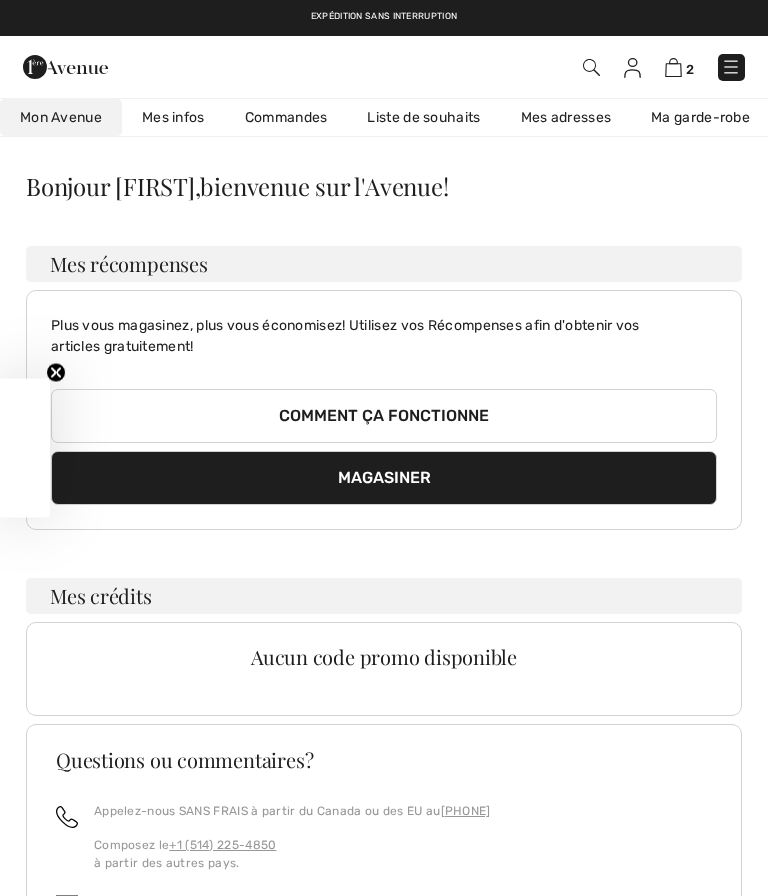 checkbox on "true" 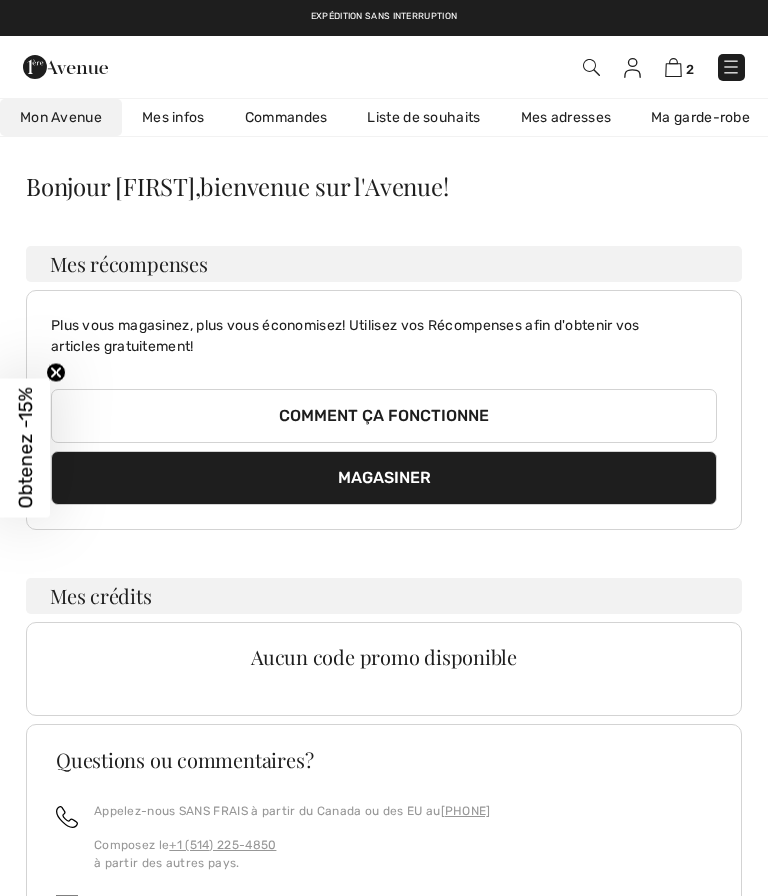 scroll, scrollTop: 0, scrollLeft: 0, axis: both 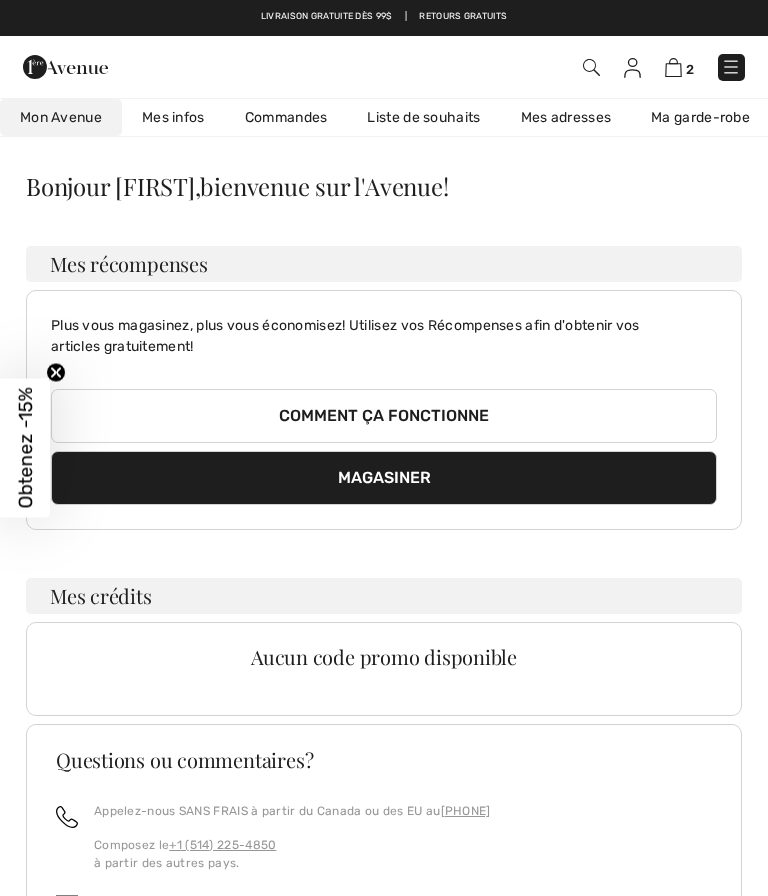 click on "Obtenez -15%" at bounding box center [25, 448] 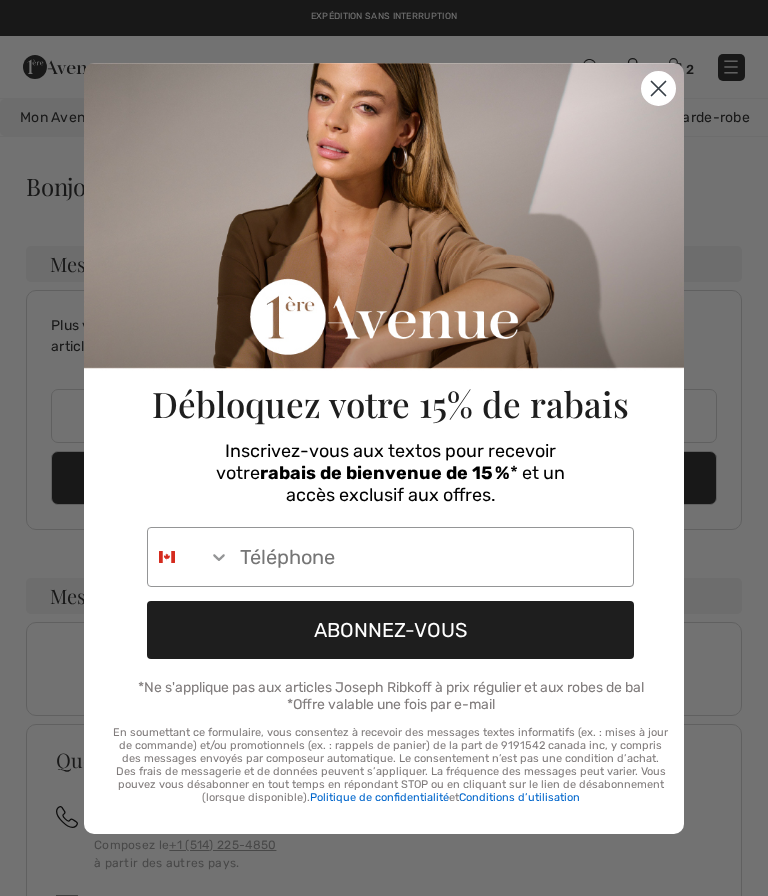 click on "Phone Number" at bounding box center (431, 557) 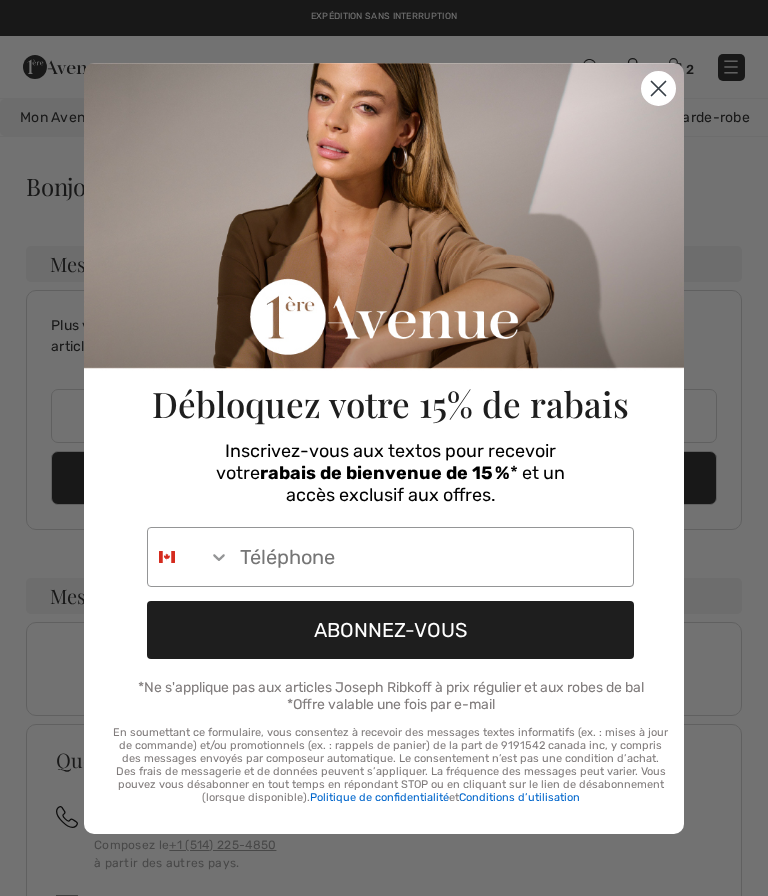 type on "[PHONE]" 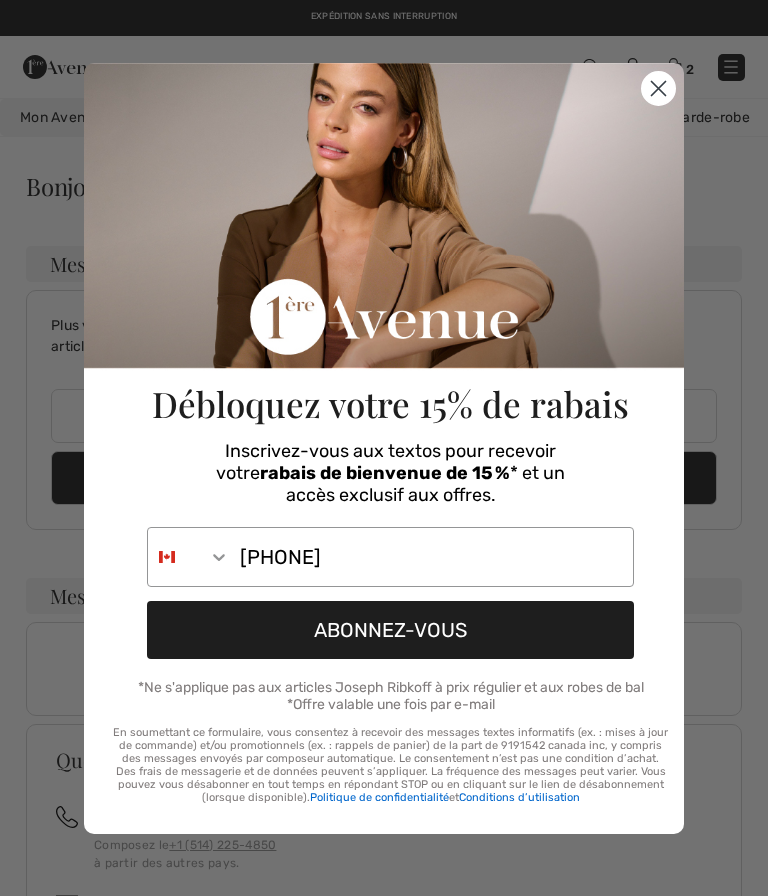 scroll, scrollTop: 0, scrollLeft: 0, axis: both 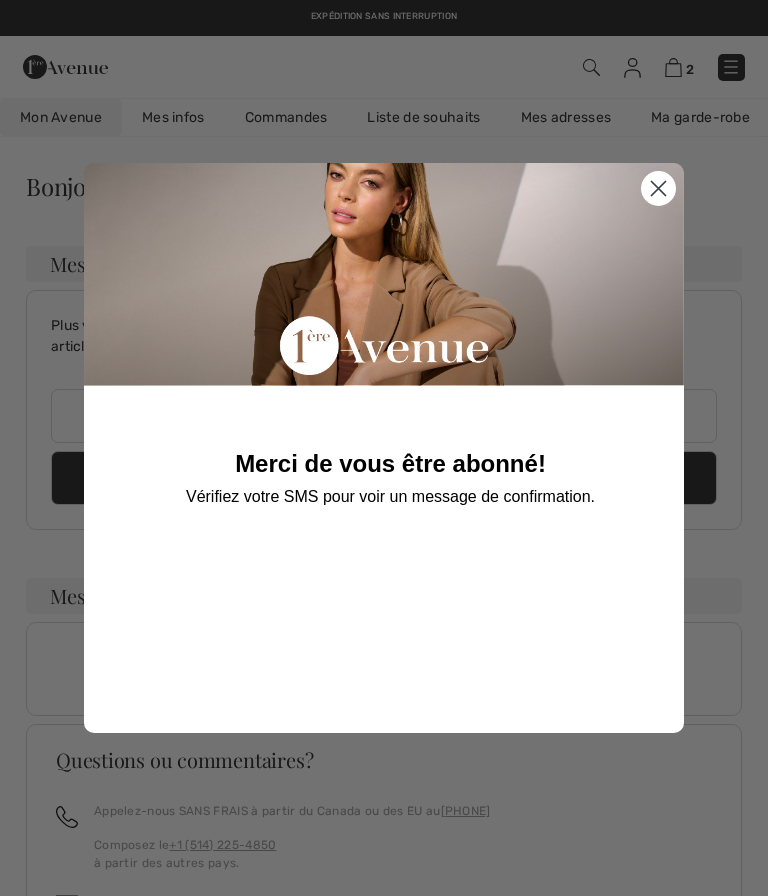 click 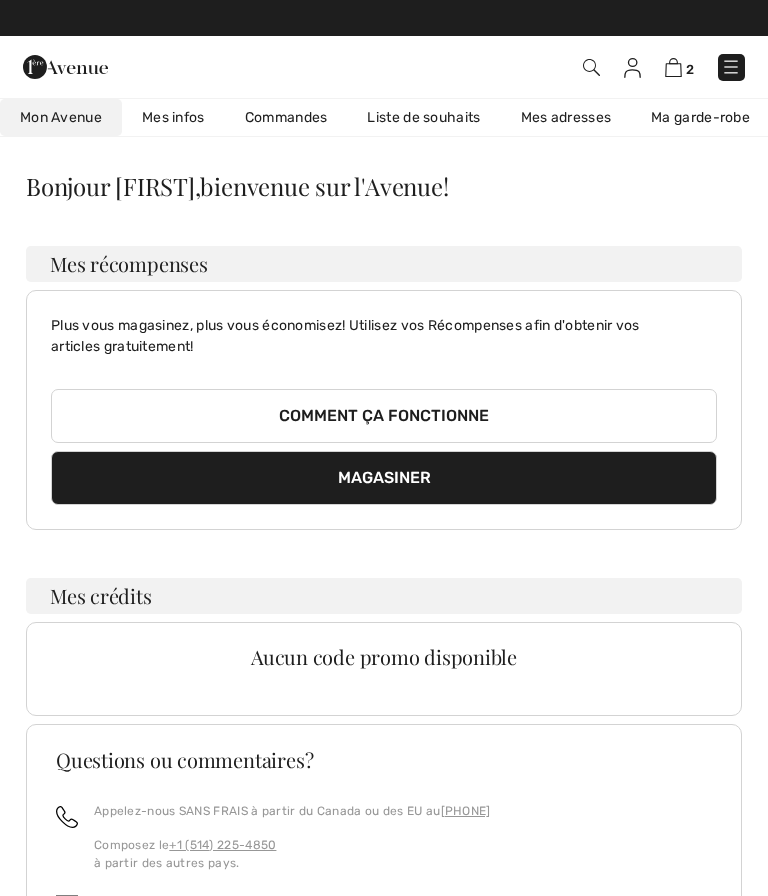 click on "Magasiner" at bounding box center (384, 478) 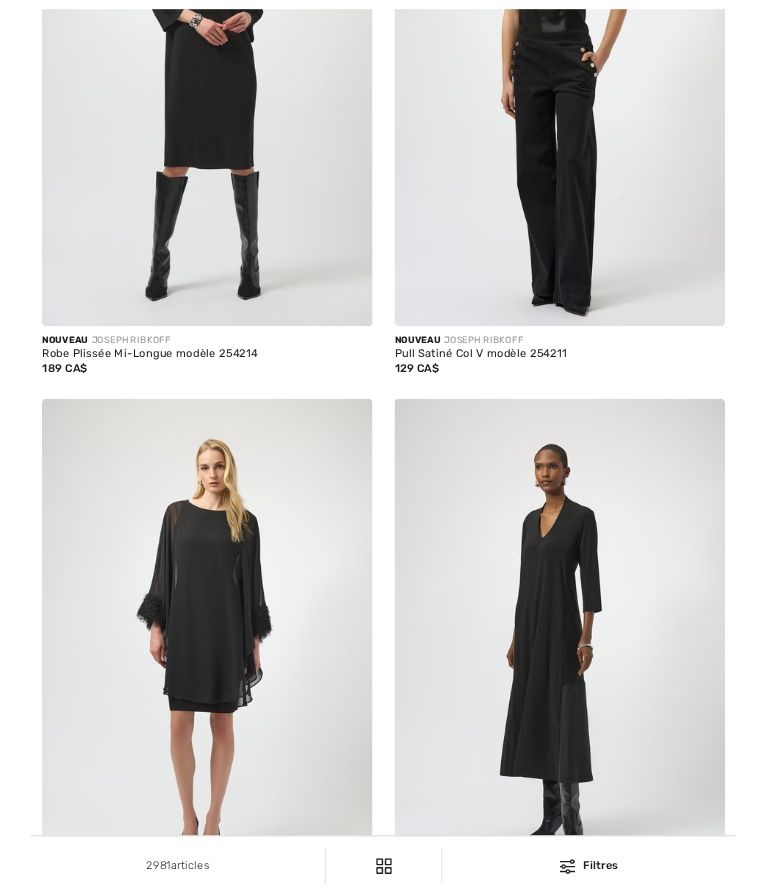 scroll, scrollTop: 317, scrollLeft: 0, axis: vertical 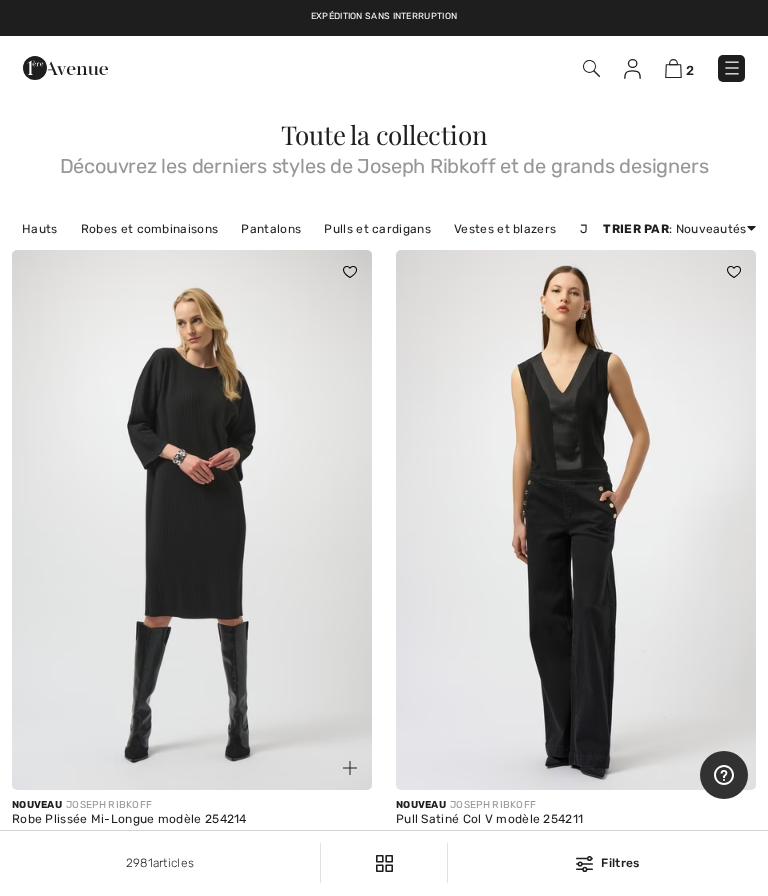 click on "Trier par : Nouveautés
Prix: décroissant
Prix: croissant
Nouveautés
Meilleurs vendeurs" at bounding box center (679, 229) 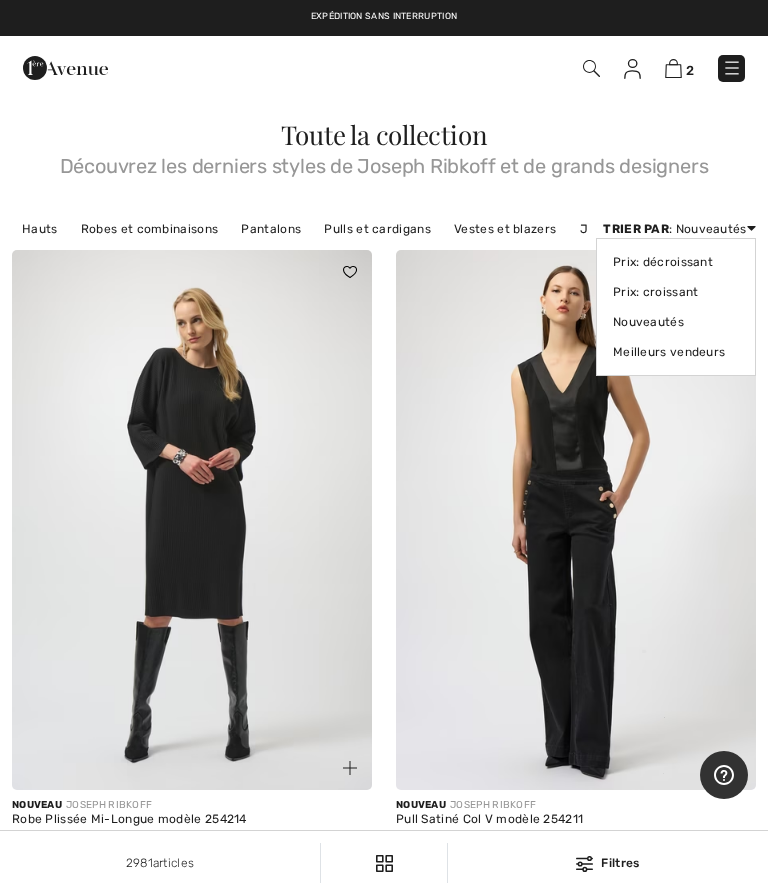 click on "Trier par : Nouveautés
Prix: décroissant
Prix: croissant
Nouveautés
Meilleurs vendeurs" at bounding box center [679, 229] 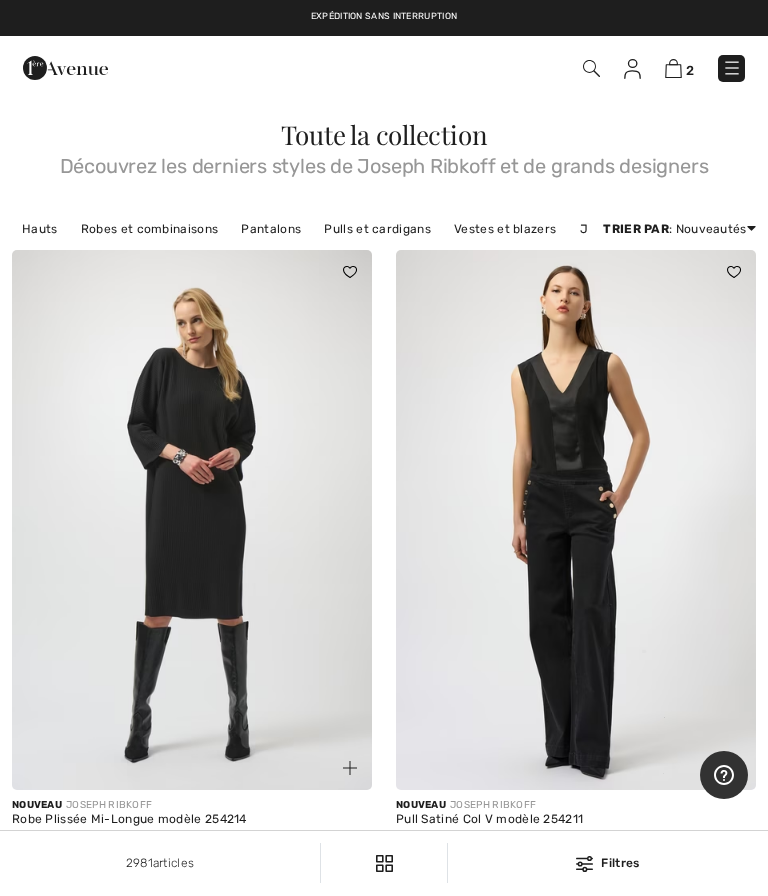 click on "Toute la collection   Découvrez les derniers styles de Joseph Ribkoff et de grands designers" at bounding box center [384, 153] 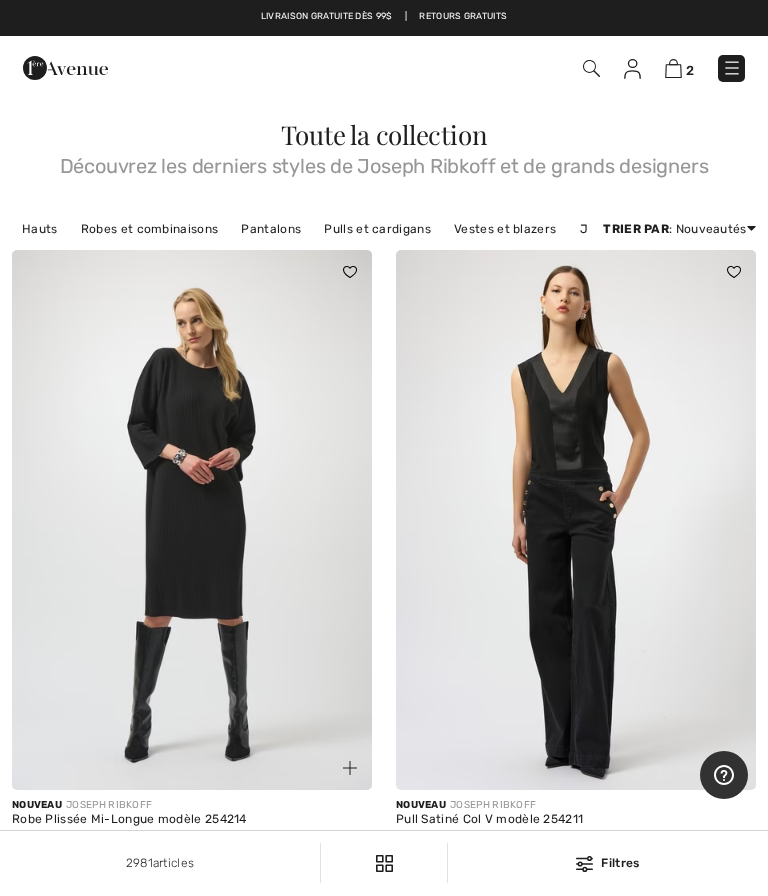 click at bounding box center [732, 68] 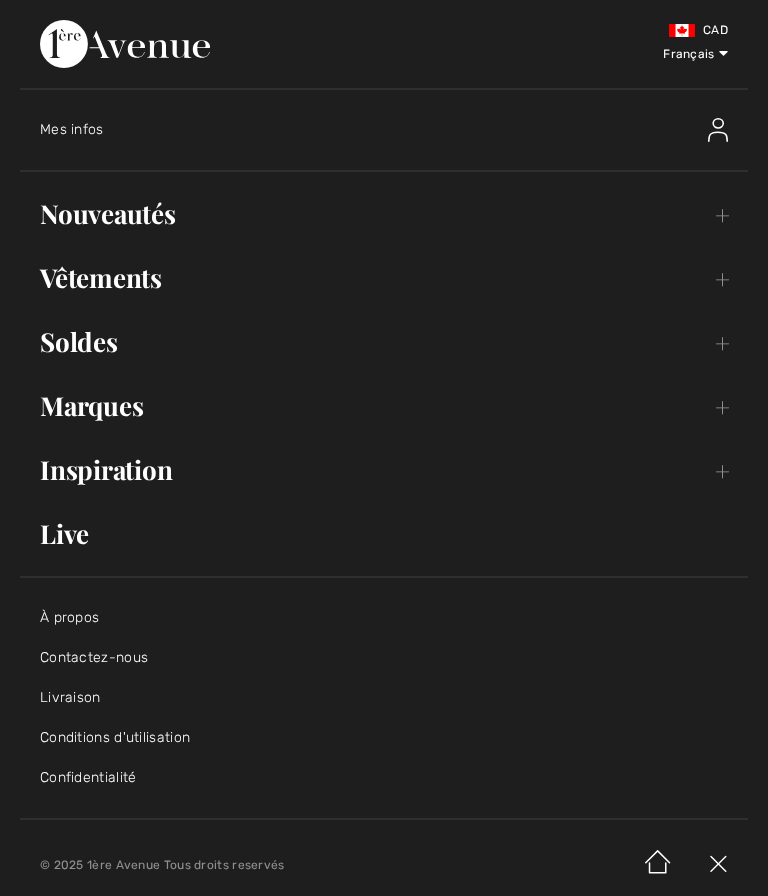 click on "Soldes Toggle submenu" at bounding box center (384, 342) 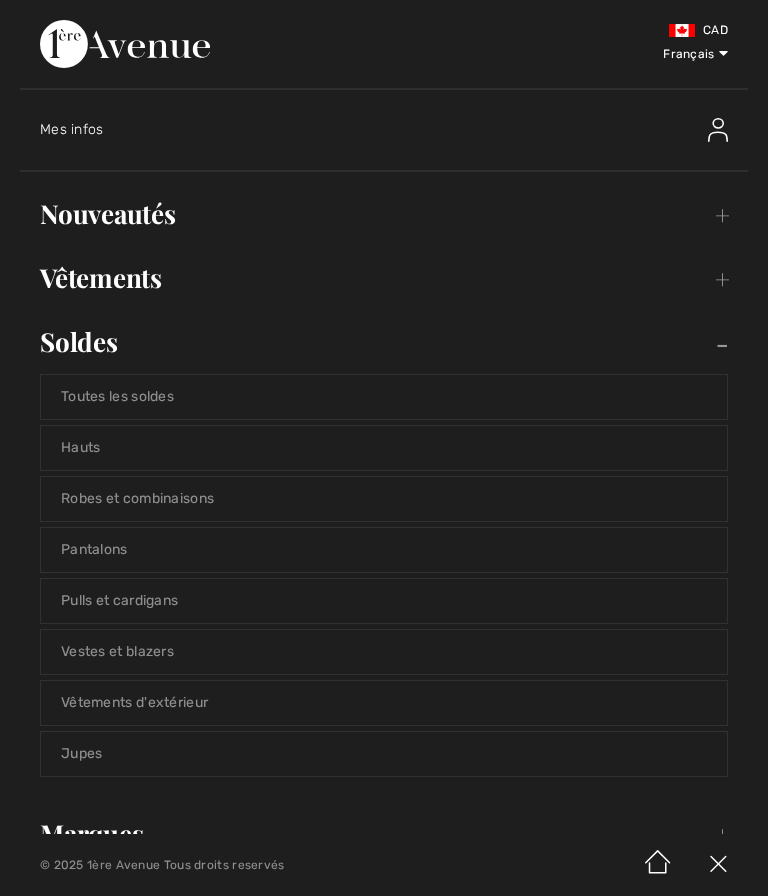 click on "Hauts" at bounding box center (384, 448) 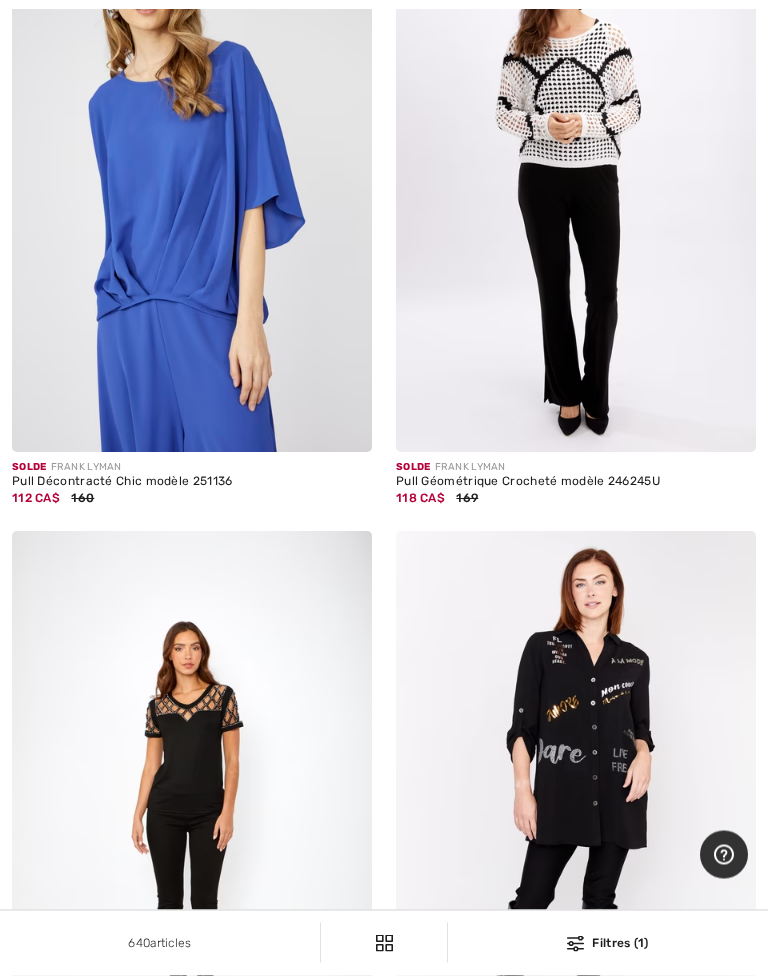scroll, scrollTop: 3041, scrollLeft: 0, axis: vertical 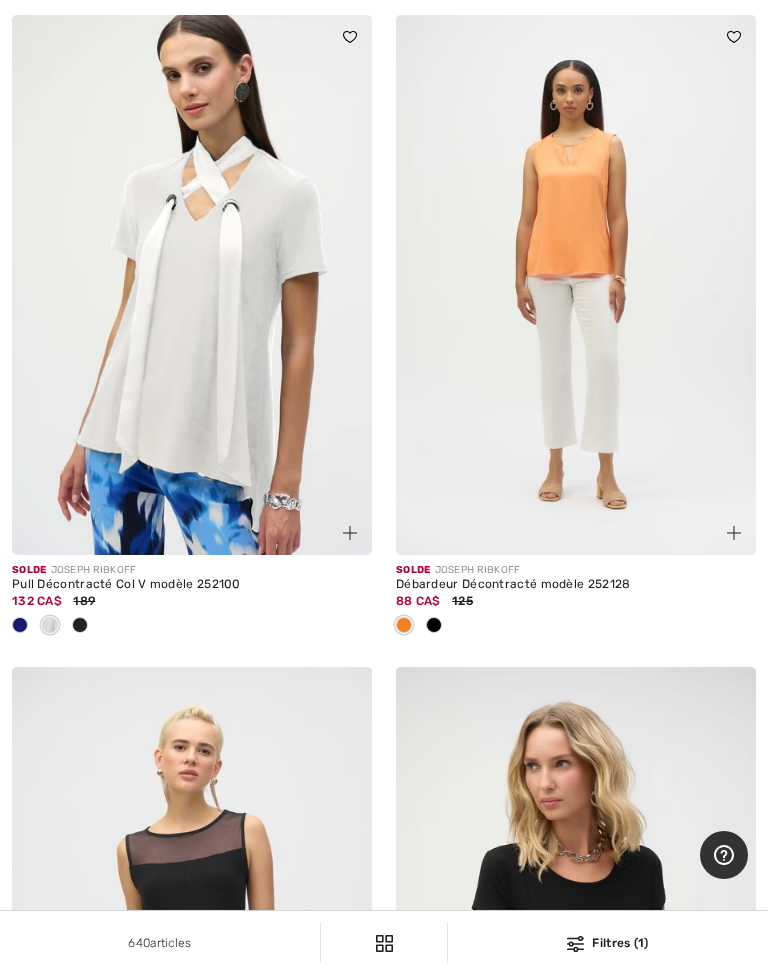 click at bounding box center (192, 285) 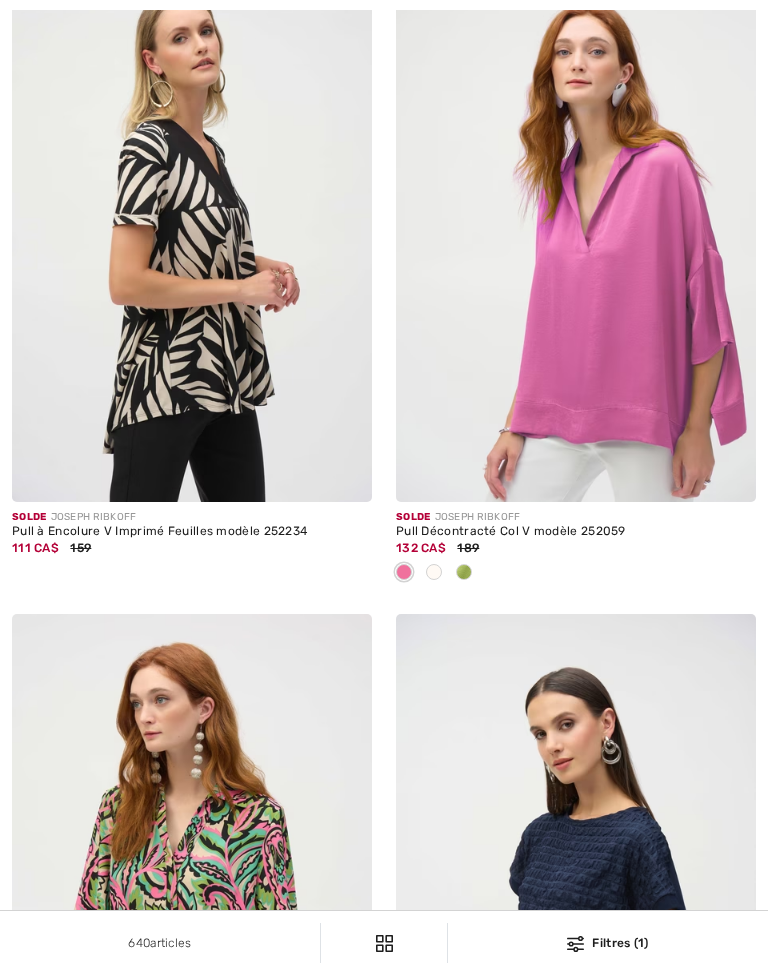 scroll, scrollTop: 10609, scrollLeft: 0, axis: vertical 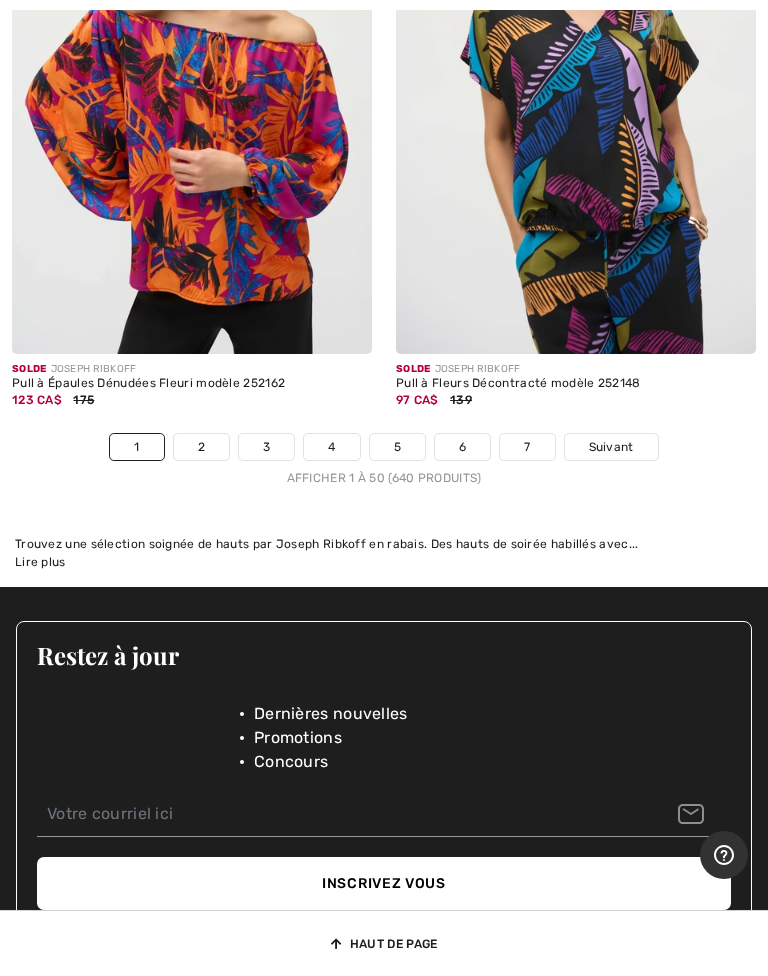 click on "2" at bounding box center [201, 447] 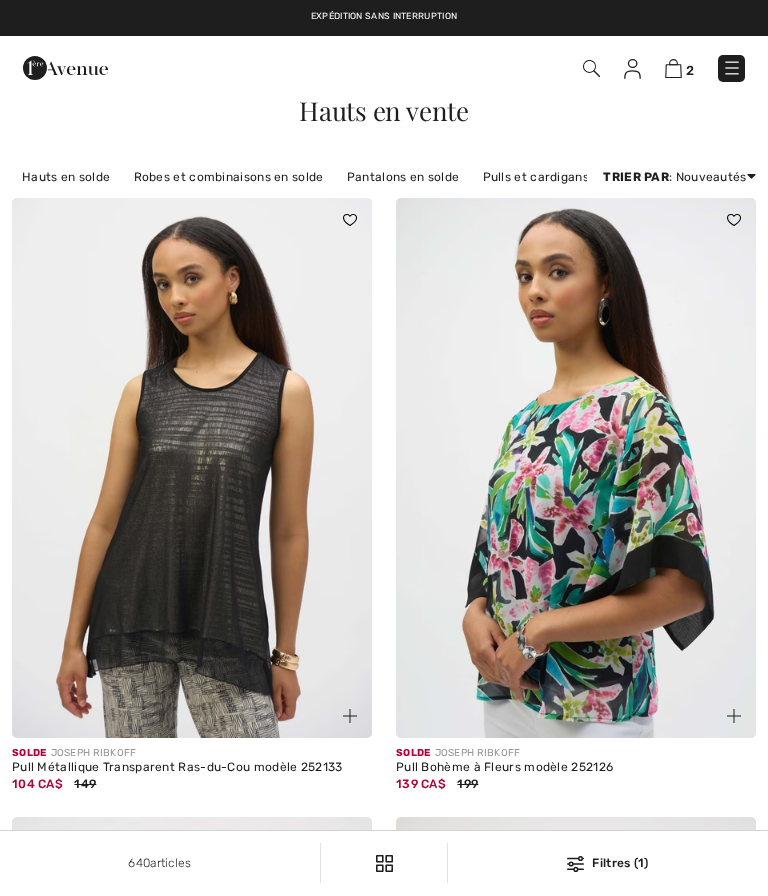 checkbox on "true" 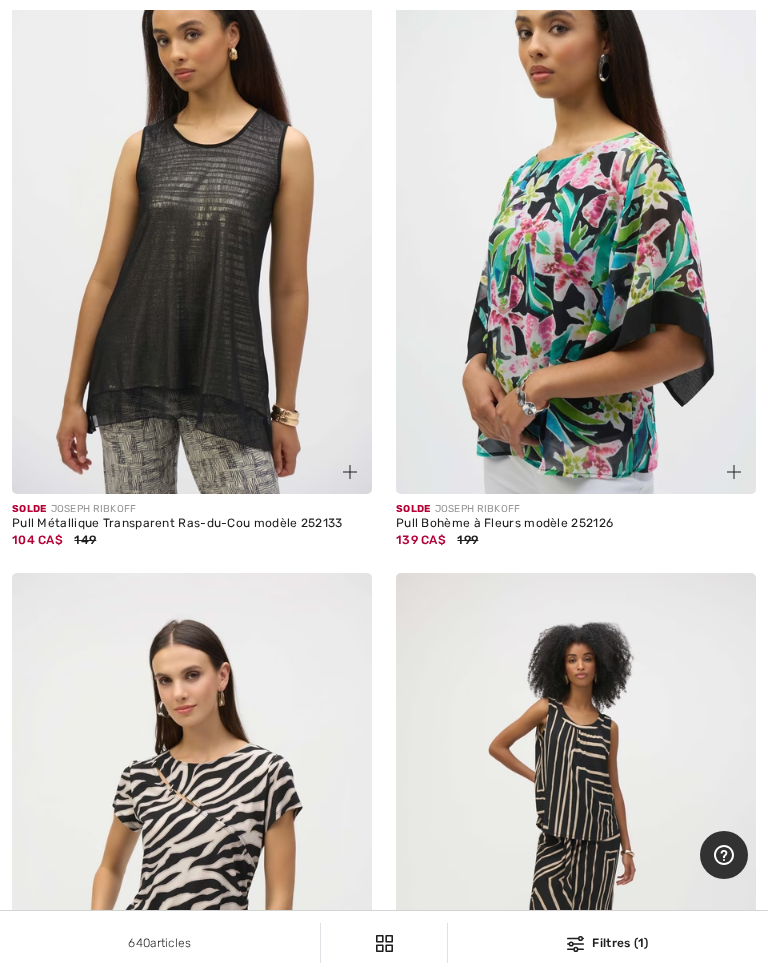 scroll, scrollTop: 245, scrollLeft: 0, axis: vertical 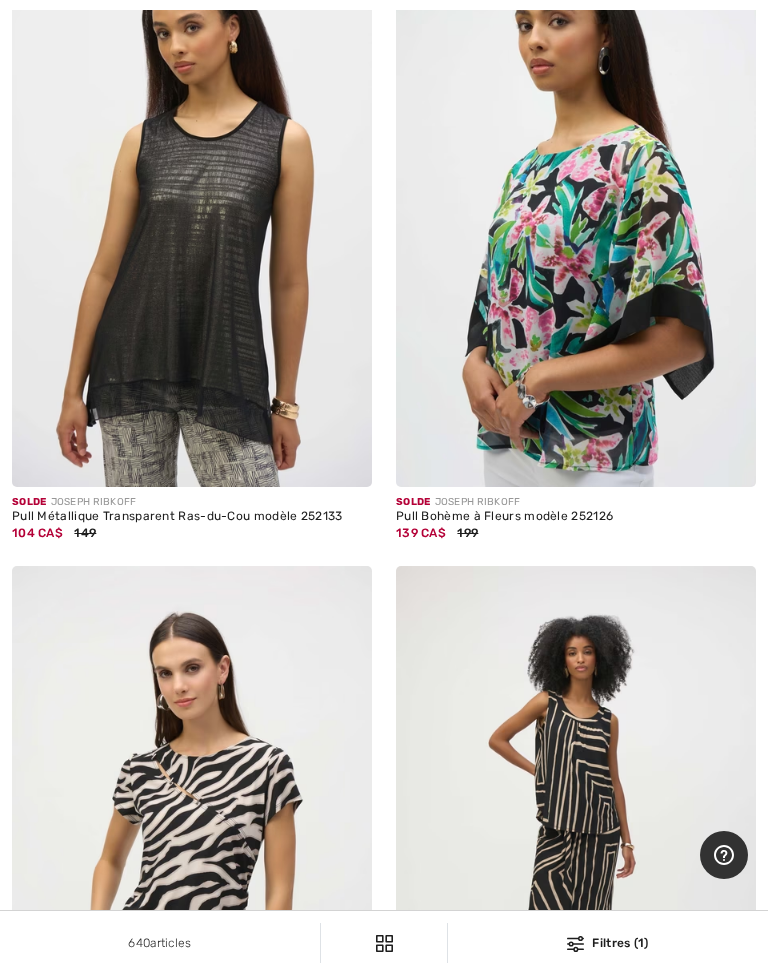 click at bounding box center (576, 217) 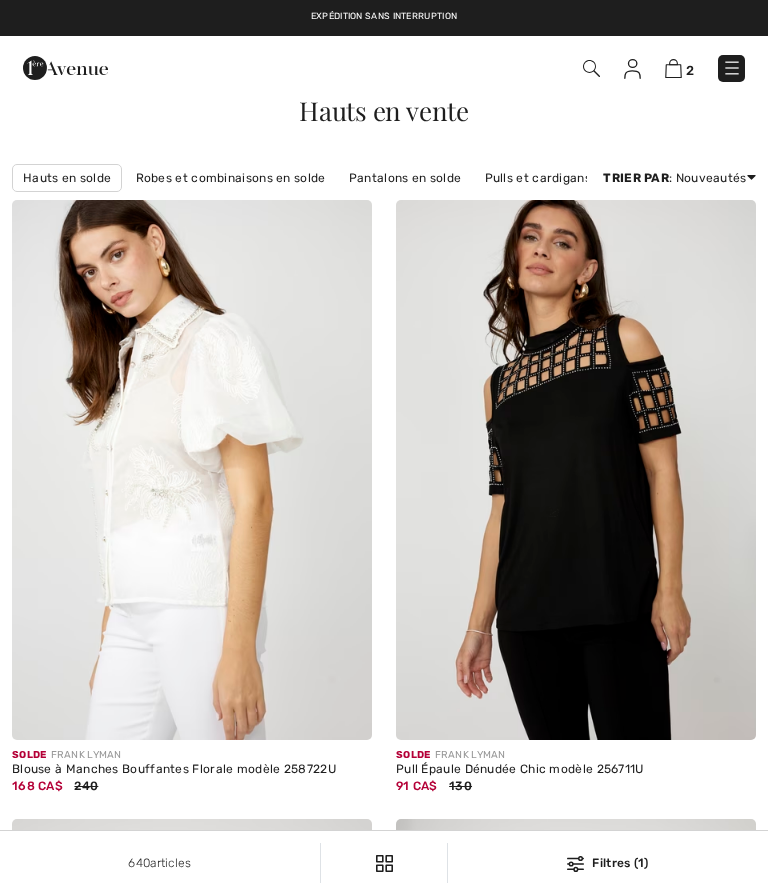 scroll, scrollTop: 16255, scrollLeft: 0, axis: vertical 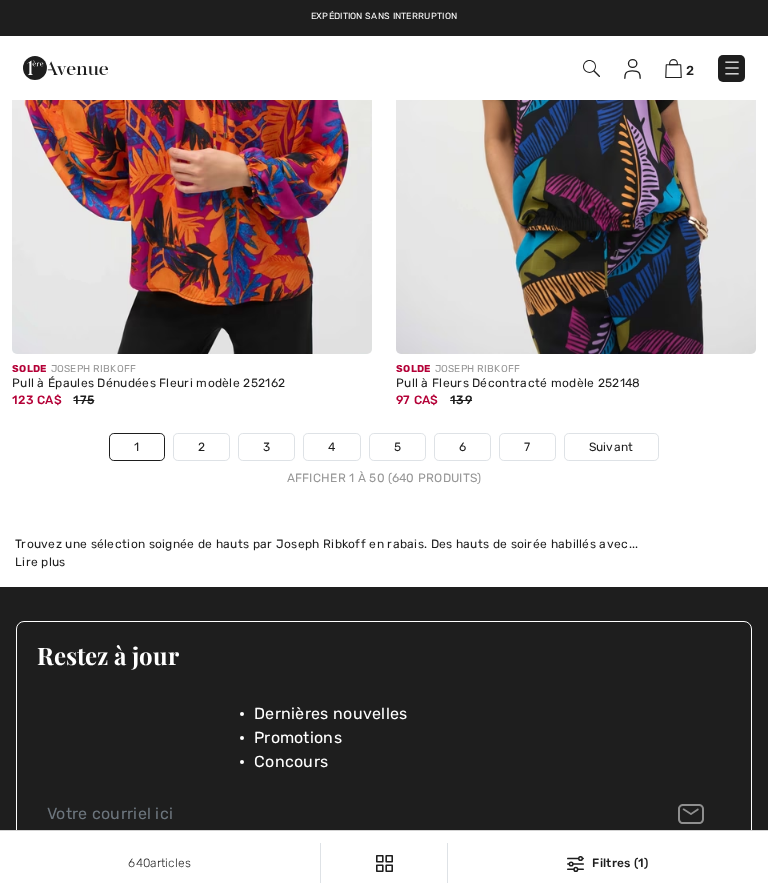 click on "3" at bounding box center [266, 447] 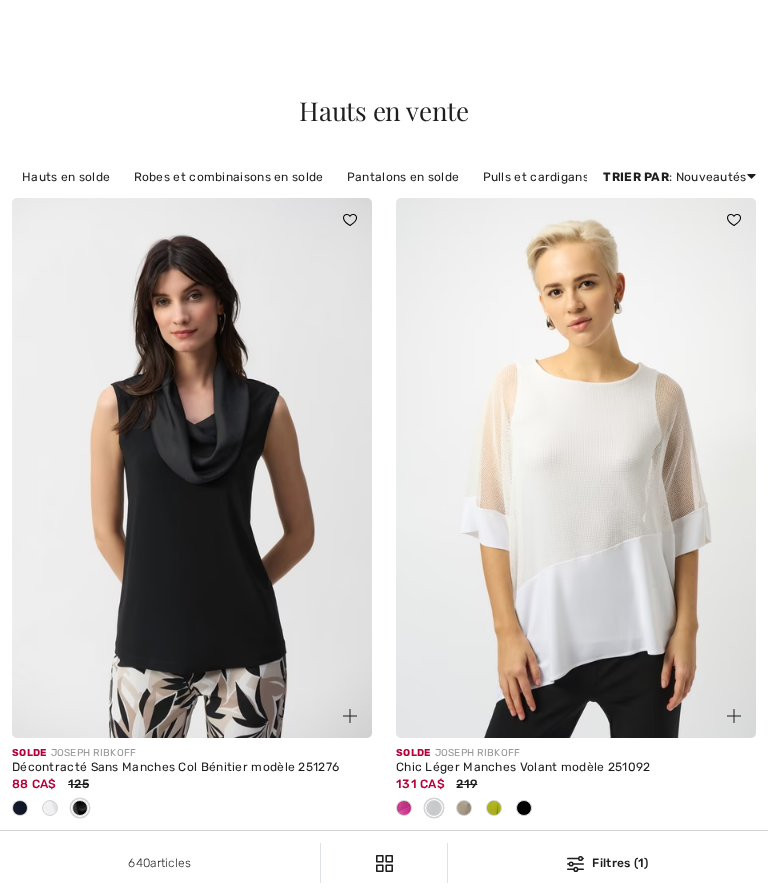 checkbox on "true" 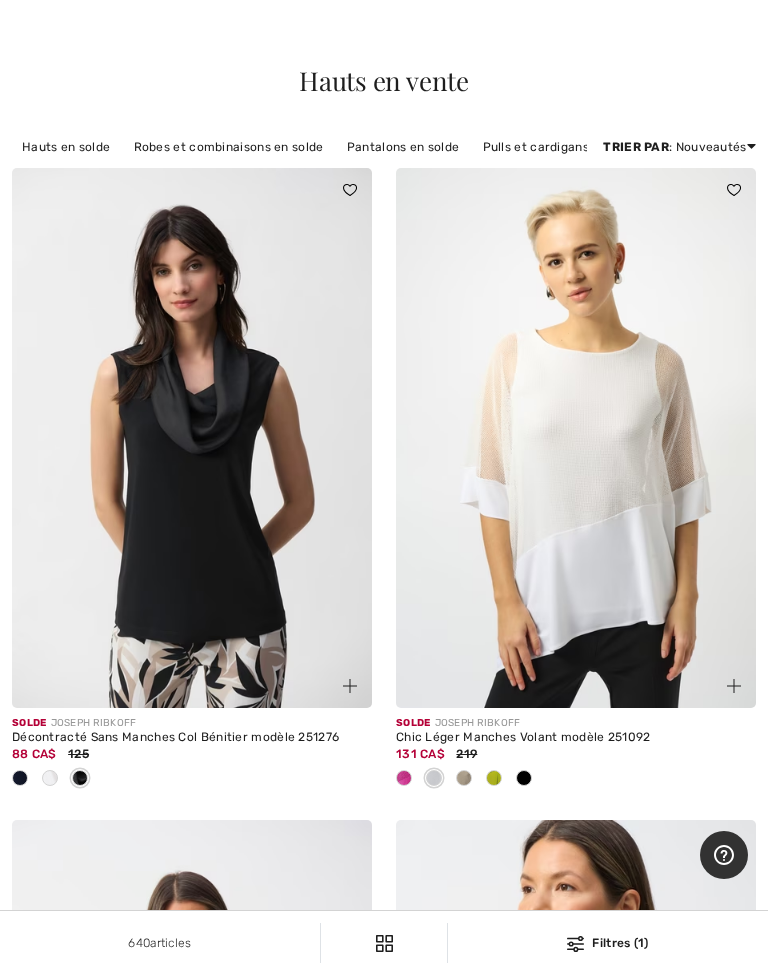 scroll, scrollTop: 32, scrollLeft: 0, axis: vertical 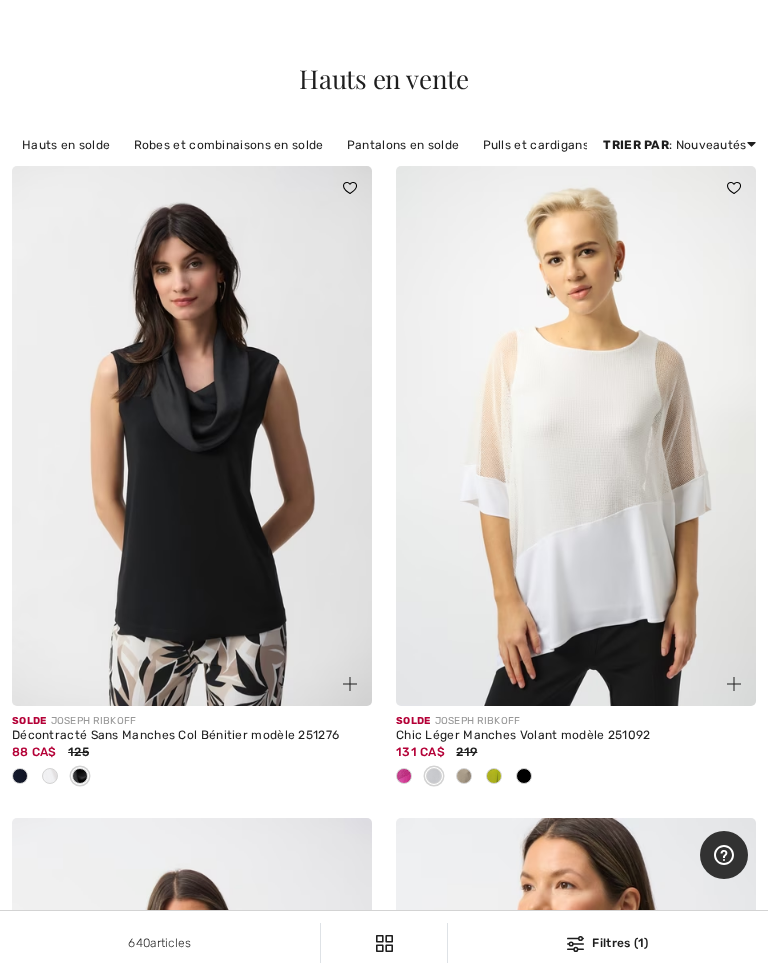 click at bounding box center (576, 436) 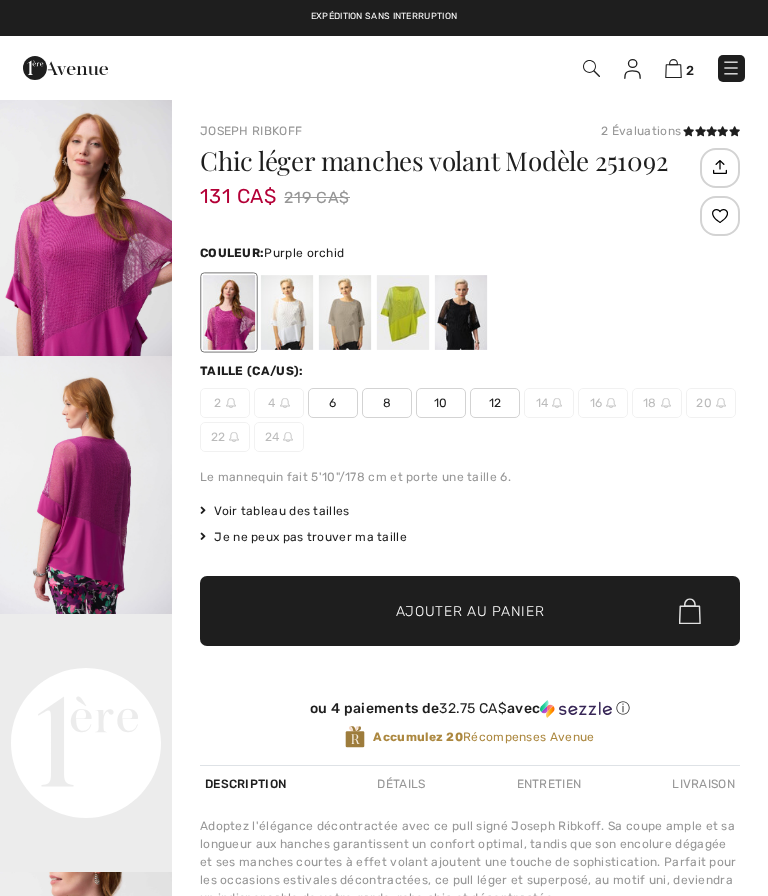 scroll, scrollTop: 0, scrollLeft: 0, axis: both 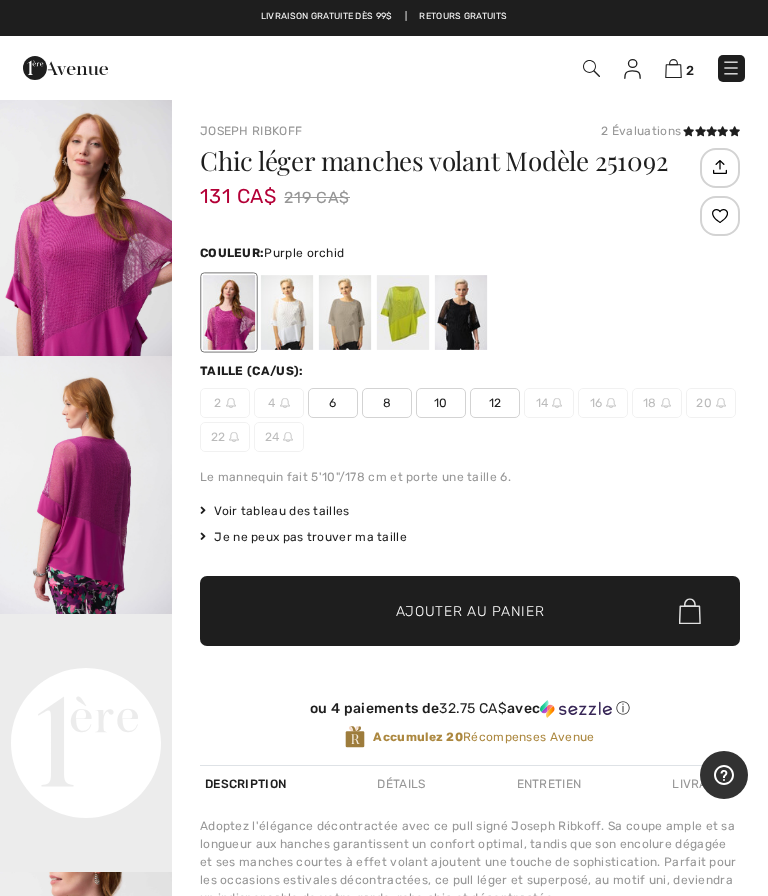 click at bounding box center [229, 312] 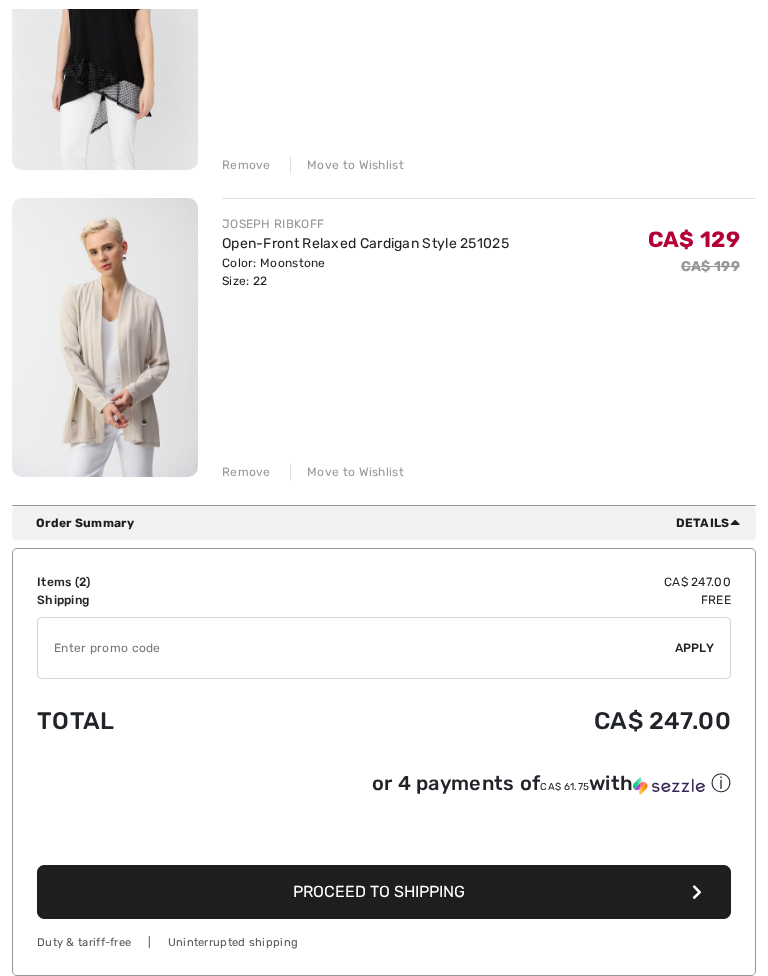 scroll, scrollTop: 405, scrollLeft: 0, axis: vertical 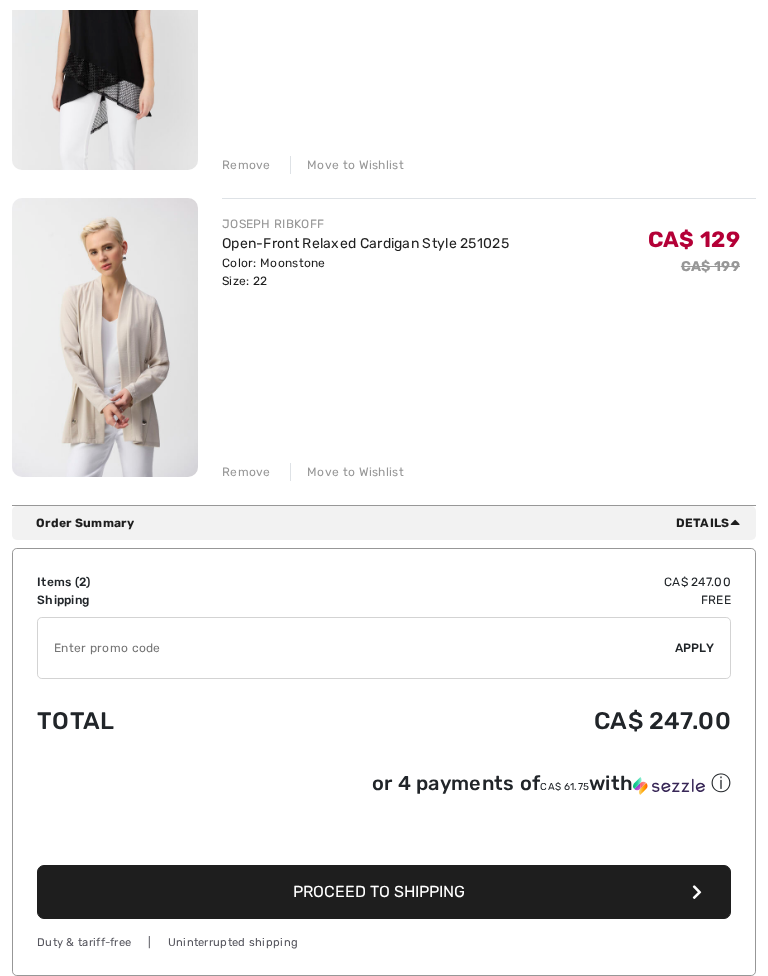 click at bounding box center [356, 648] 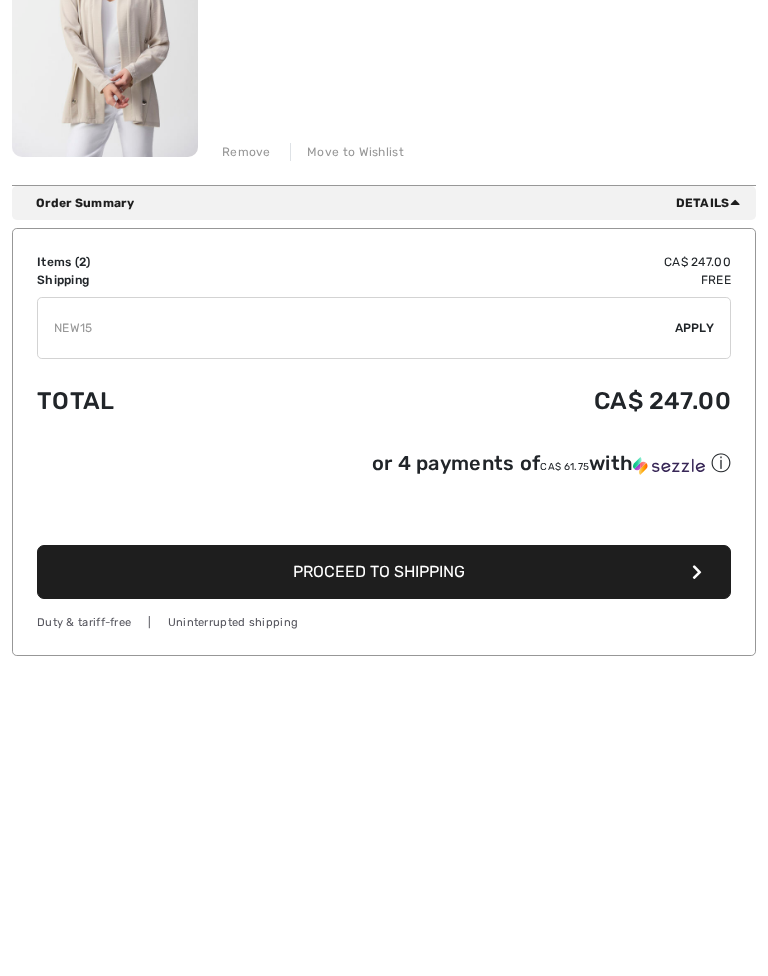 type on "NEW15" 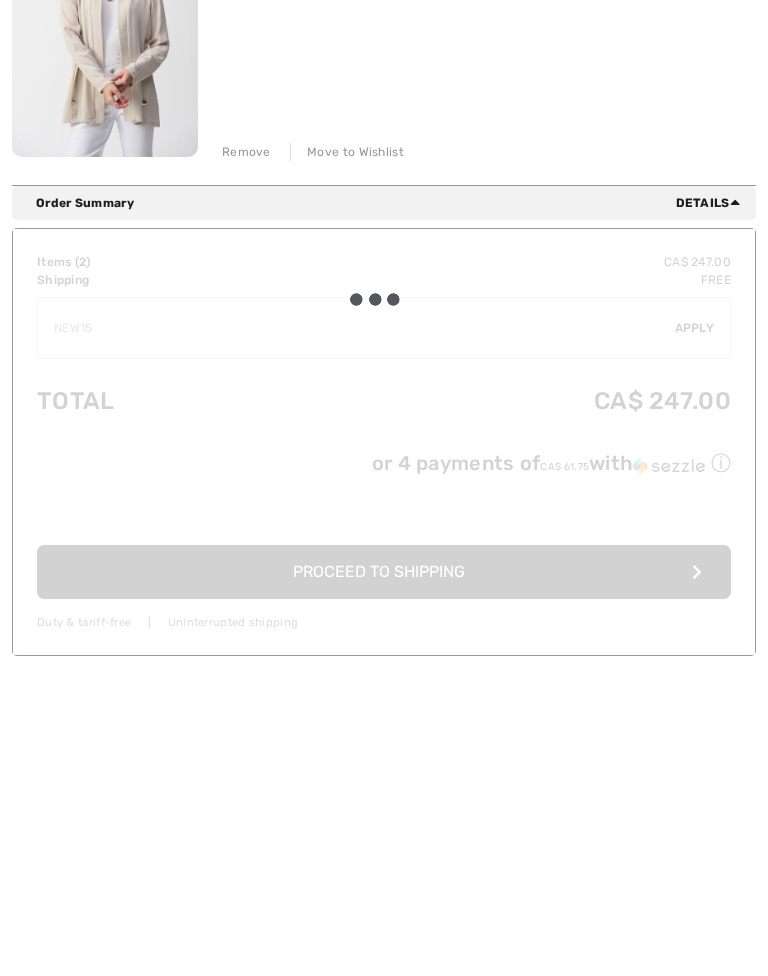 scroll, scrollTop: 725, scrollLeft: 0, axis: vertical 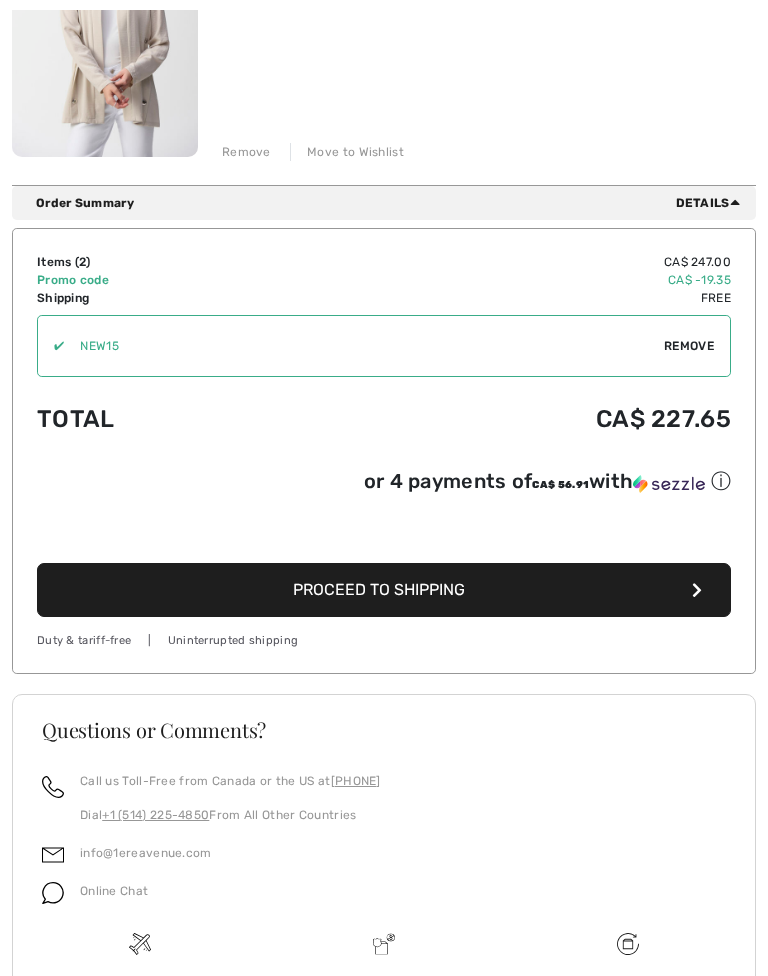 click on "Proceed to Shipping" at bounding box center [379, 589] 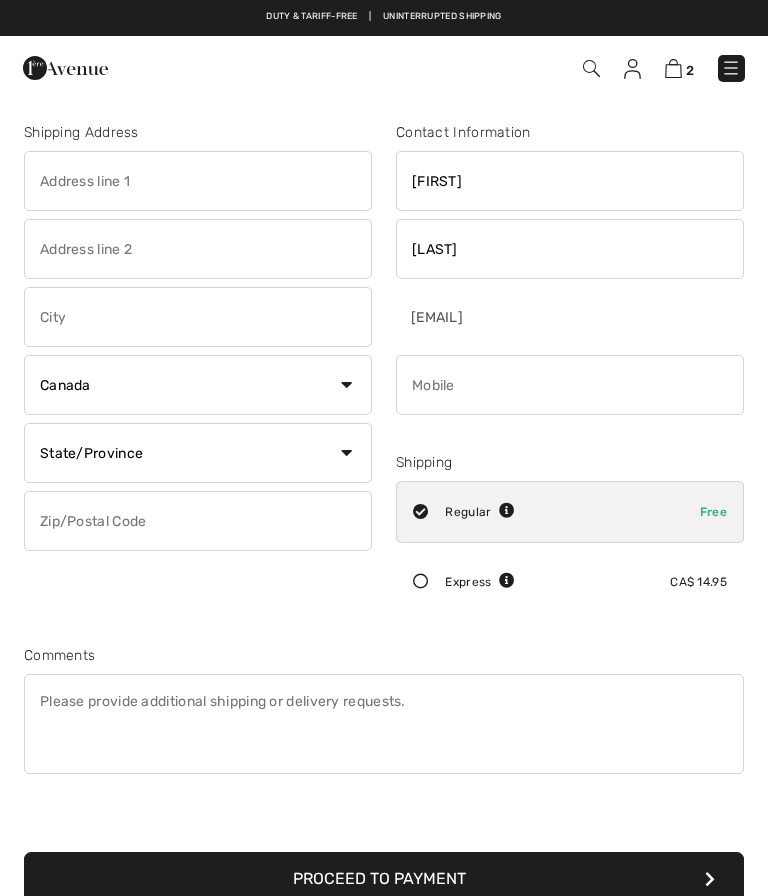 scroll, scrollTop: 0, scrollLeft: 0, axis: both 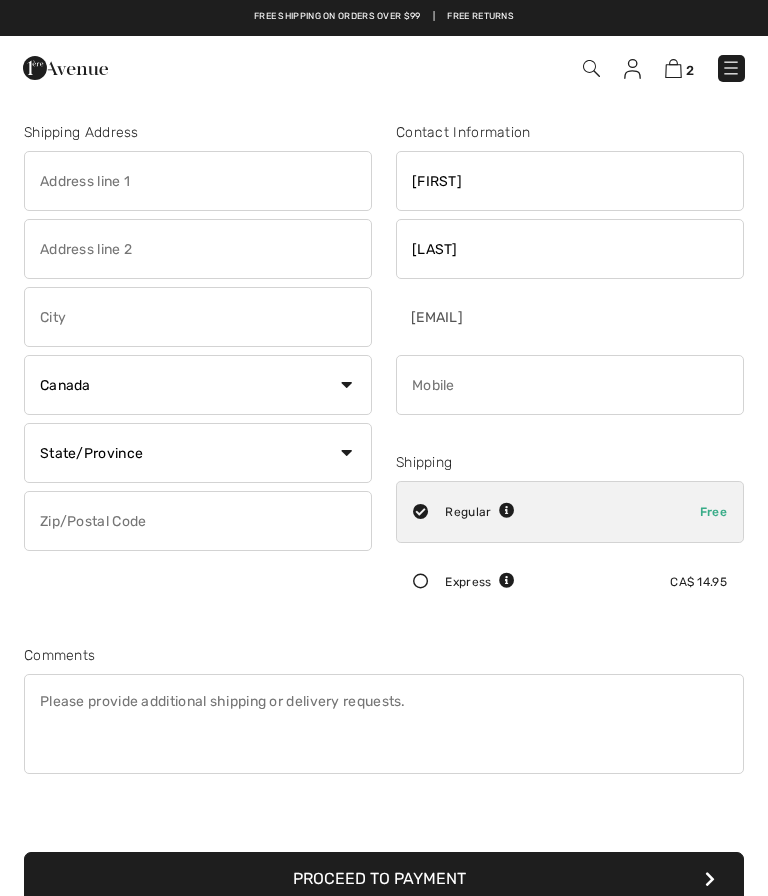 click at bounding box center (198, 181) 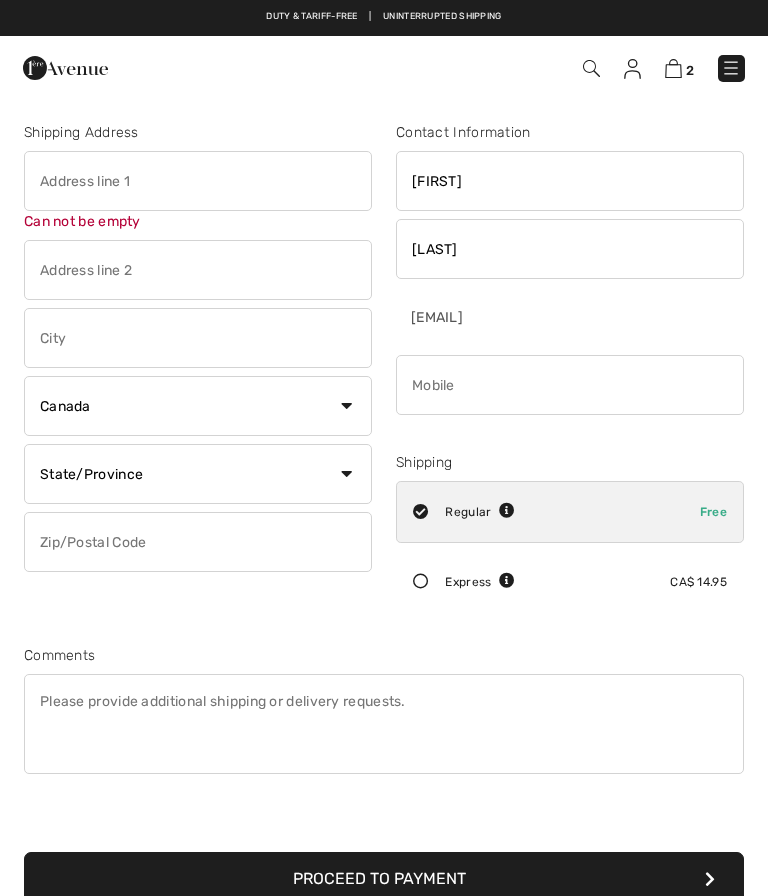 type on "[CITY]" 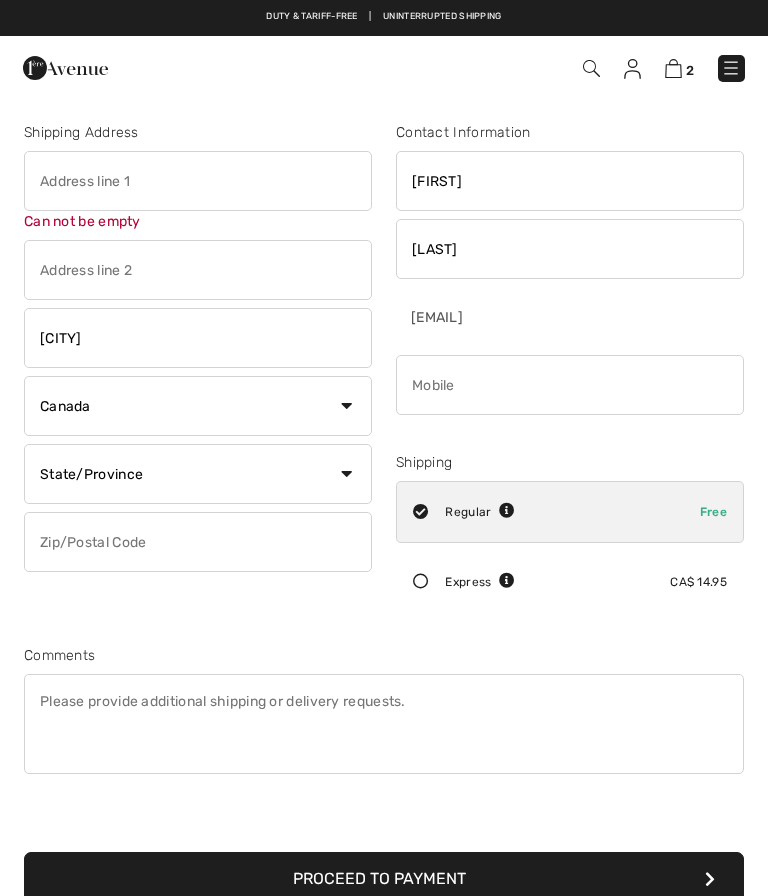 type on "[POSTAL_CODE]" 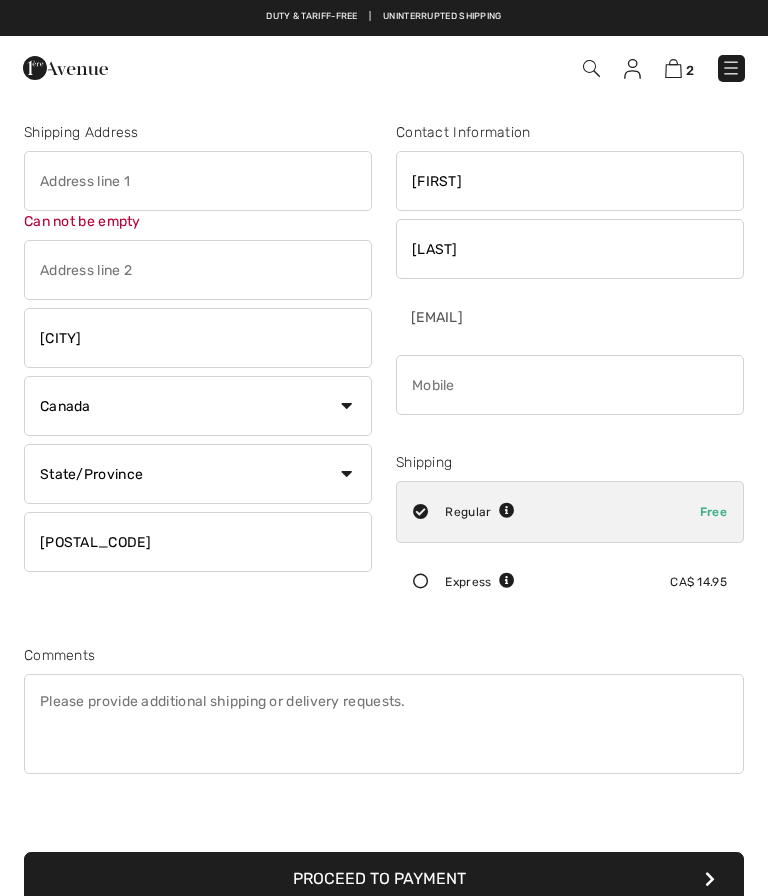 type on "[NUMBER] [STREET]" 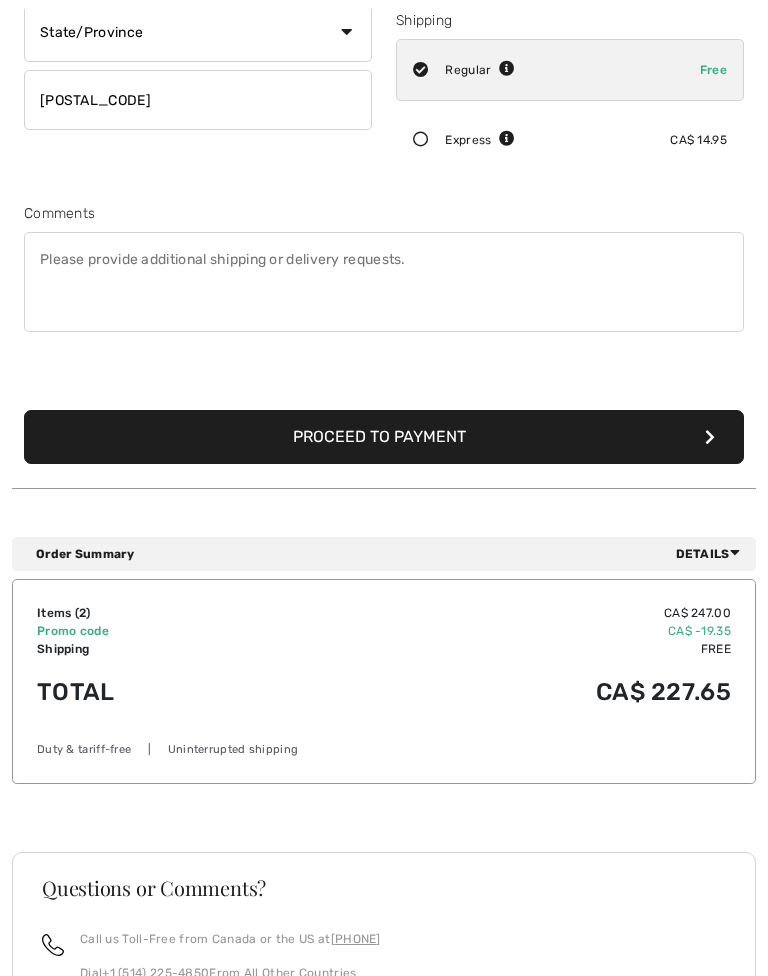 scroll, scrollTop: 443, scrollLeft: 0, axis: vertical 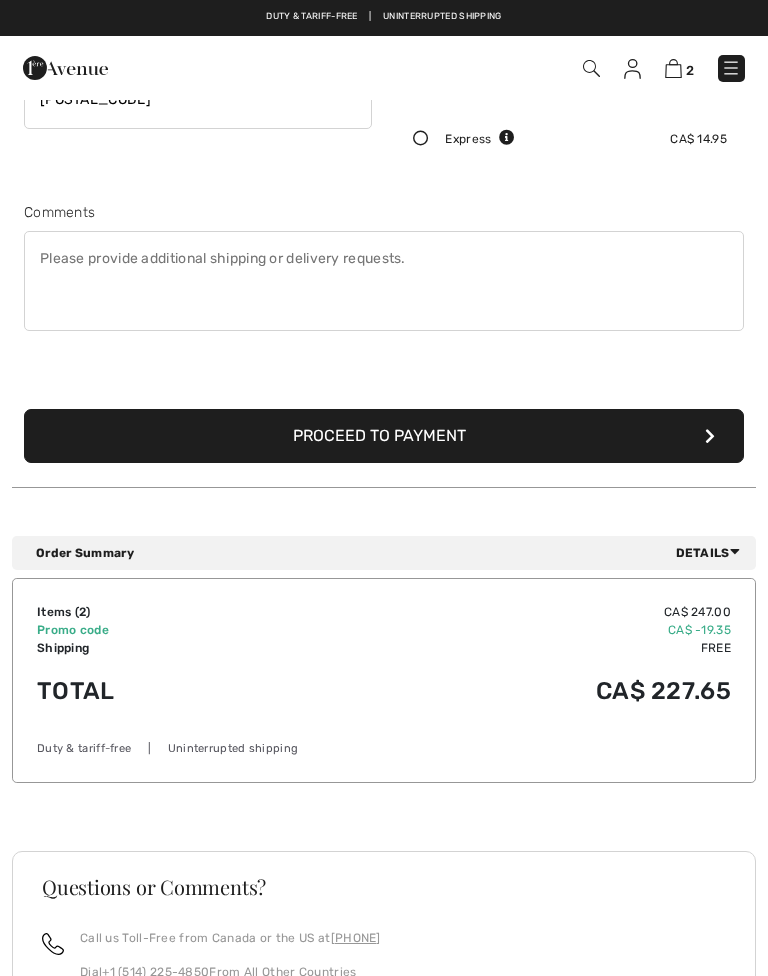 click on "Proceed to Payment" at bounding box center (384, 436) 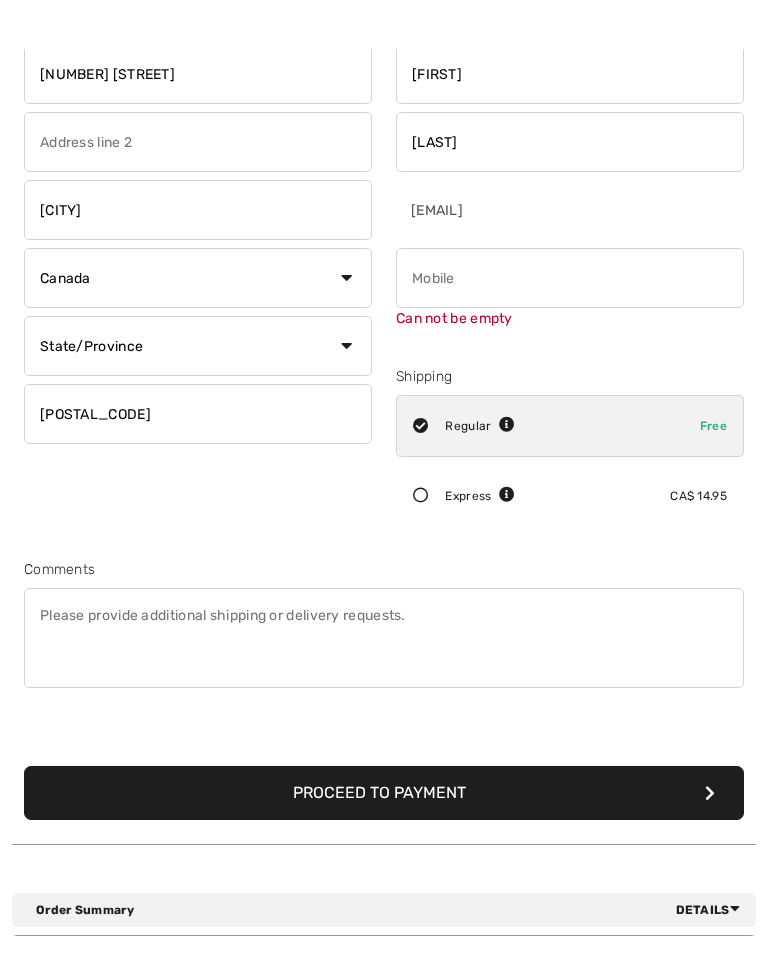 scroll, scrollTop: 153, scrollLeft: 0, axis: vertical 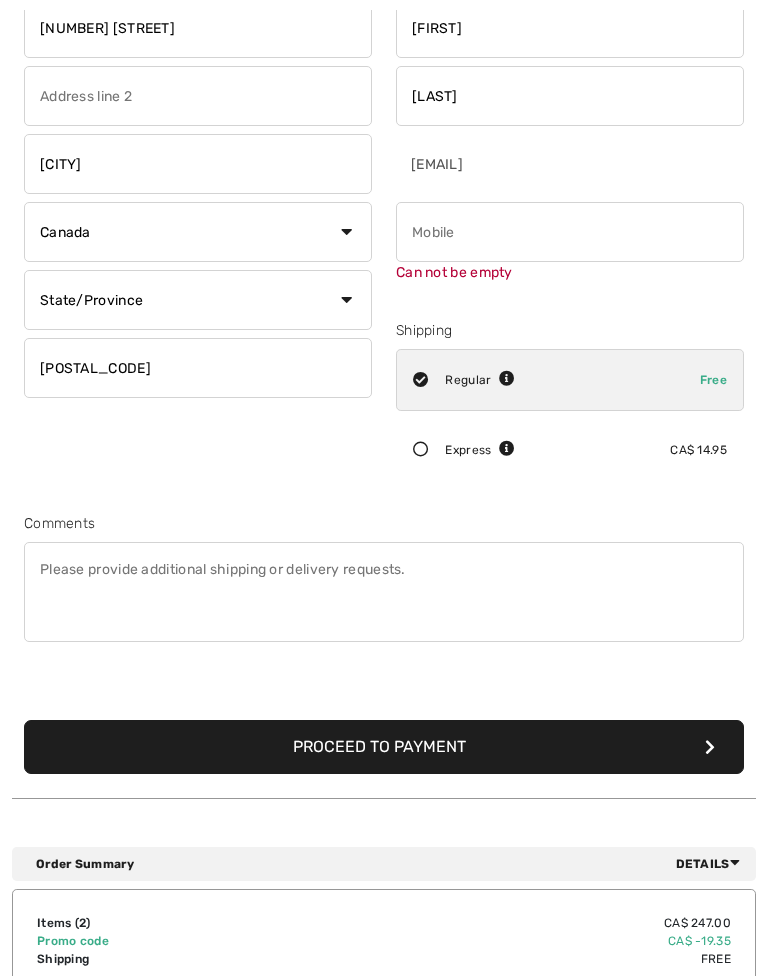 click at bounding box center [570, 232] 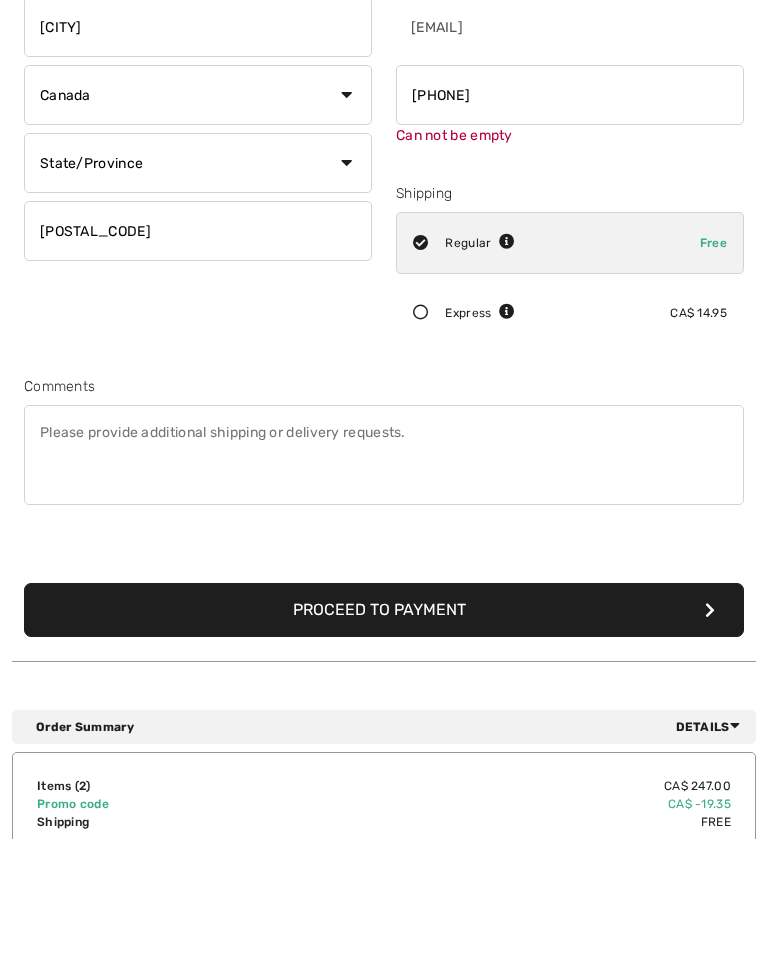 type on "5149169556" 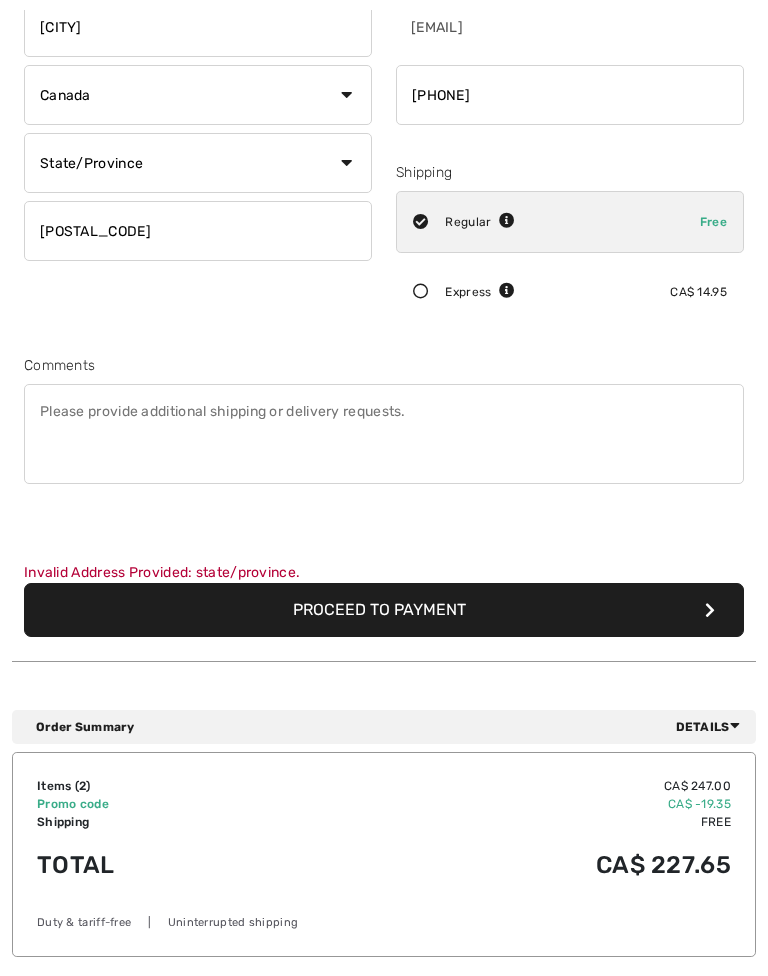 click on "State/Province
Alberta
British Columbia
Manitoba
New Brunswick
Newfoundland and Labrador
Northwest Territories
Nova Scotia
Nunavut
Ontario
Prince Edward Island
Quebec
Saskatchewan
Yukon" at bounding box center (198, 163) 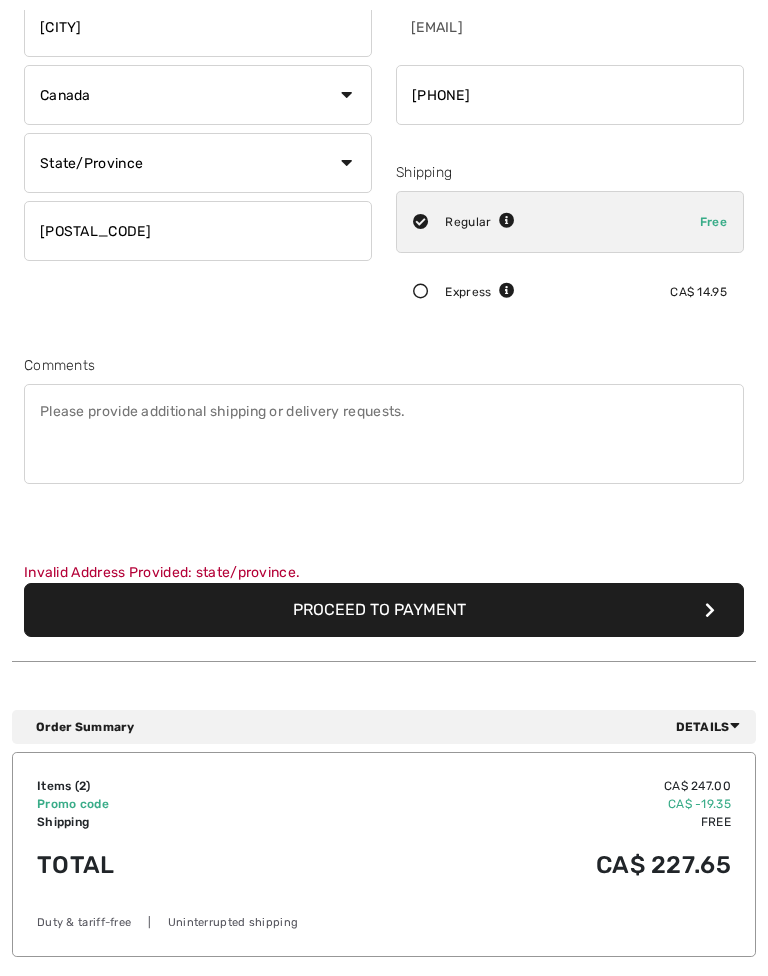 select on "QC" 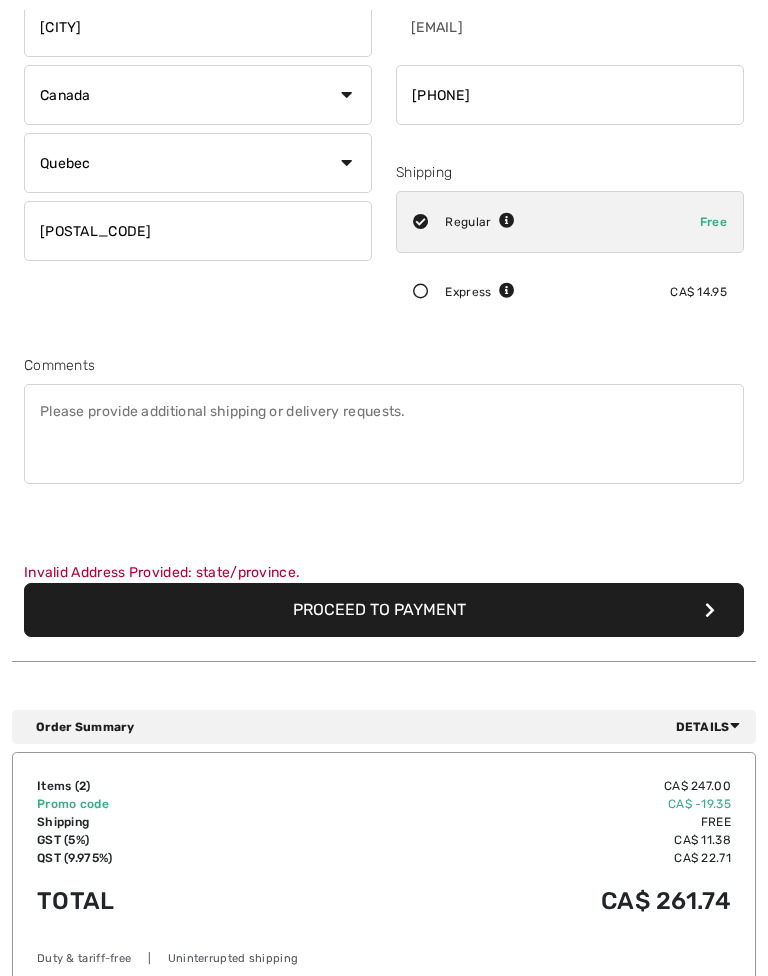 click on "Proceed to Payment" at bounding box center (384, 610) 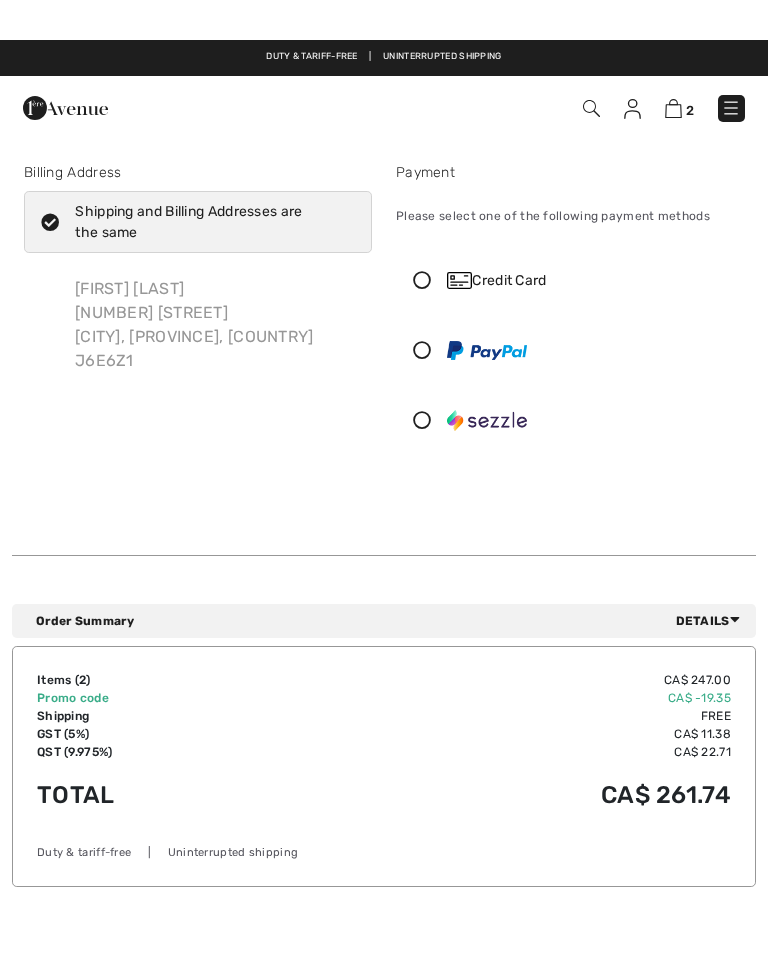 scroll, scrollTop: 0, scrollLeft: 0, axis: both 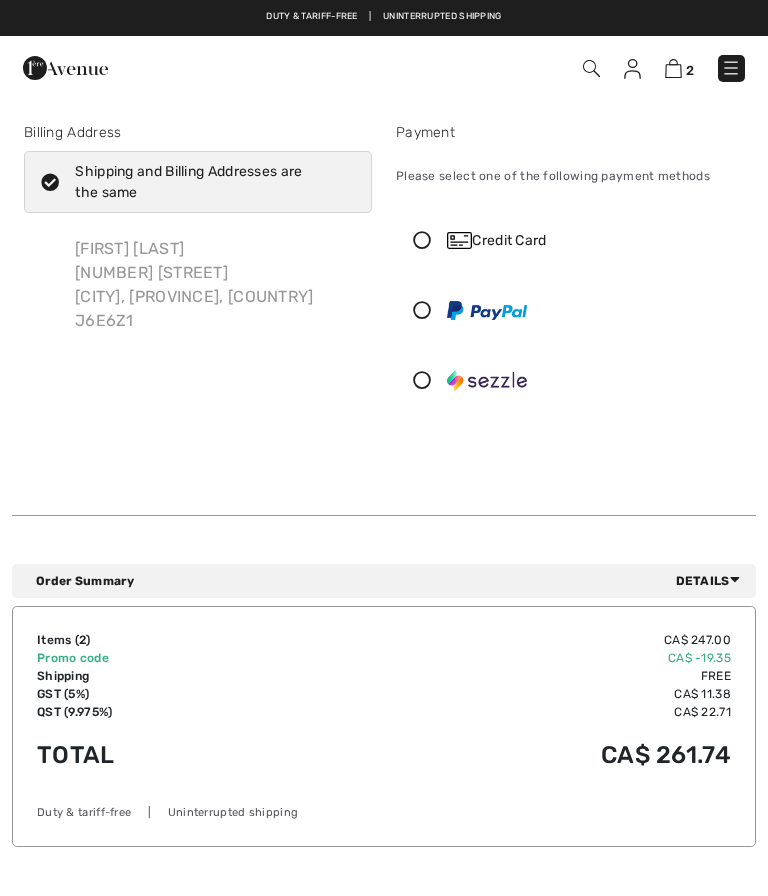 click on "Credit Card" at bounding box center (570, 240) 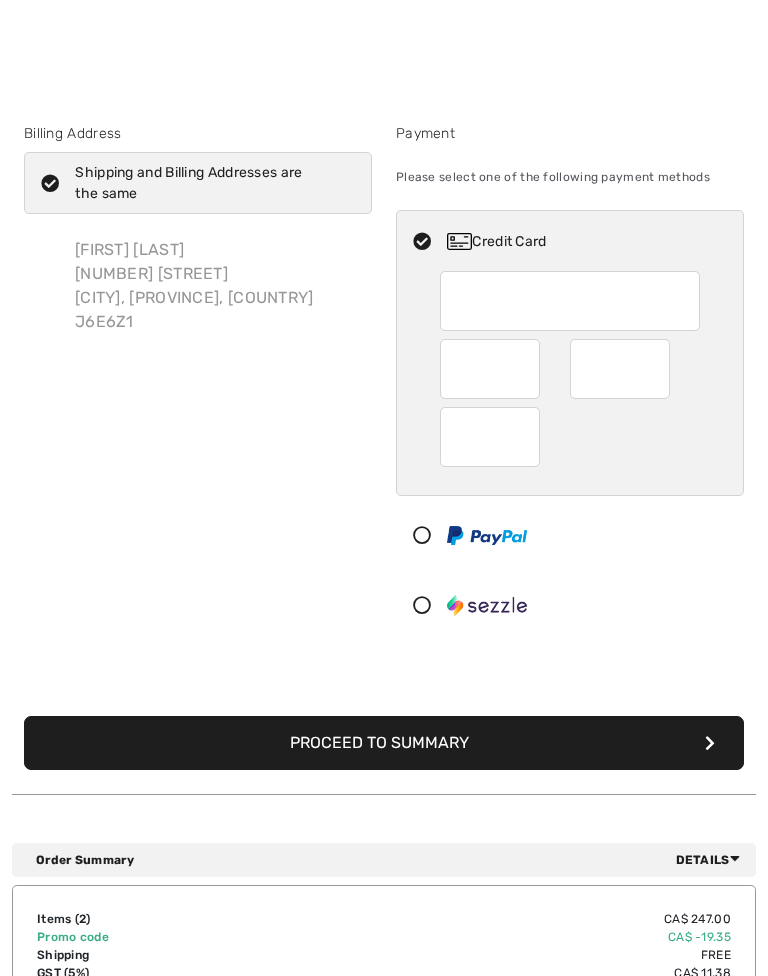 scroll, scrollTop: 32, scrollLeft: 0, axis: vertical 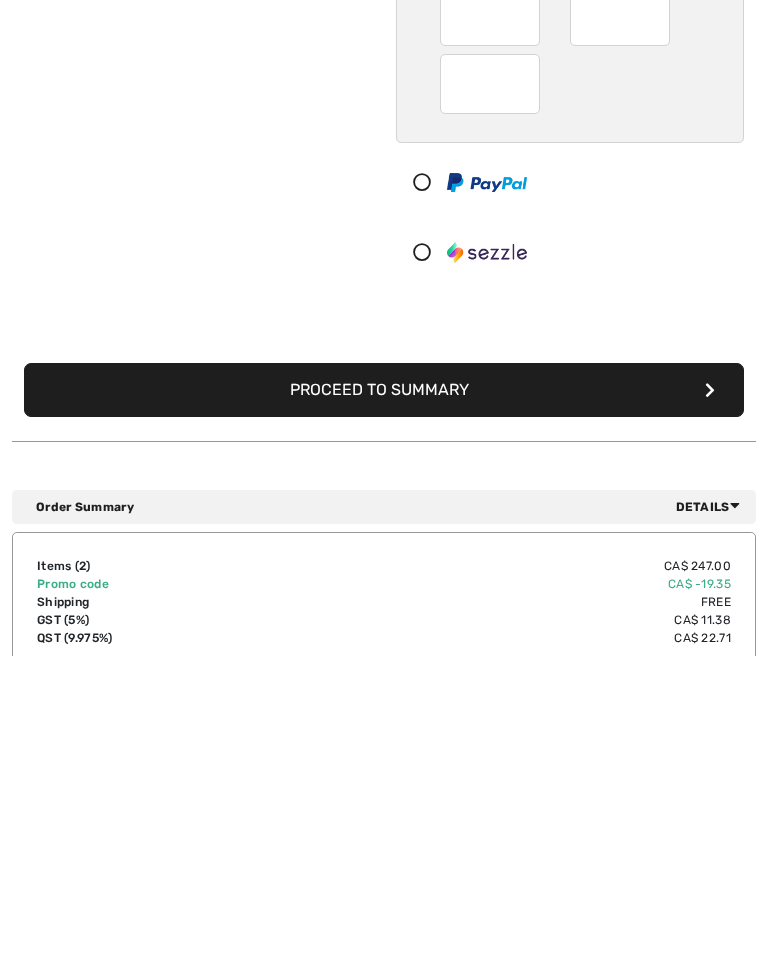 click on "Proceed to Summary" at bounding box center [384, 710] 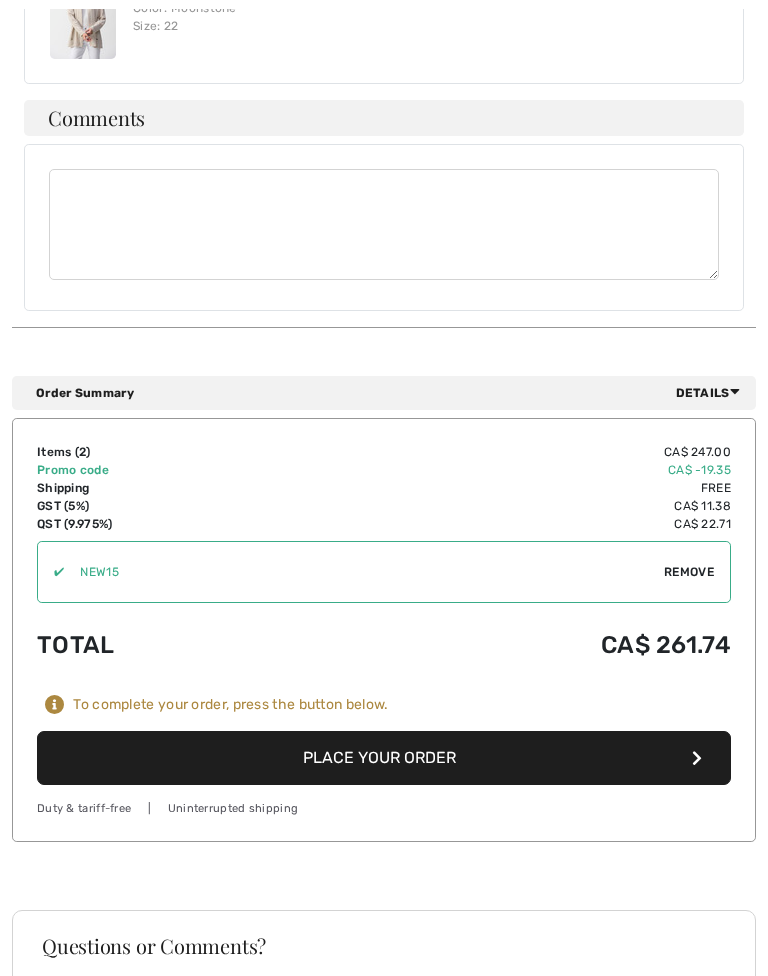 scroll, scrollTop: 850, scrollLeft: 0, axis: vertical 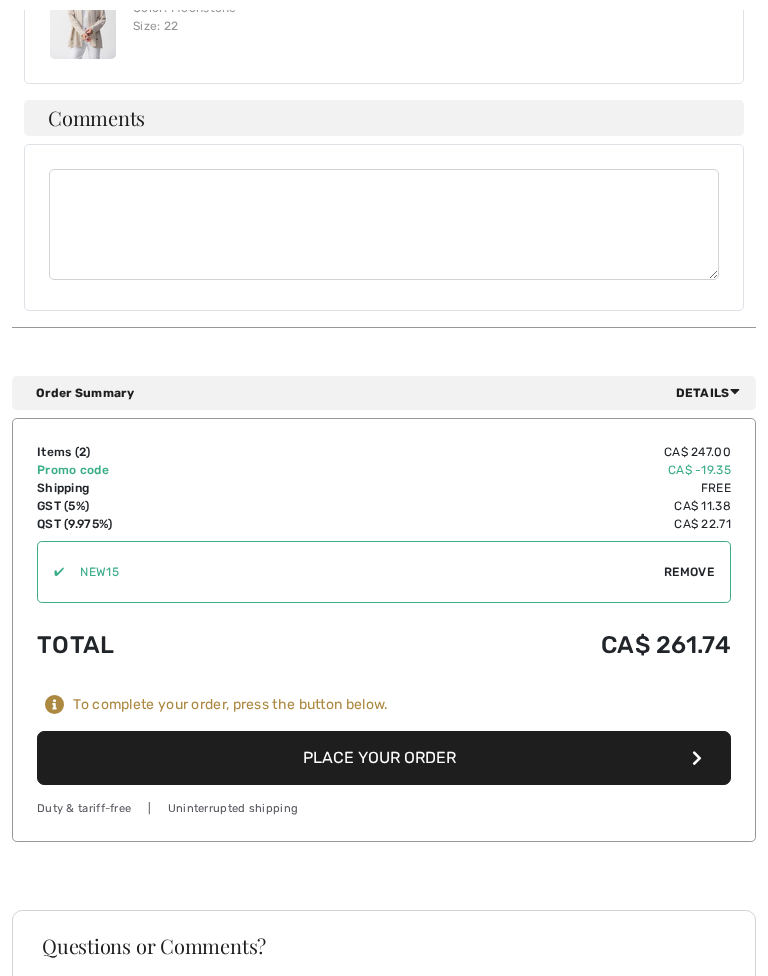 click on "Place Your Order" at bounding box center [384, 758] 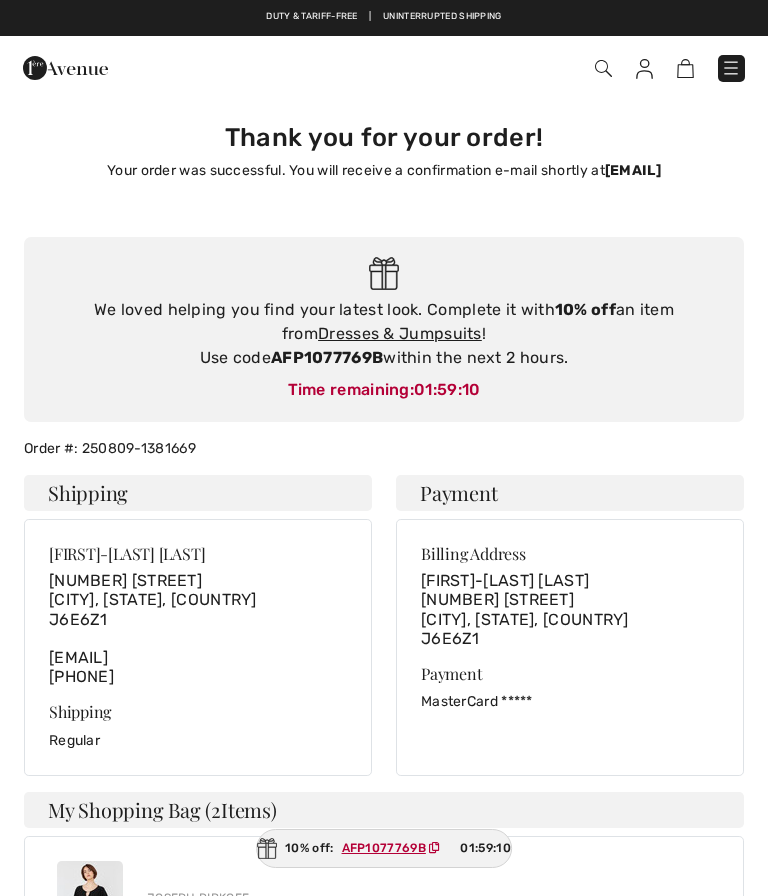 scroll, scrollTop: 0, scrollLeft: 0, axis: both 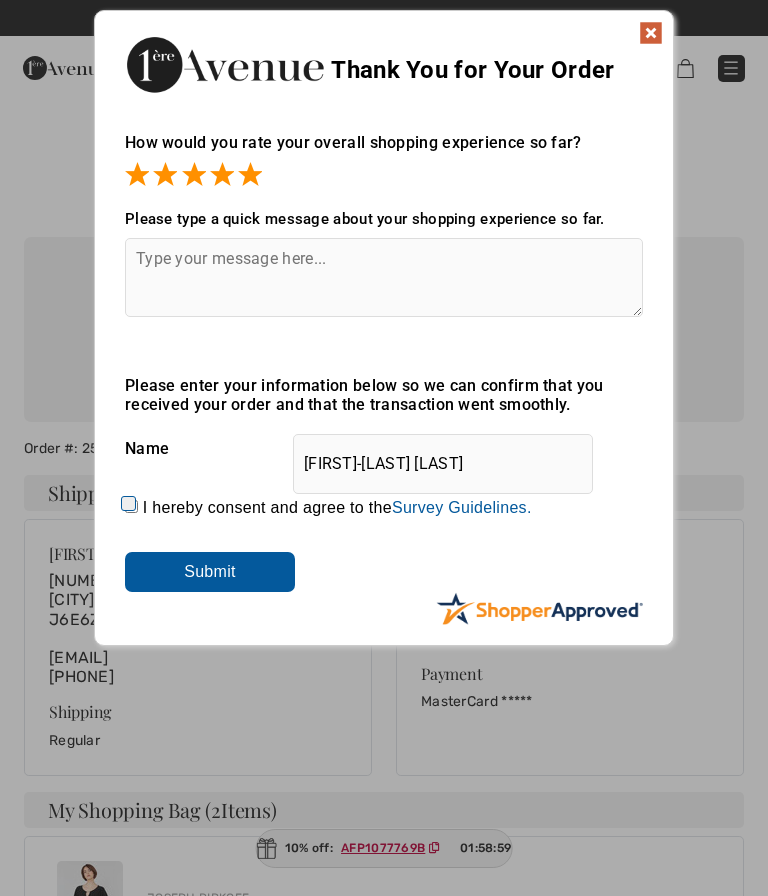 click on "Submit" at bounding box center (210, 572) 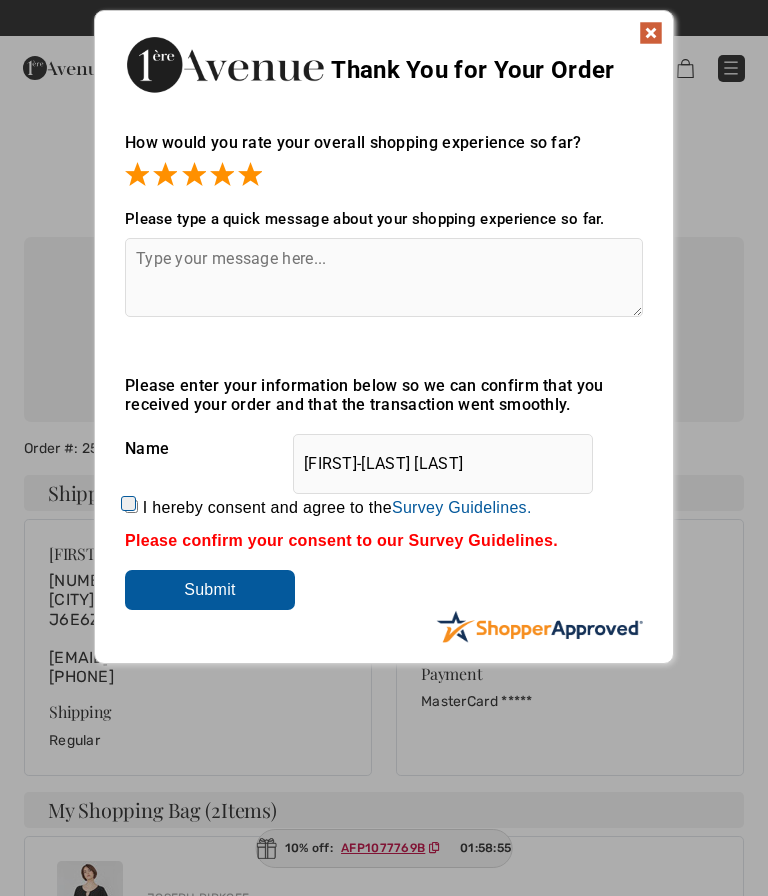 click on "I hereby consent and agree to the  By submitting a review, you grant permission to Shopper Approved to display and share your name, review, and any content submitted, in an effort to help future 1ereavenue.com customers make better buying decisions. Personal information collected or provided in connection with your review is treated as set forth in our Privacy Policy located at  https://www.shopperapproved.com/privacy.php  and is subject to 1ereavenue.com’s Privacy Policy as well. We are not responsible for 1ereavenue.com’s privacy practices and you should review 1ereavenue.com’s website directly to determine their privacy practices. For any content submitted, you grant Shopper Approved a non-exclusive license to use, copy, modify, delete and/or distribute such content without compensation to you. You also represent and warrant that: You are an active paying customer of 1ereavenue.com. You will not submit any content that is known to you to be false, inaccurate or misleading. Survey Guidelines." at bounding box center [131, 506] 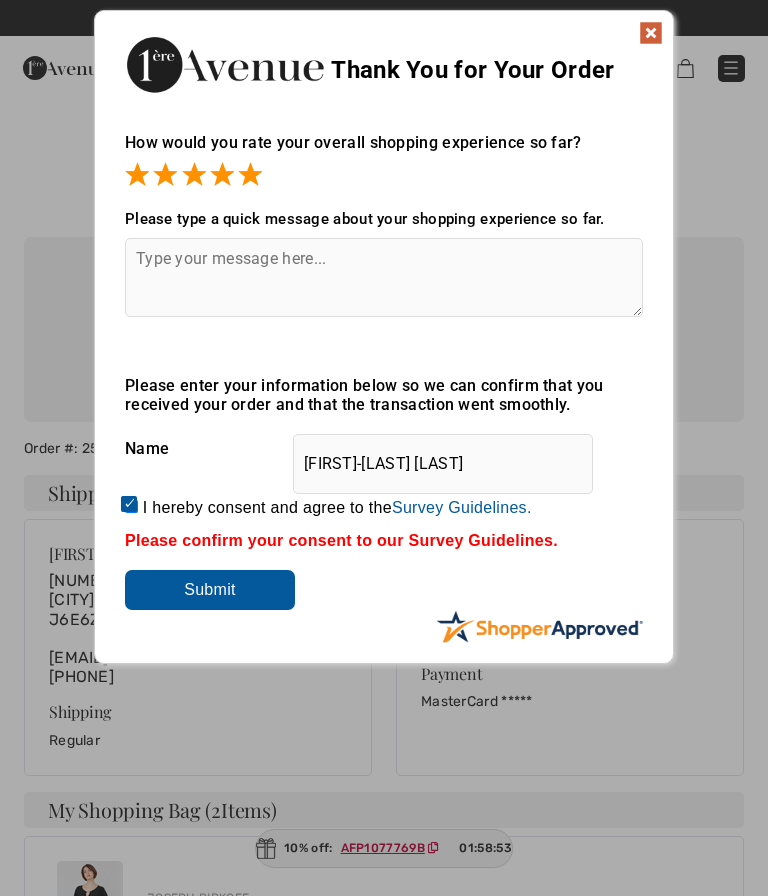 click on "Submit" at bounding box center [210, 590] 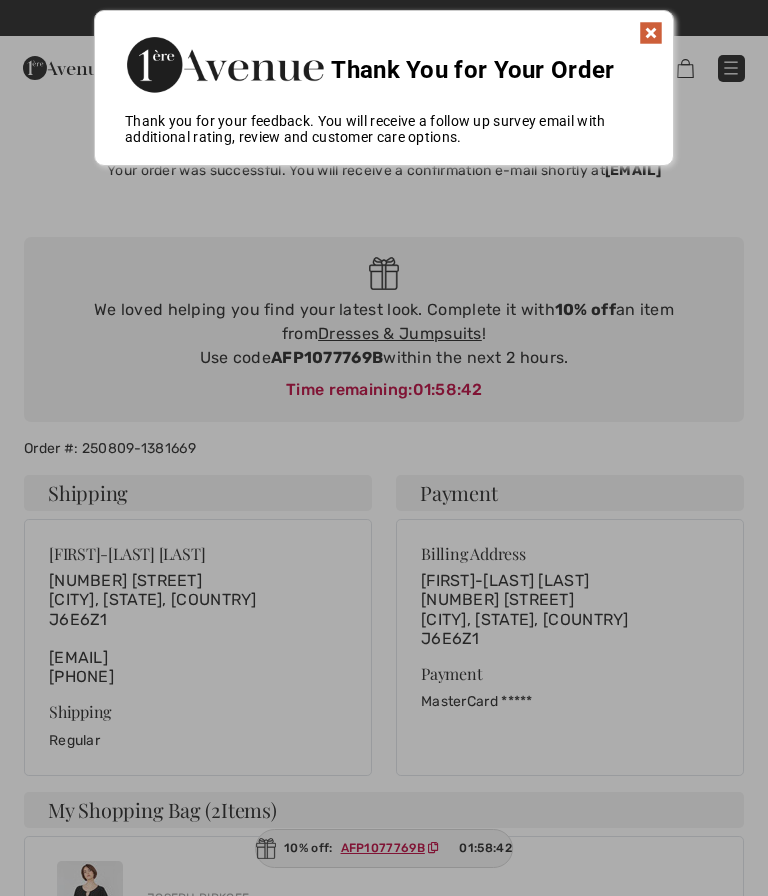 click at bounding box center (384, 448) 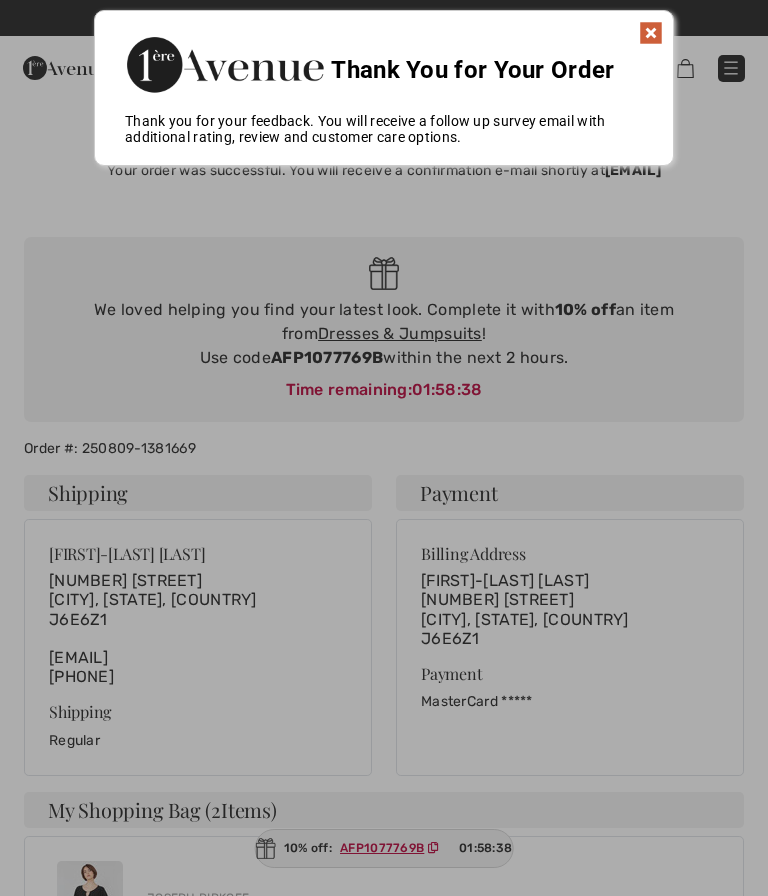 click at bounding box center (384, 448) 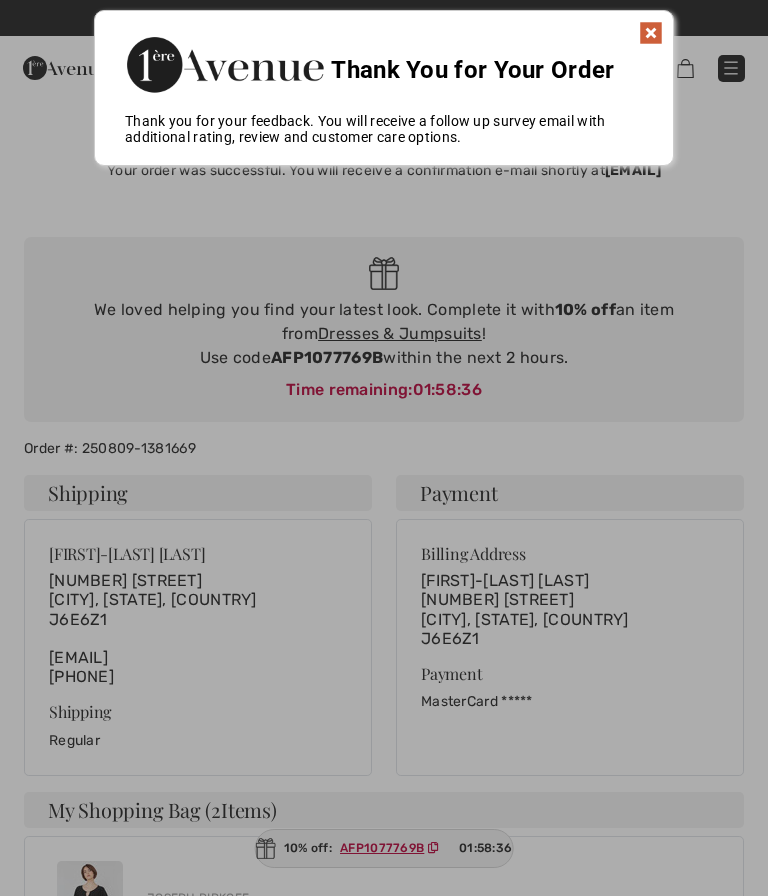 click on "Thank You for Your Order" at bounding box center (384, 62) 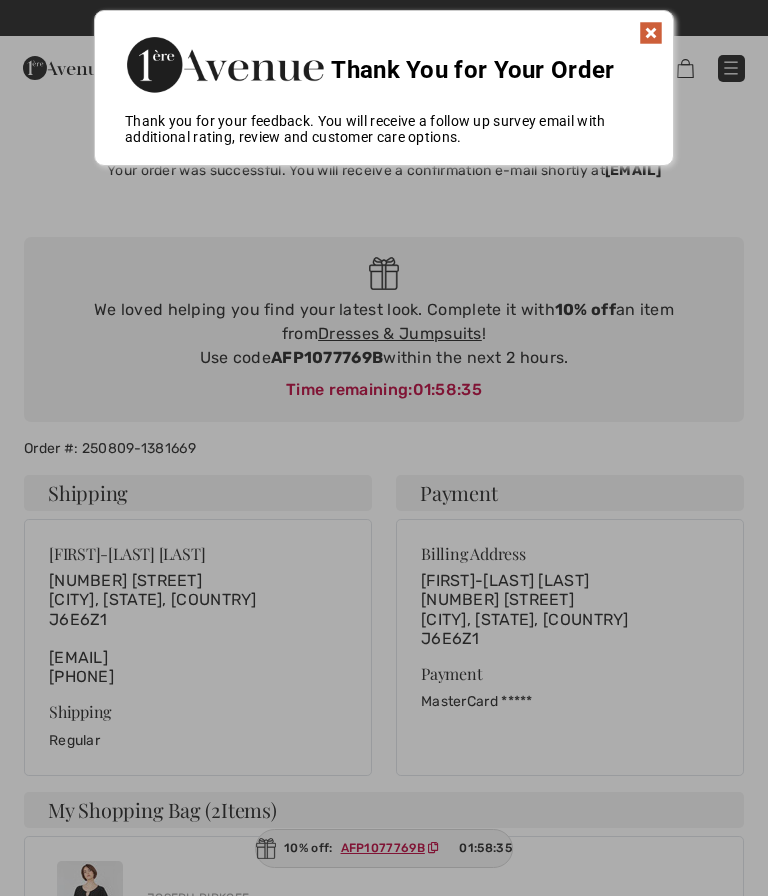 click at bounding box center (651, 33) 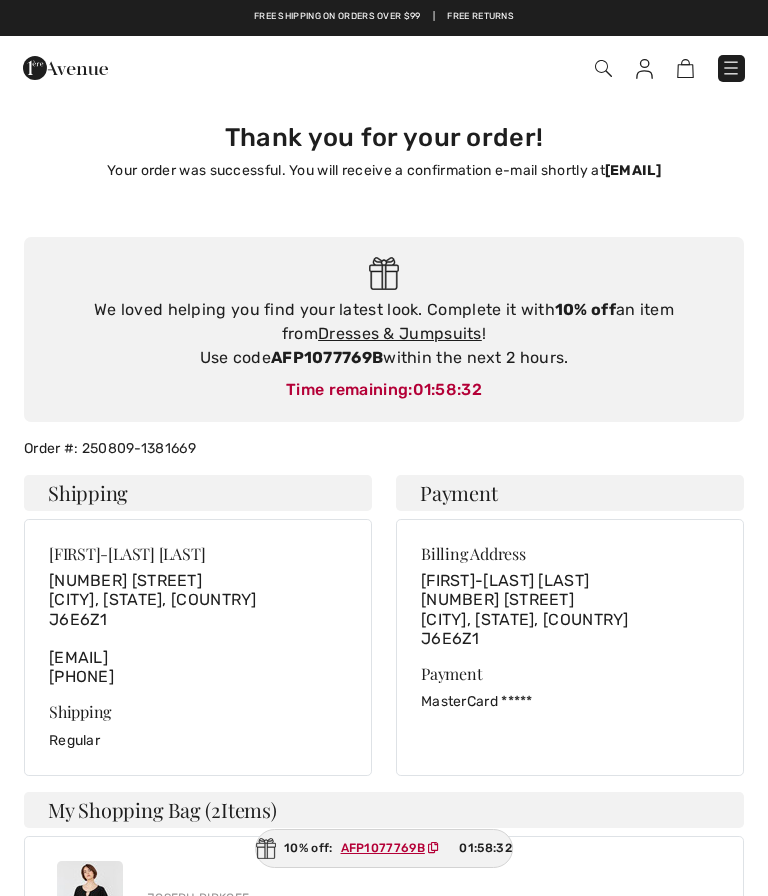 click on "Dresses & Jumpsuits" at bounding box center (400, 333) 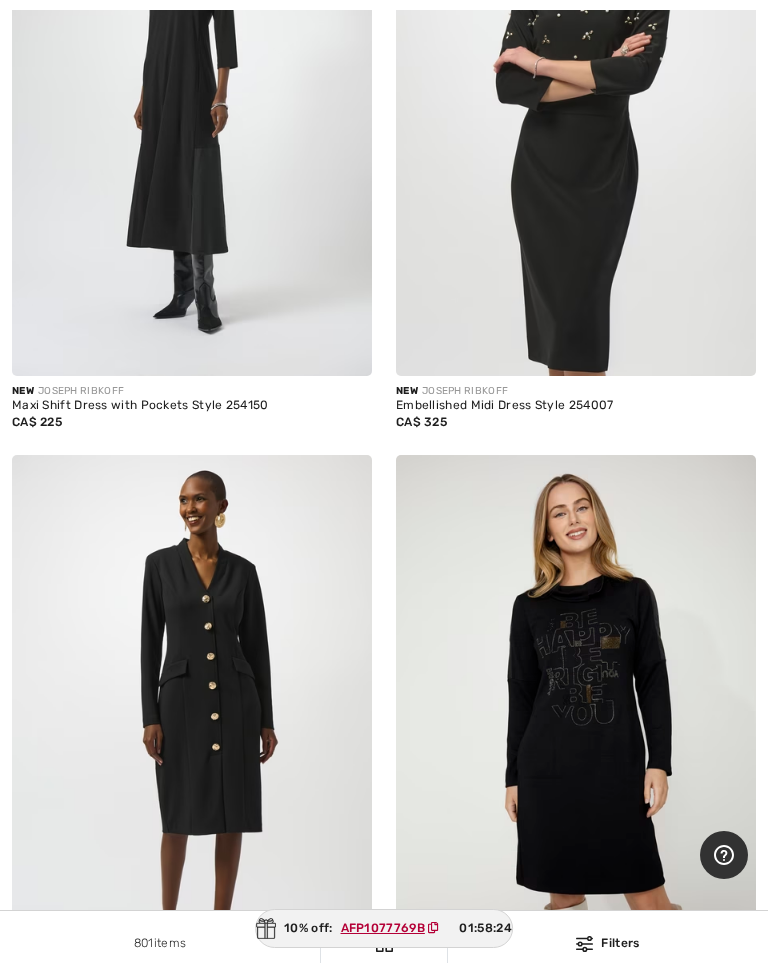 scroll, scrollTop: 1037, scrollLeft: 0, axis: vertical 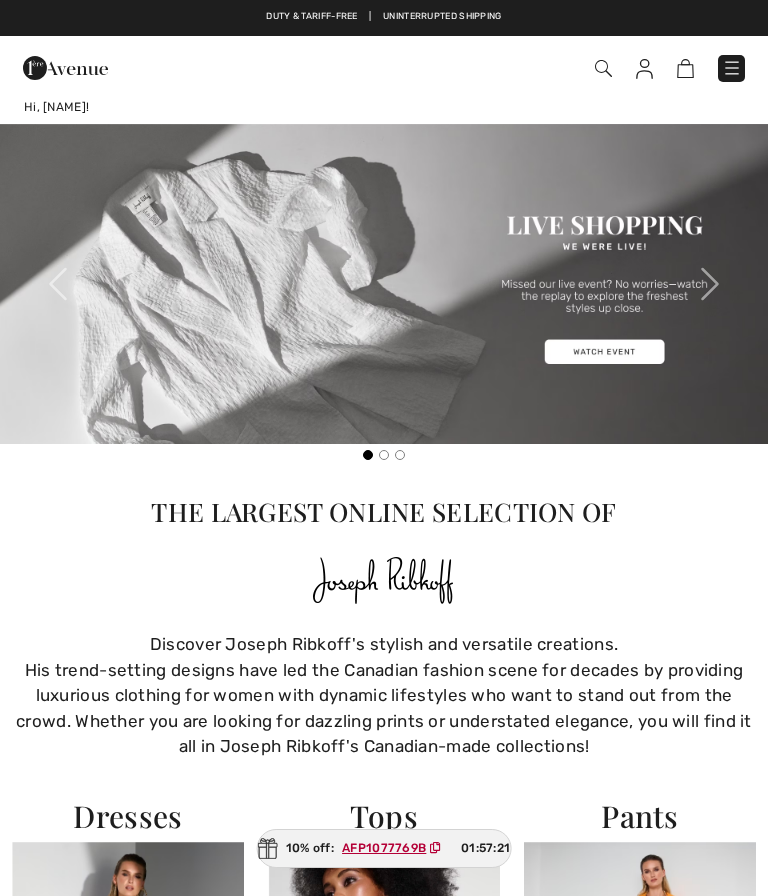 checkbox on "true" 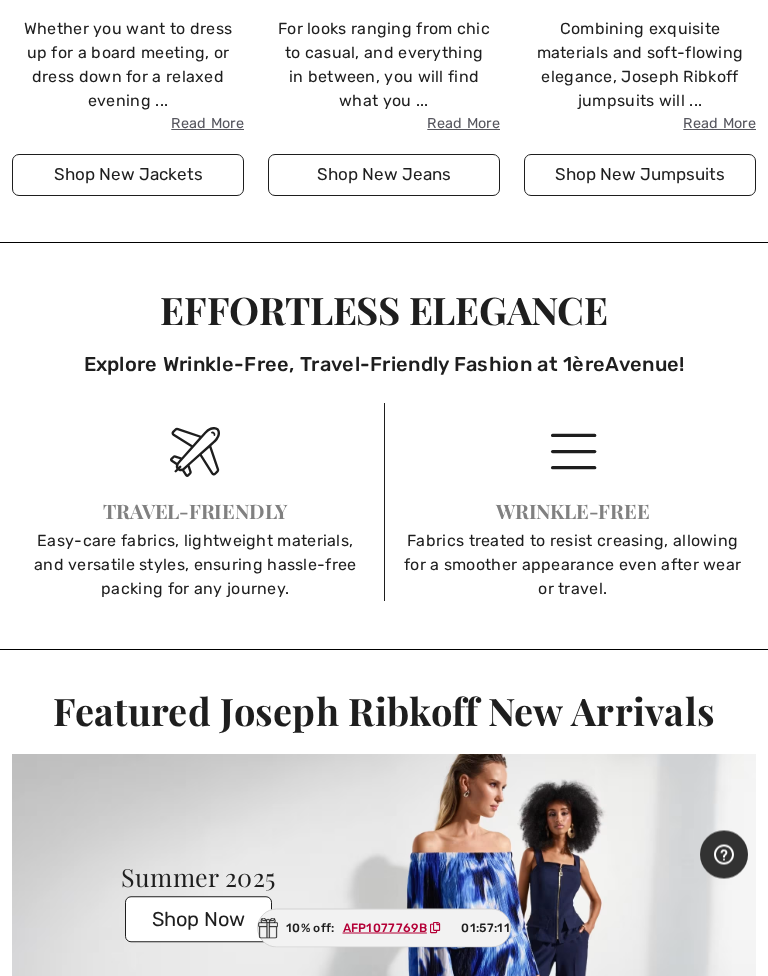 scroll, scrollTop: 1702, scrollLeft: 0, axis: vertical 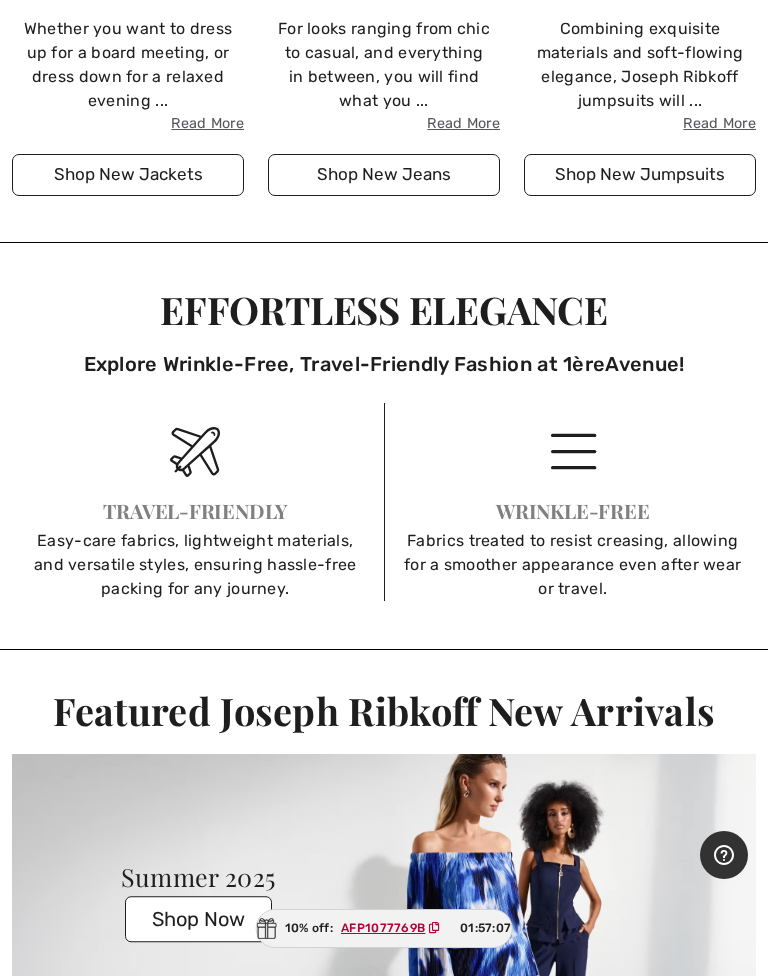 click at bounding box center [195, 452] 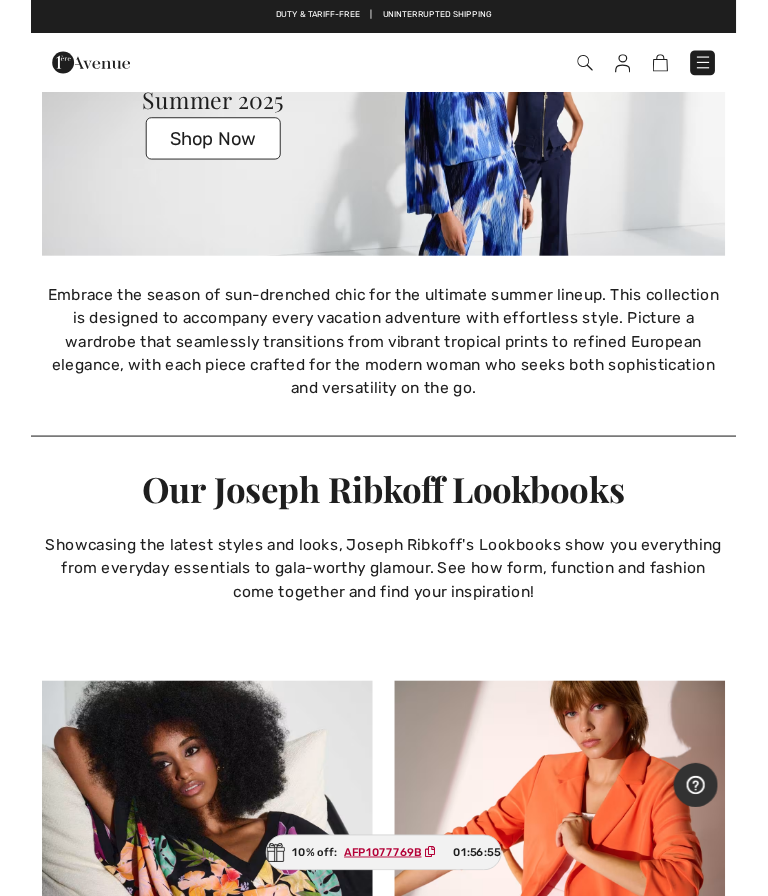 scroll, scrollTop: 2470, scrollLeft: 0, axis: vertical 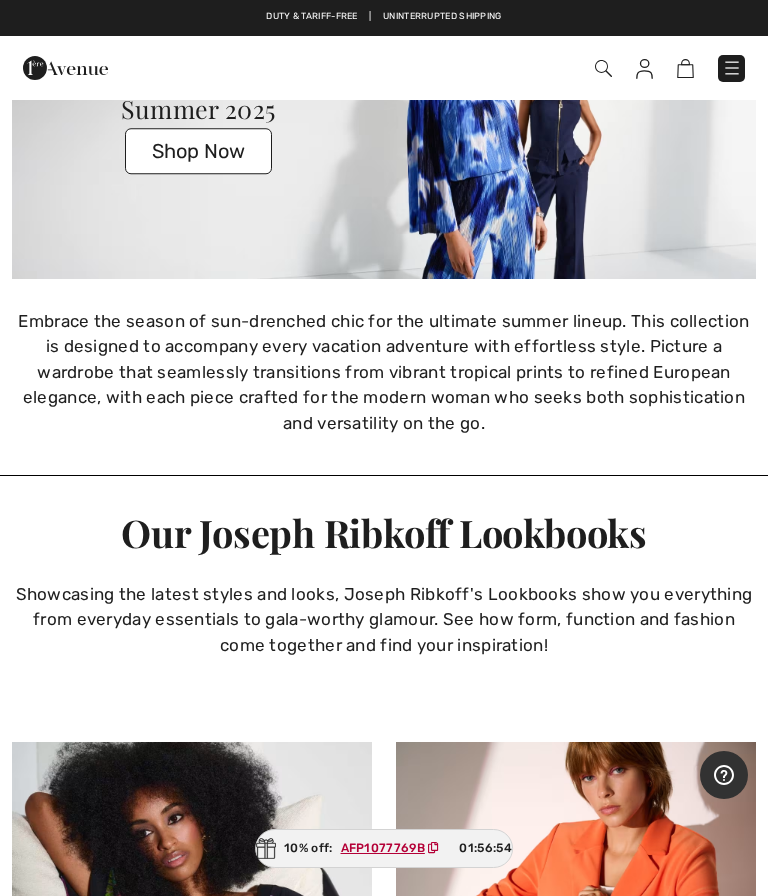 click on "Shop Now" at bounding box center [198, 151] 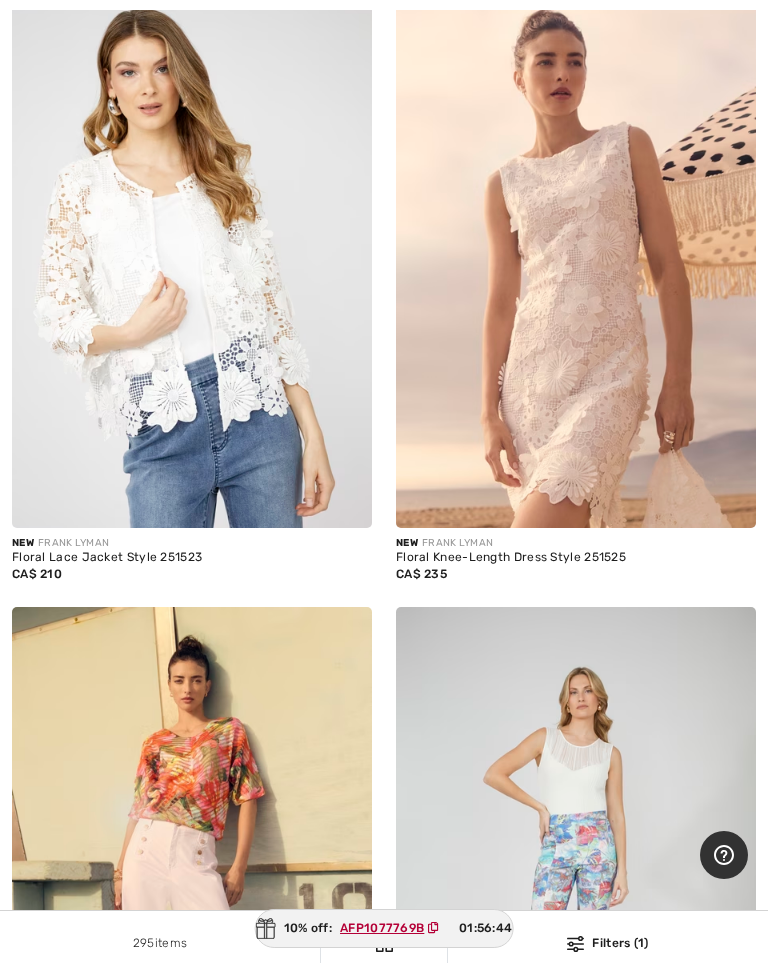 scroll, scrollTop: 811, scrollLeft: 0, axis: vertical 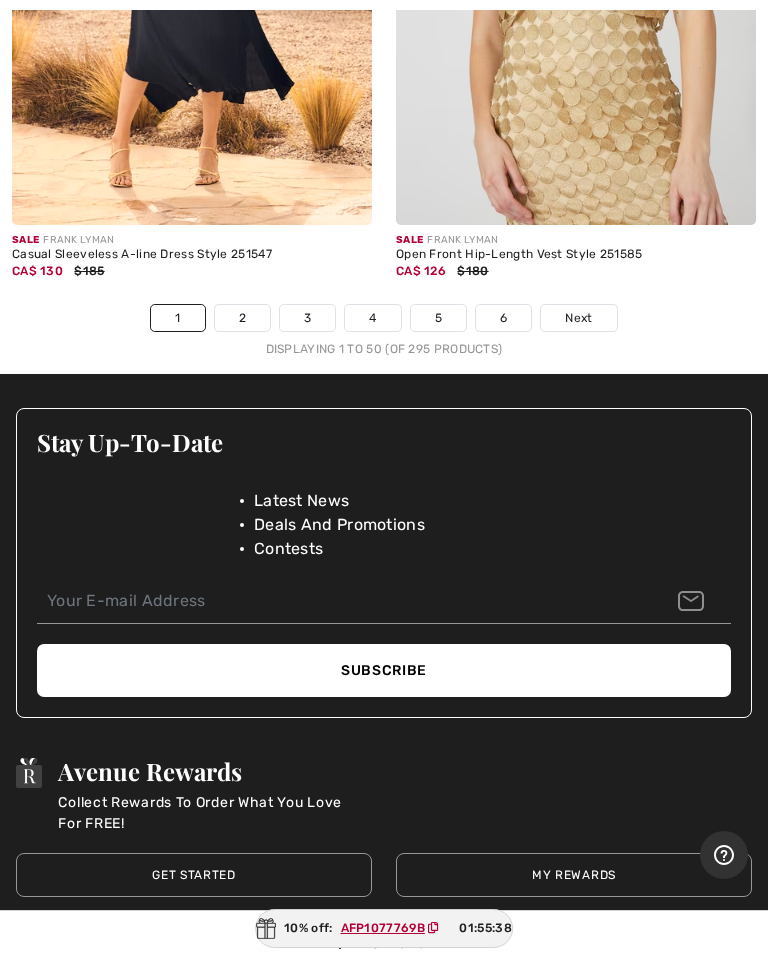 click on "2" at bounding box center [242, 318] 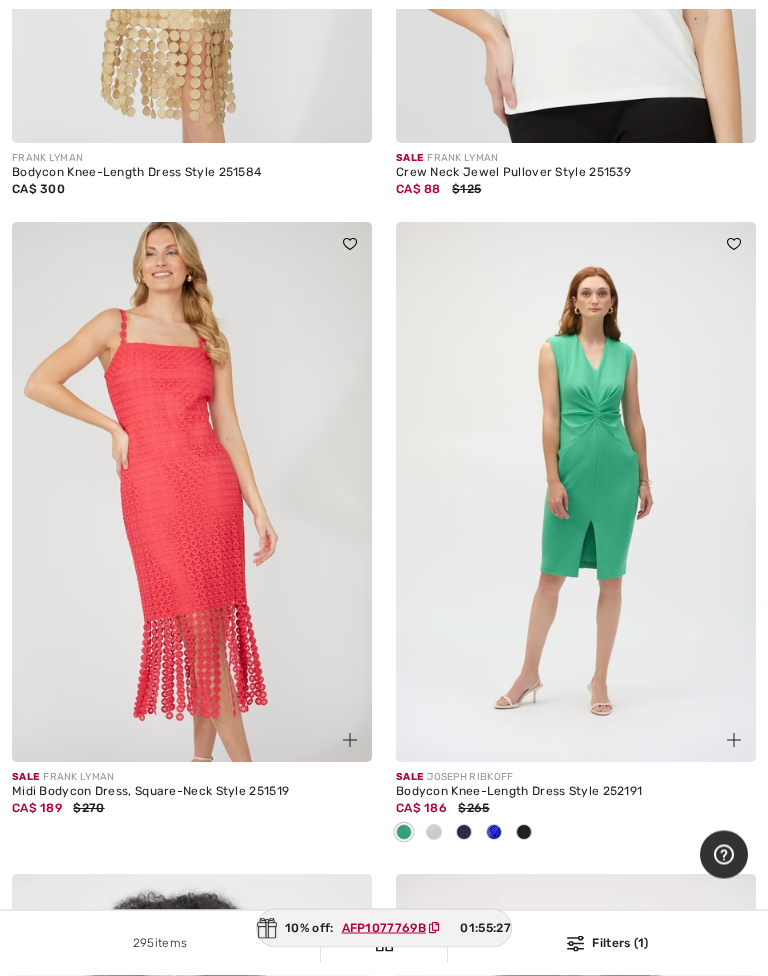 scroll, scrollTop: 725, scrollLeft: 0, axis: vertical 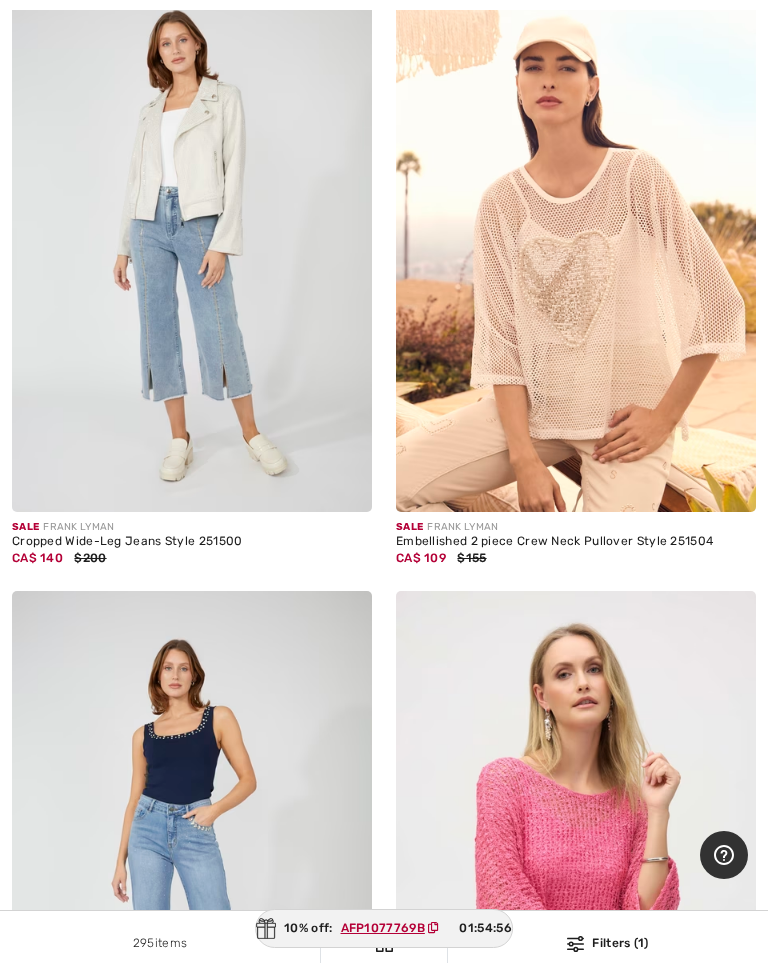 click at bounding box center (576, 242) 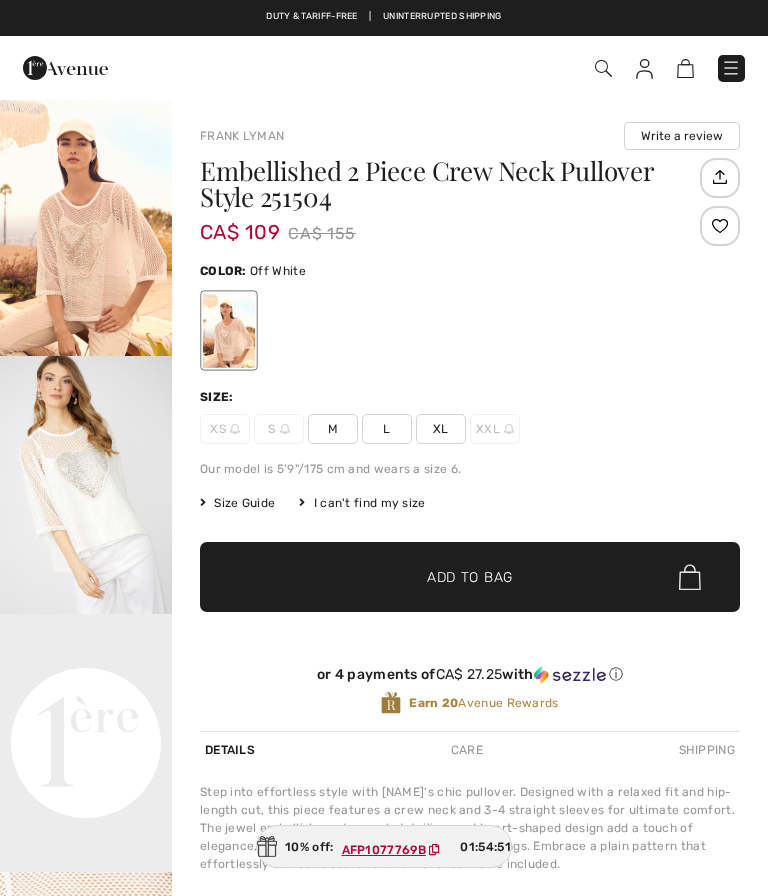 scroll, scrollTop: 0, scrollLeft: 0, axis: both 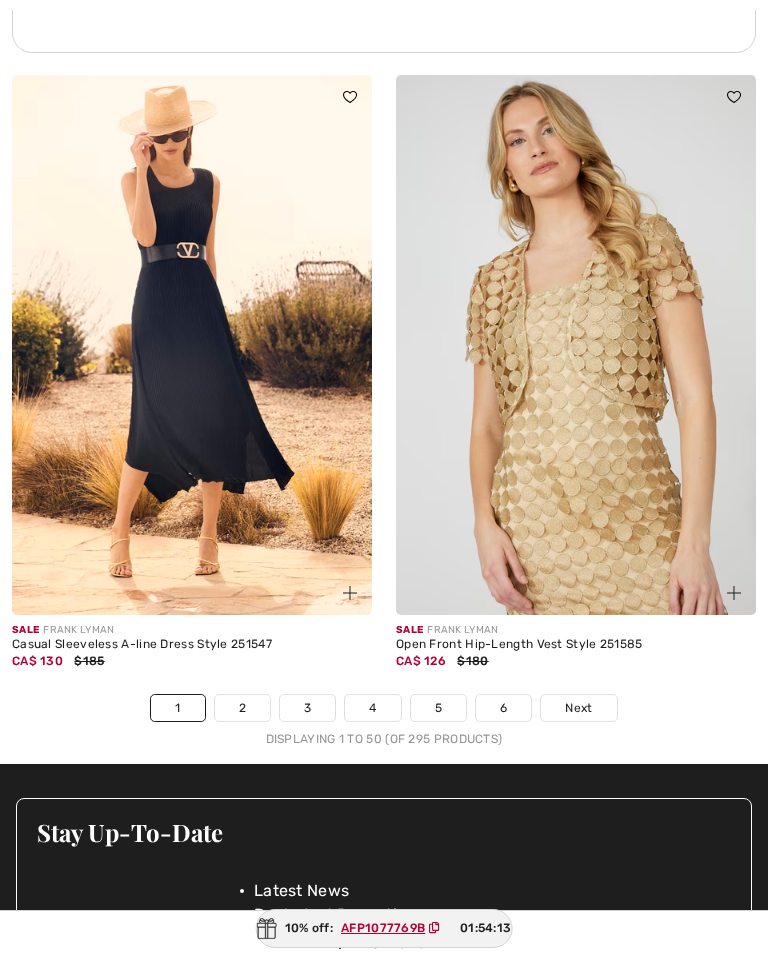 checkbox on "true" 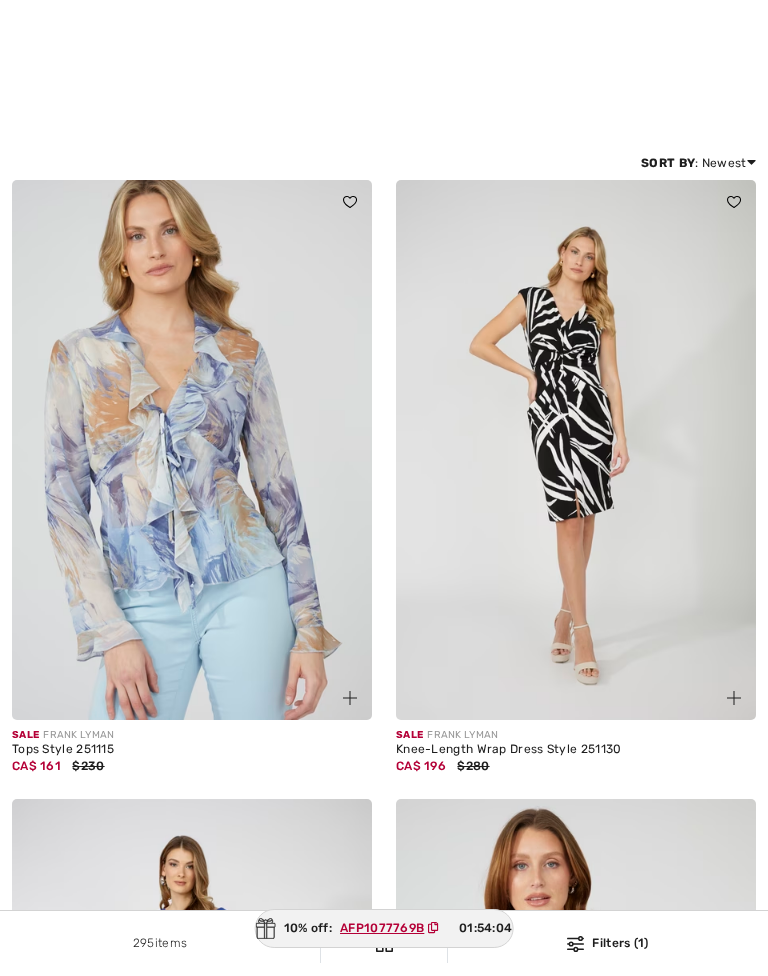 checkbox on "true" 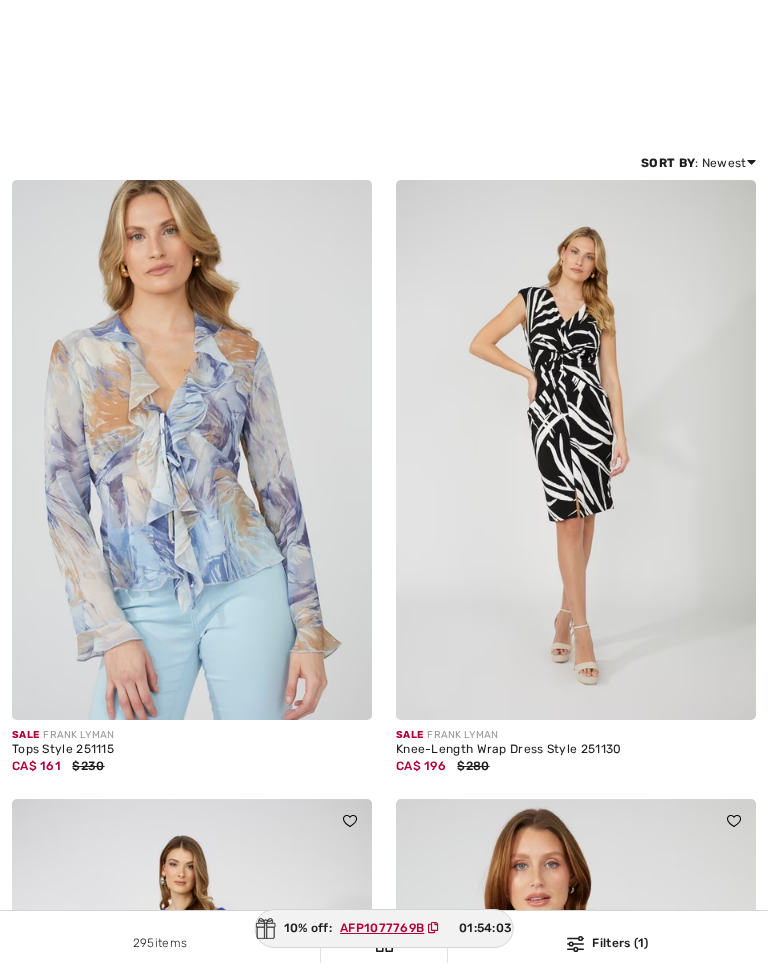 scroll, scrollTop: 544, scrollLeft: 0, axis: vertical 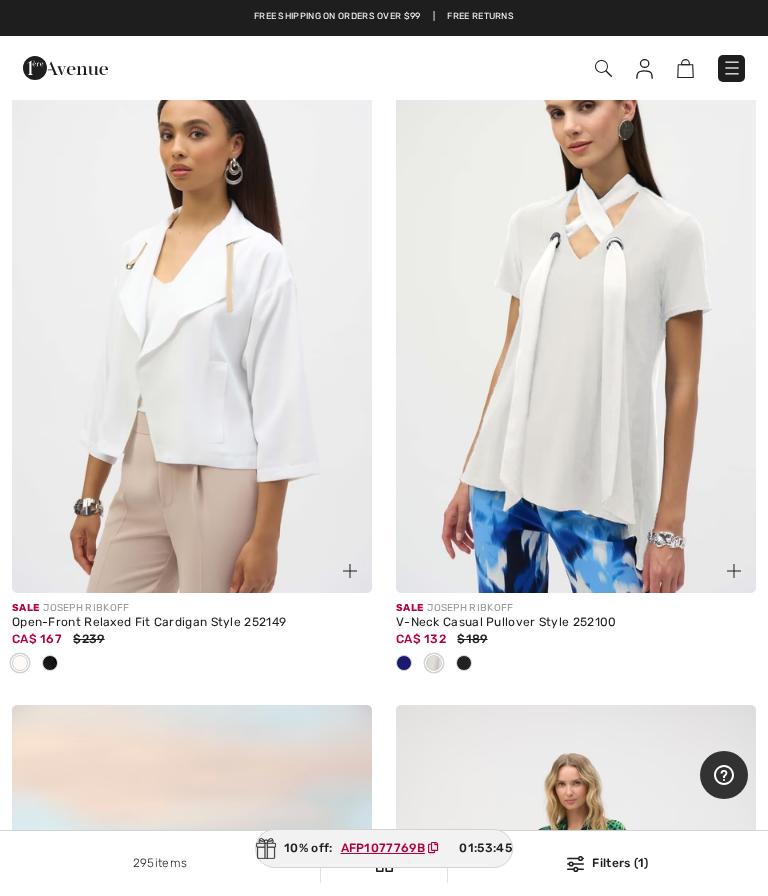click at bounding box center (576, 323) 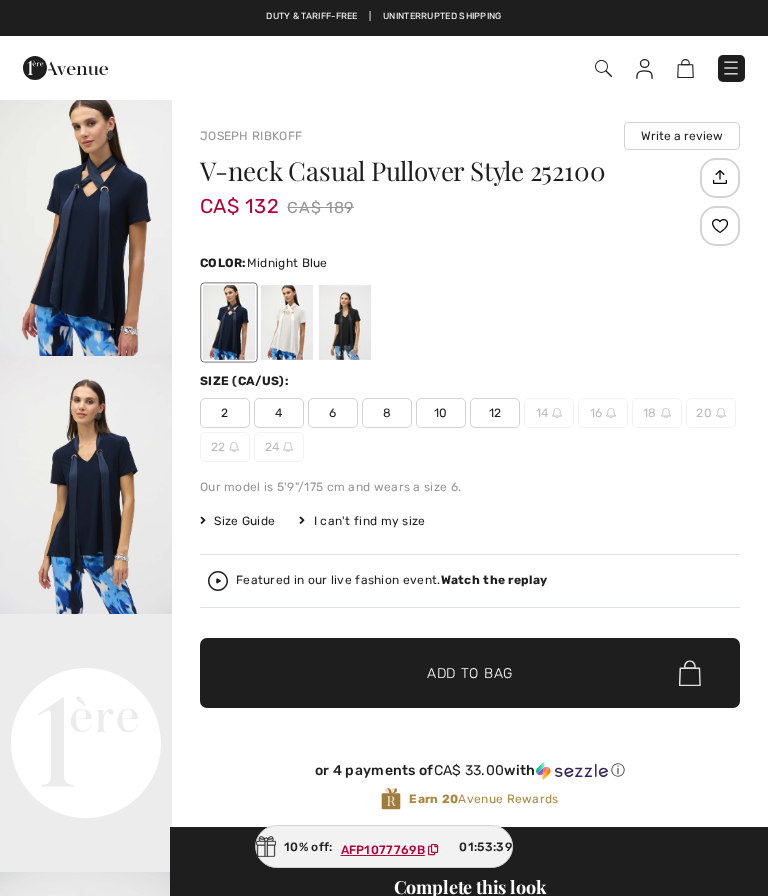scroll, scrollTop: 0, scrollLeft: 0, axis: both 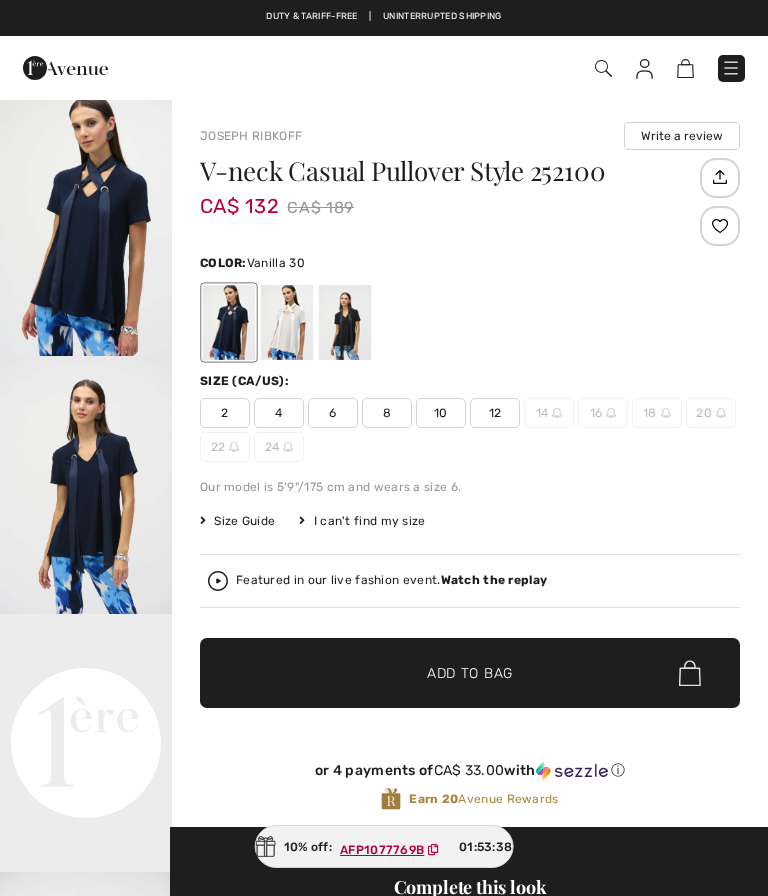 click at bounding box center [287, 322] 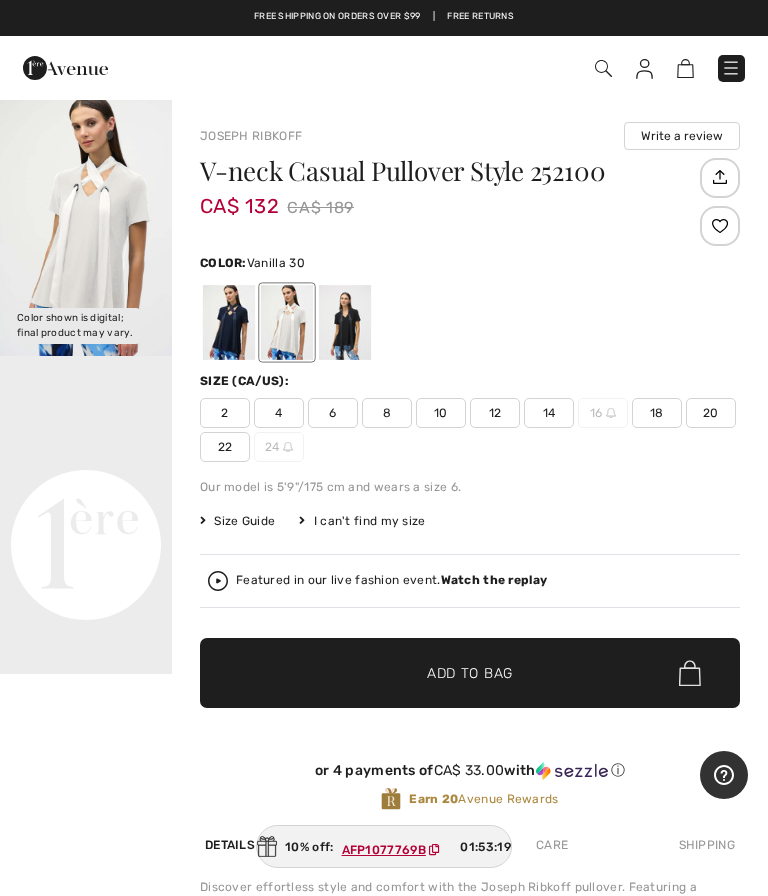 click on "22" at bounding box center [225, 447] 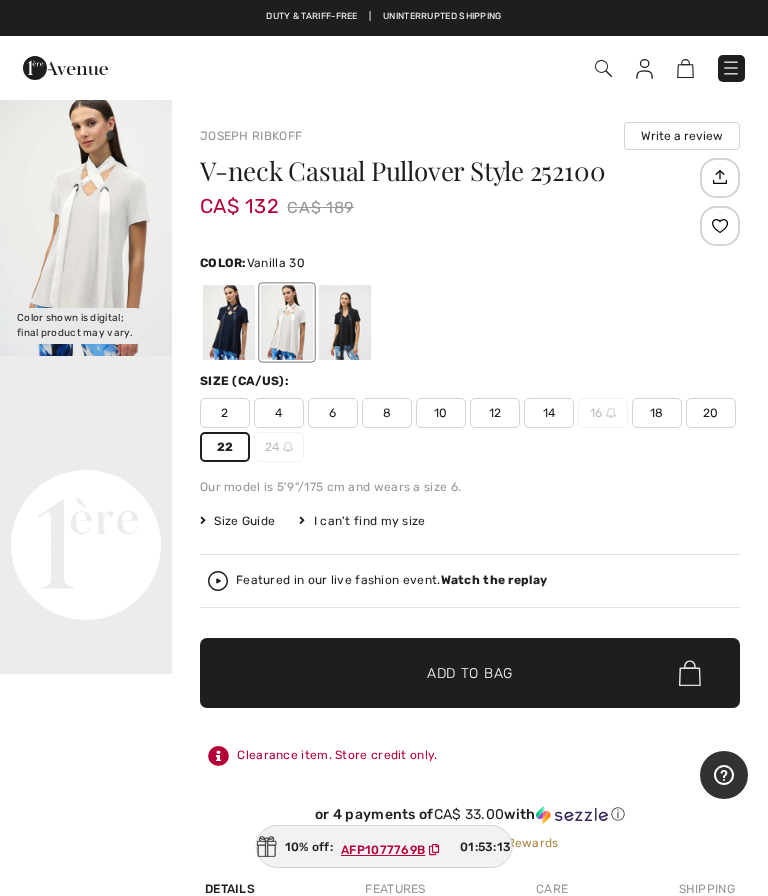 click on "Add to Bag" at bounding box center [470, 673] 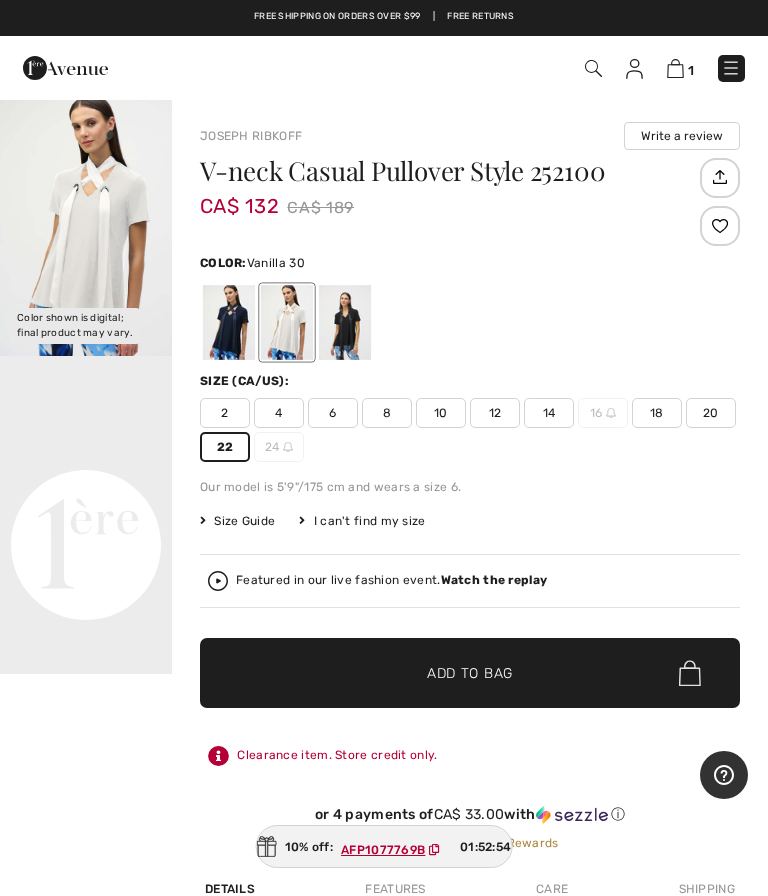 click on "AFP1077769B" at bounding box center (383, 850) 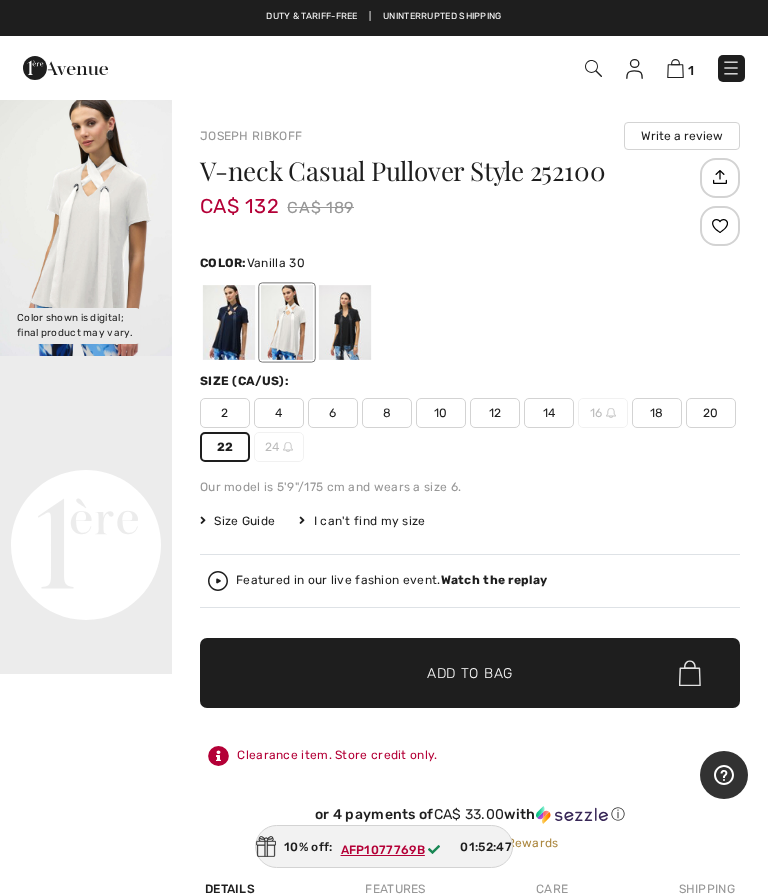 click at bounding box center [675, 68] 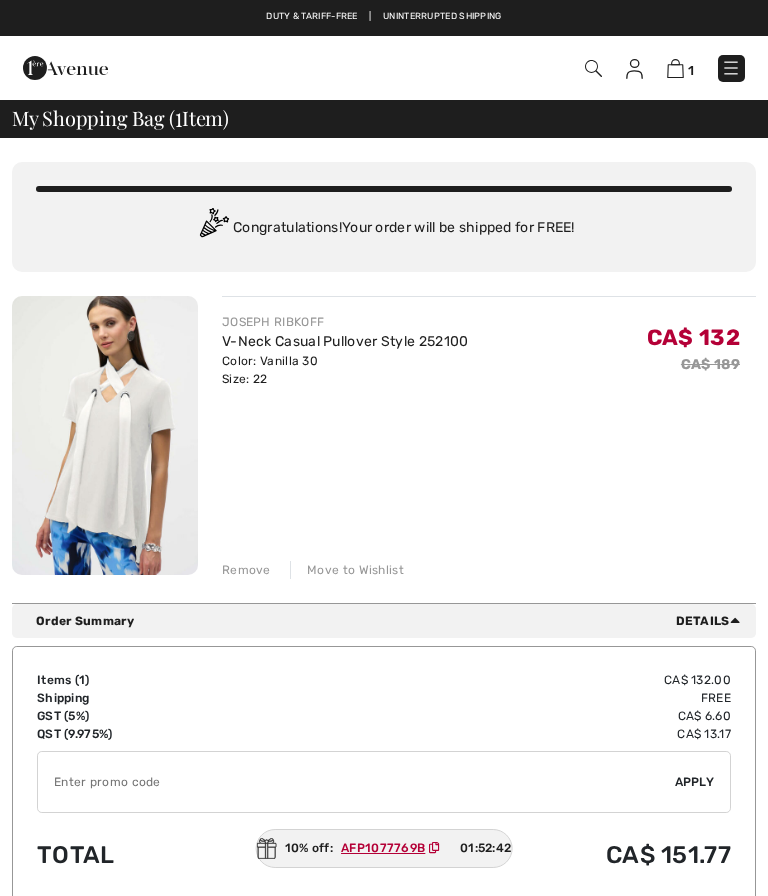 scroll, scrollTop: 0, scrollLeft: 0, axis: both 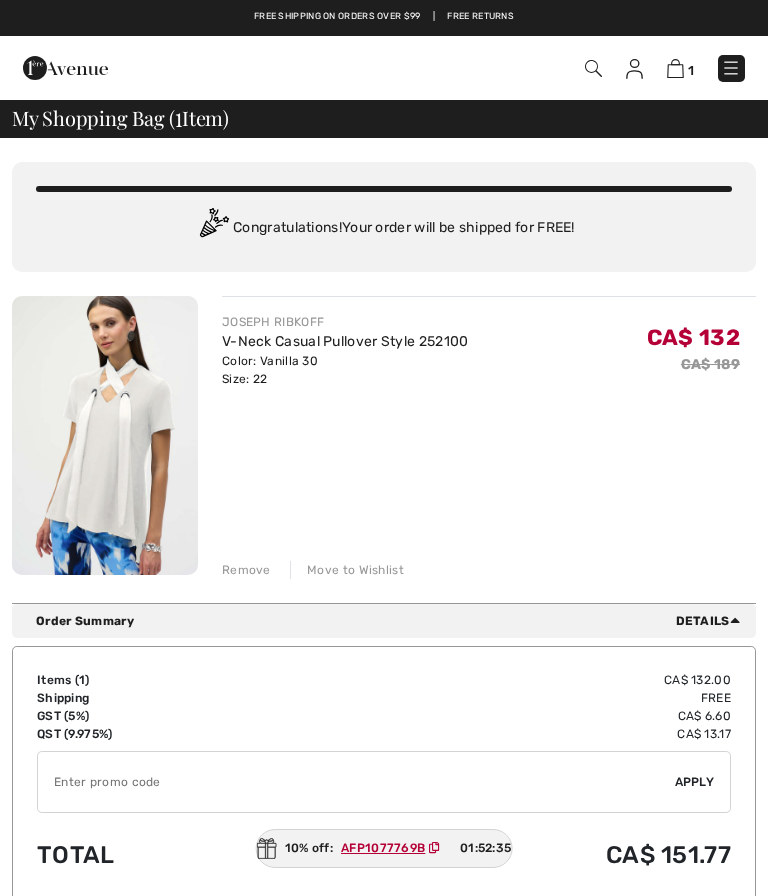 click on "AFP1077769B" at bounding box center [383, 848] 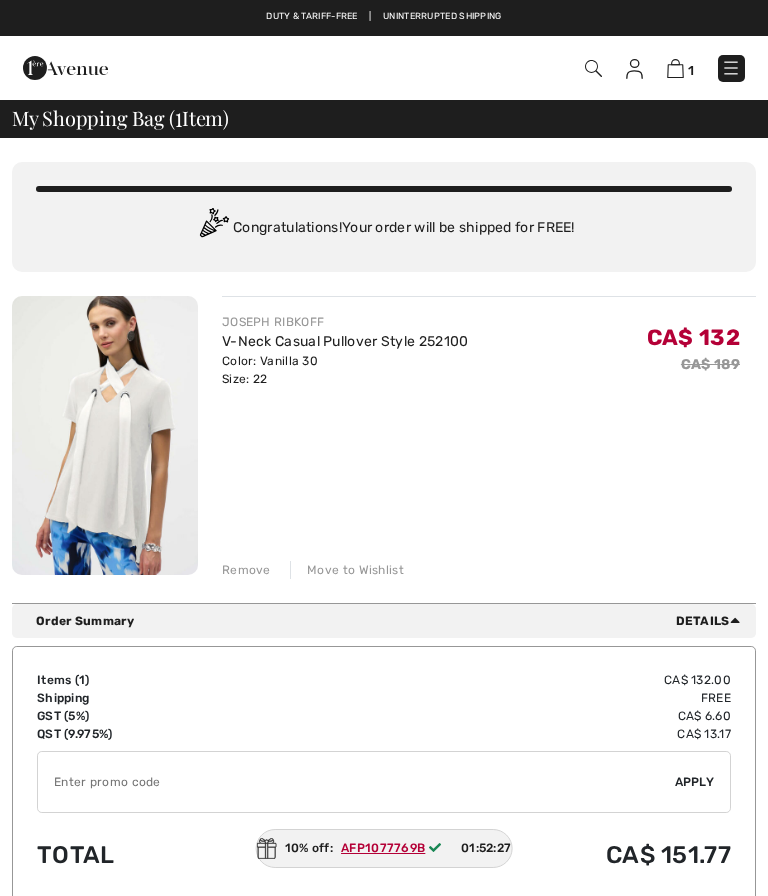 click at bounding box center (356, 782) 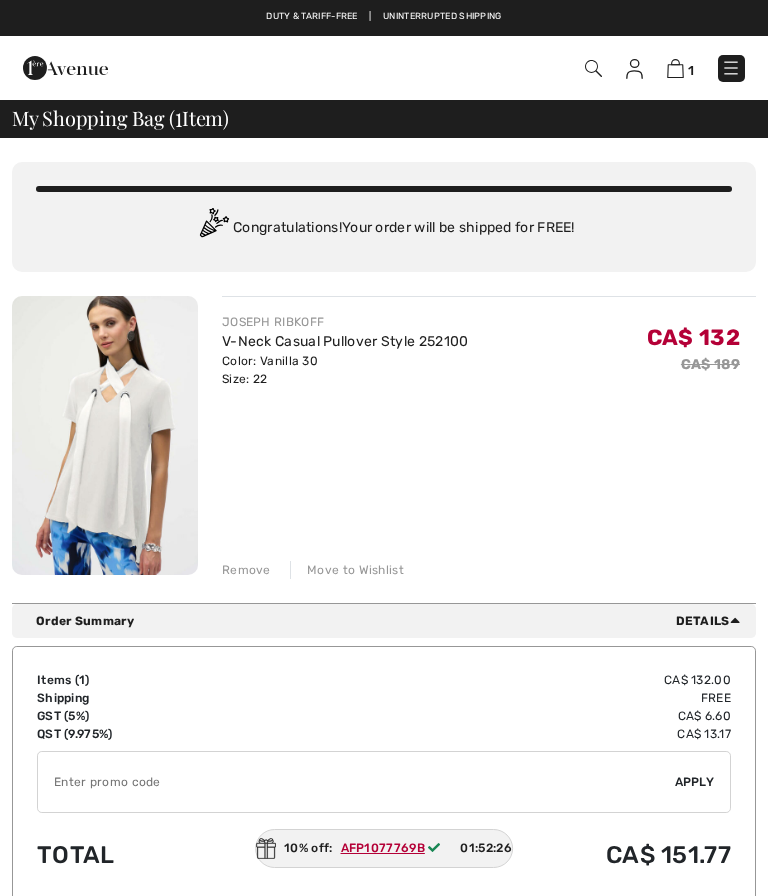 scroll, scrollTop: 202, scrollLeft: 0, axis: vertical 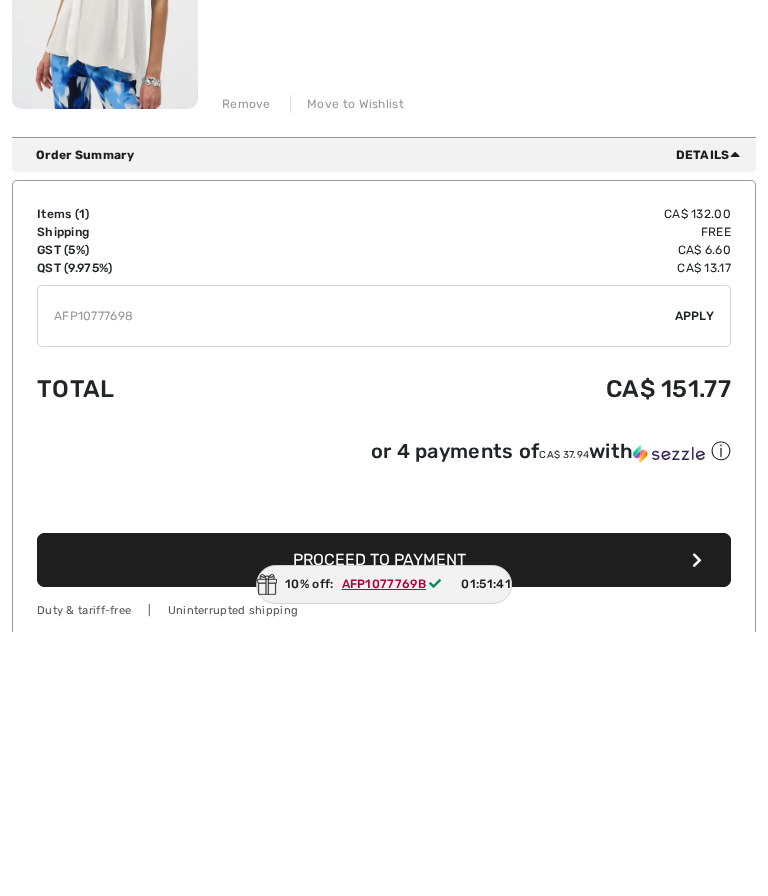 click at bounding box center (356, 580) 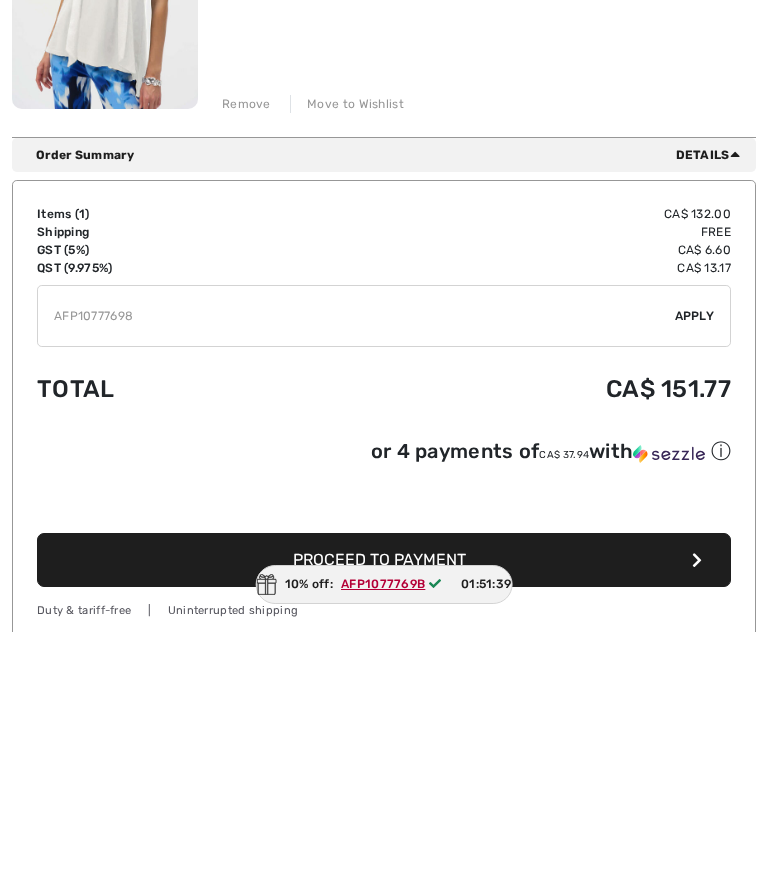 click on "✔
Apply
Remove" at bounding box center (384, 580) 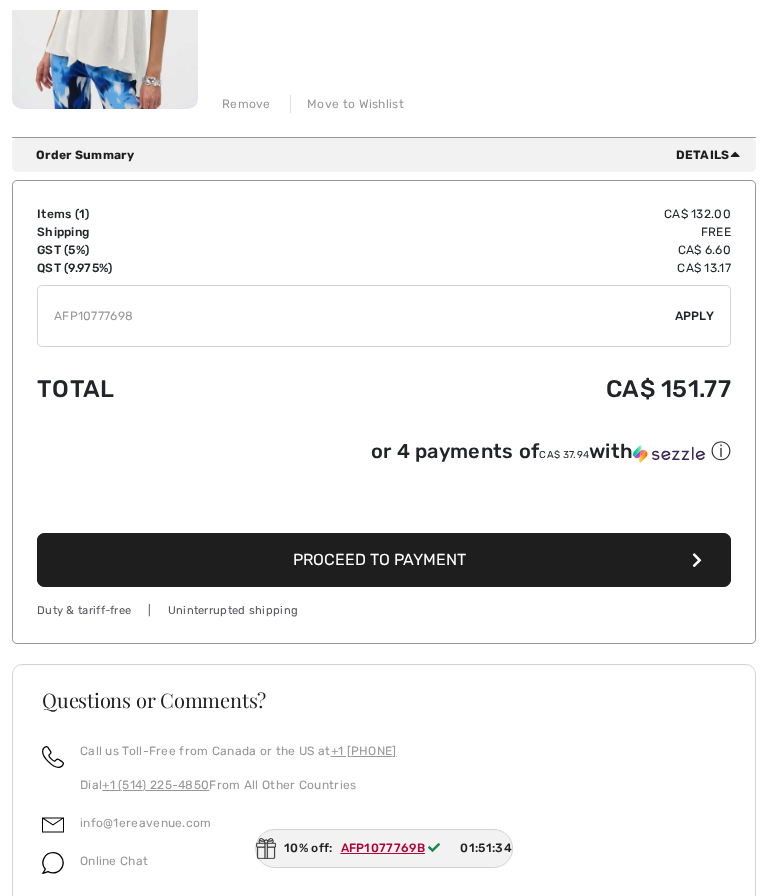 click on "Apply" at bounding box center (695, 316) 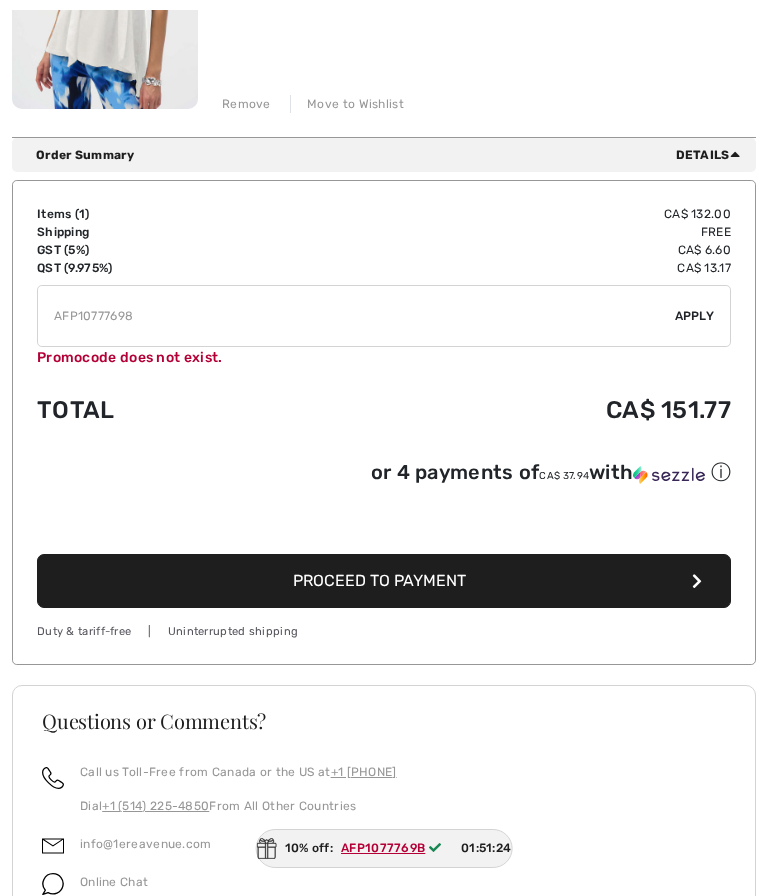 click on "Online Chat" at bounding box center [384, 888] 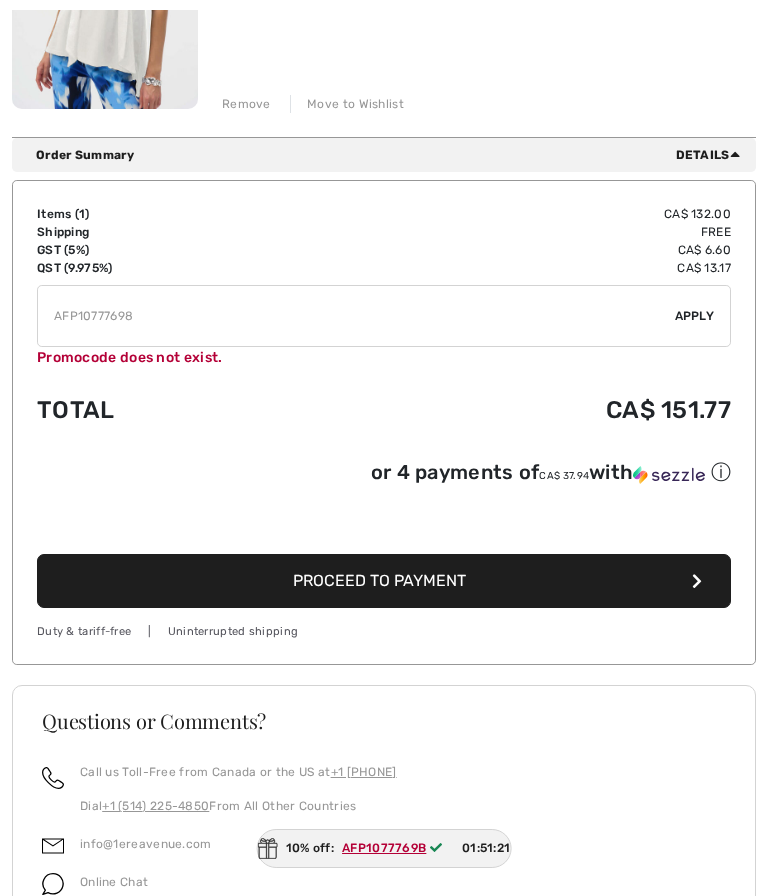 click at bounding box center [356, 316] 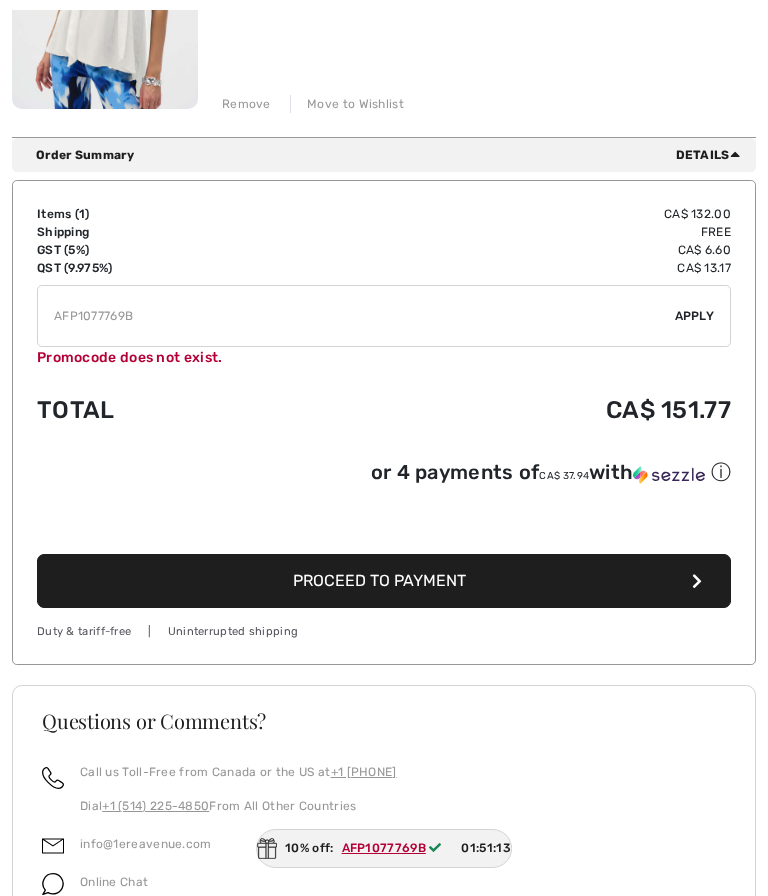 type on "AFP1077769B" 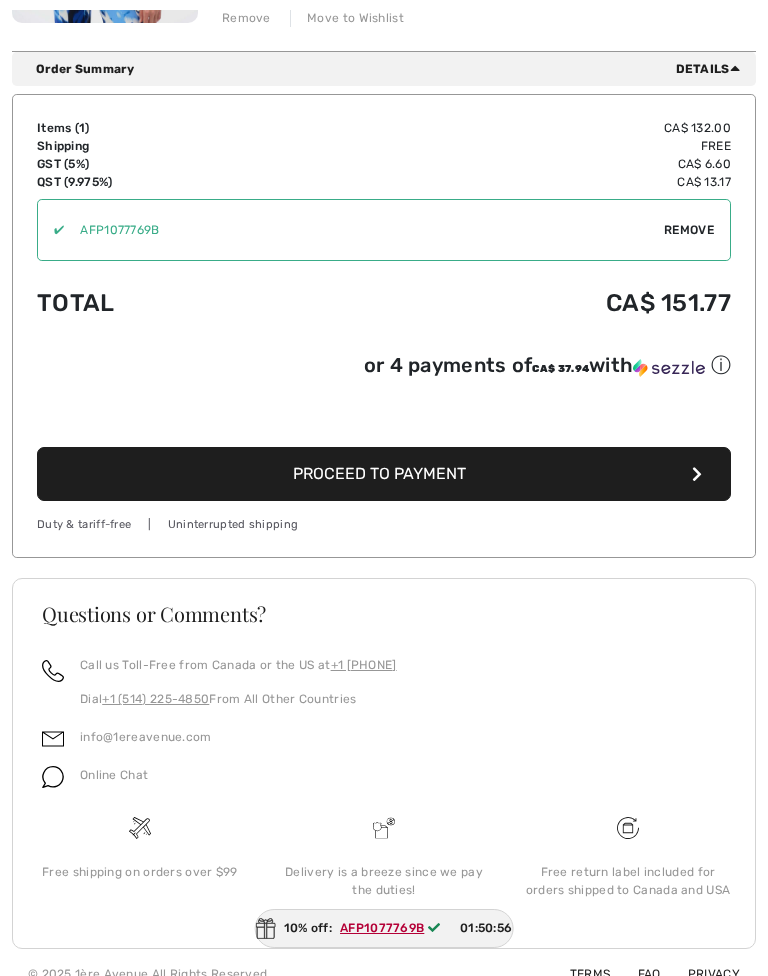 scroll, scrollTop: 562, scrollLeft: 0, axis: vertical 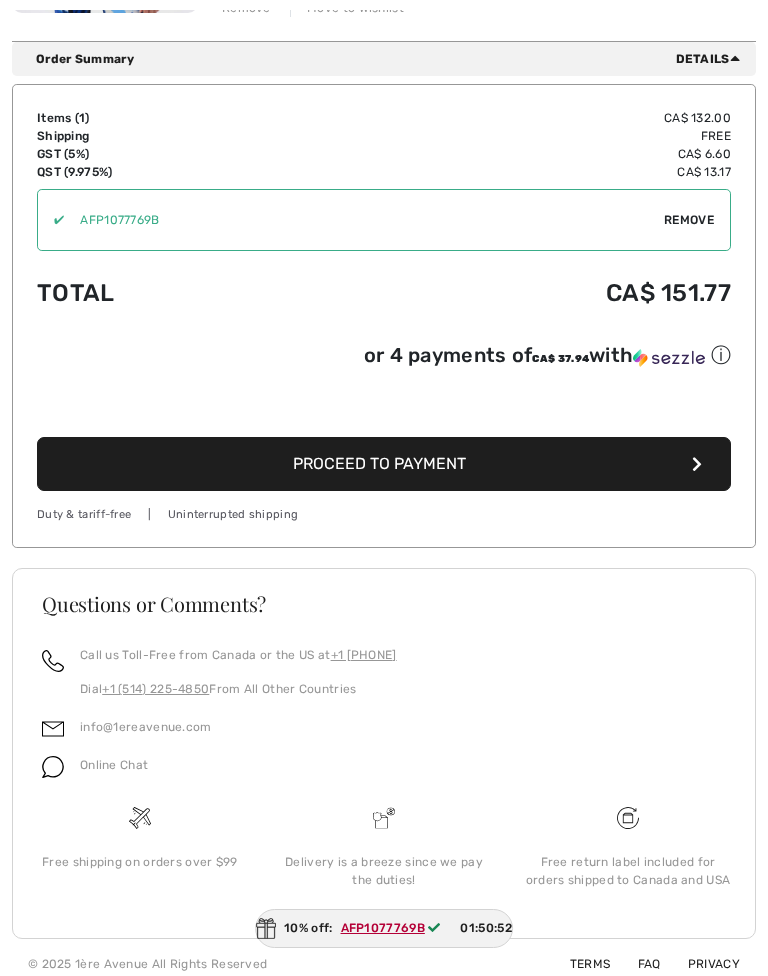 click on "Proceed to Payment" at bounding box center (379, 463) 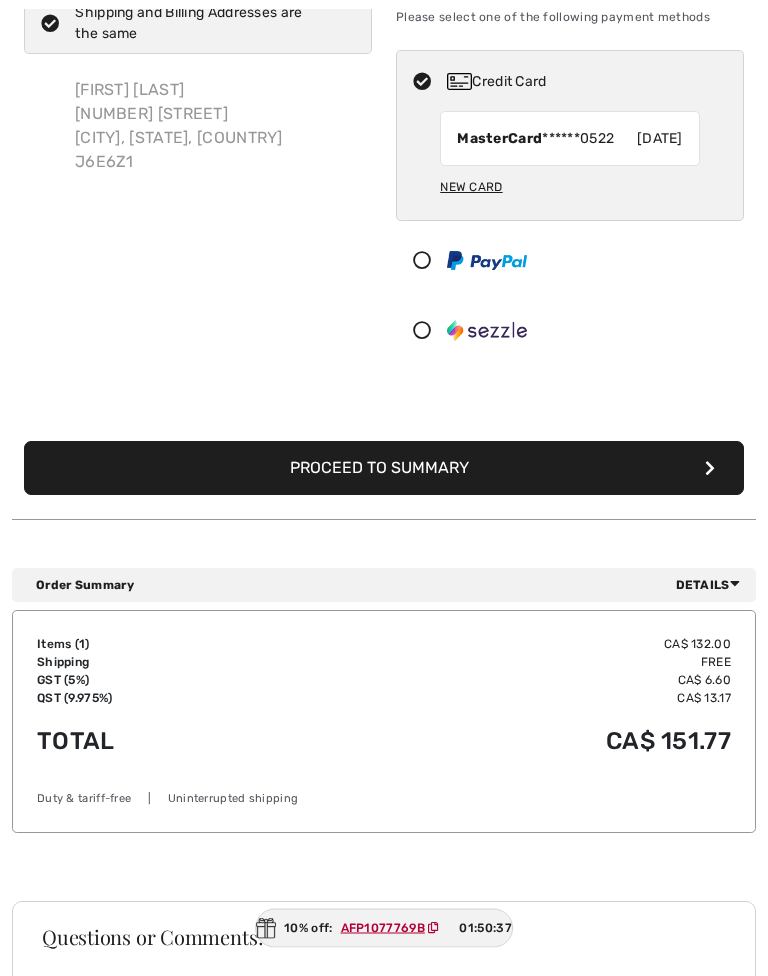 scroll, scrollTop: 159, scrollLeft: 0, axis: vertical 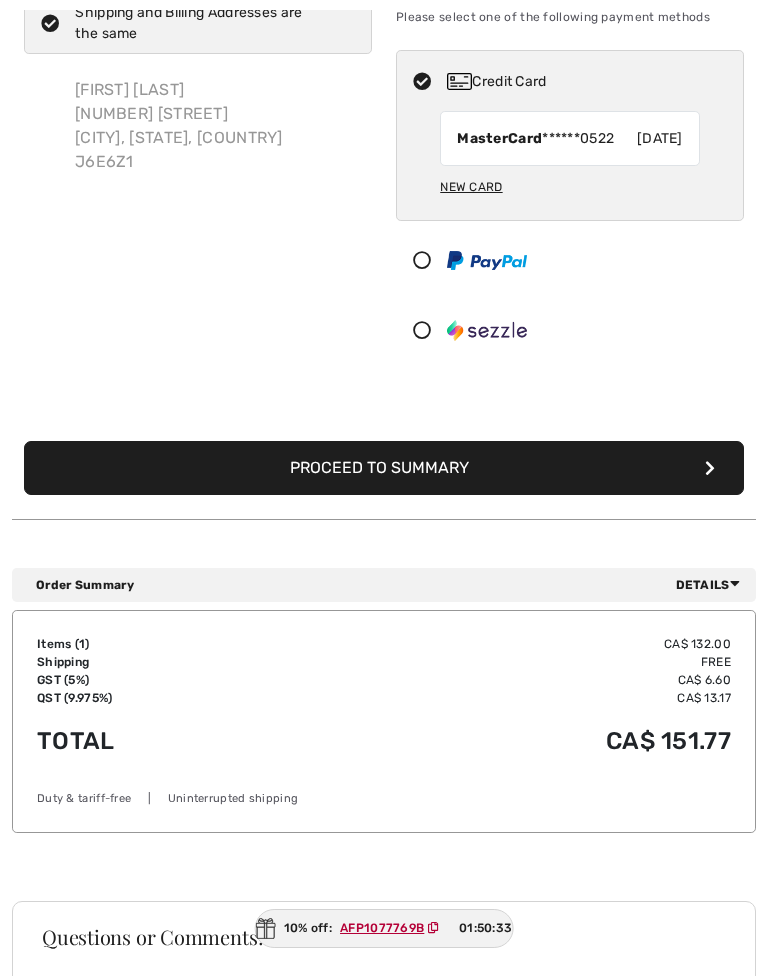click on "AFP1077769B" at bounding box center [382, 928] 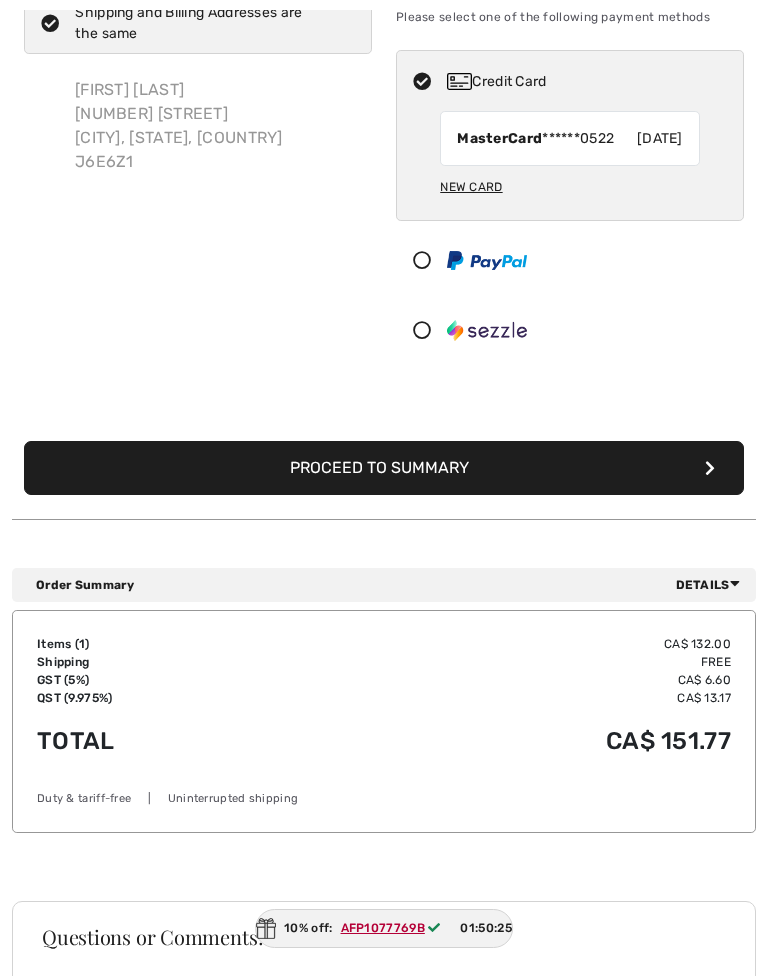 click on "AFP1077769B" at bounding box center [383, 928] 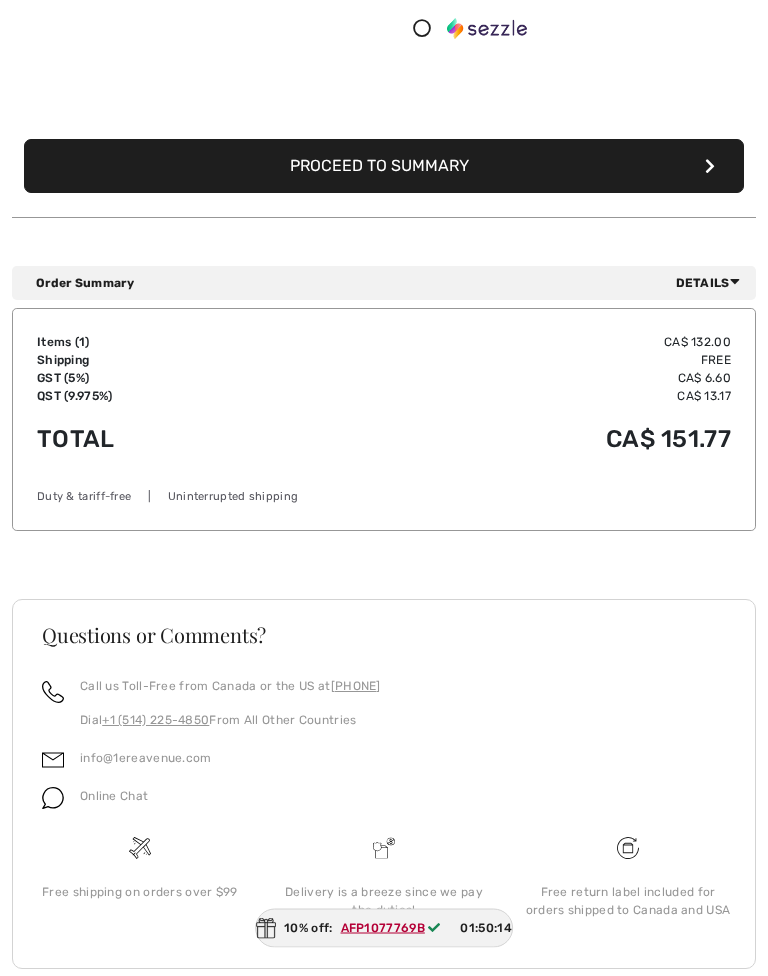 scroll, scrollTop: 462, scrollLeft: 0, axis: vertical 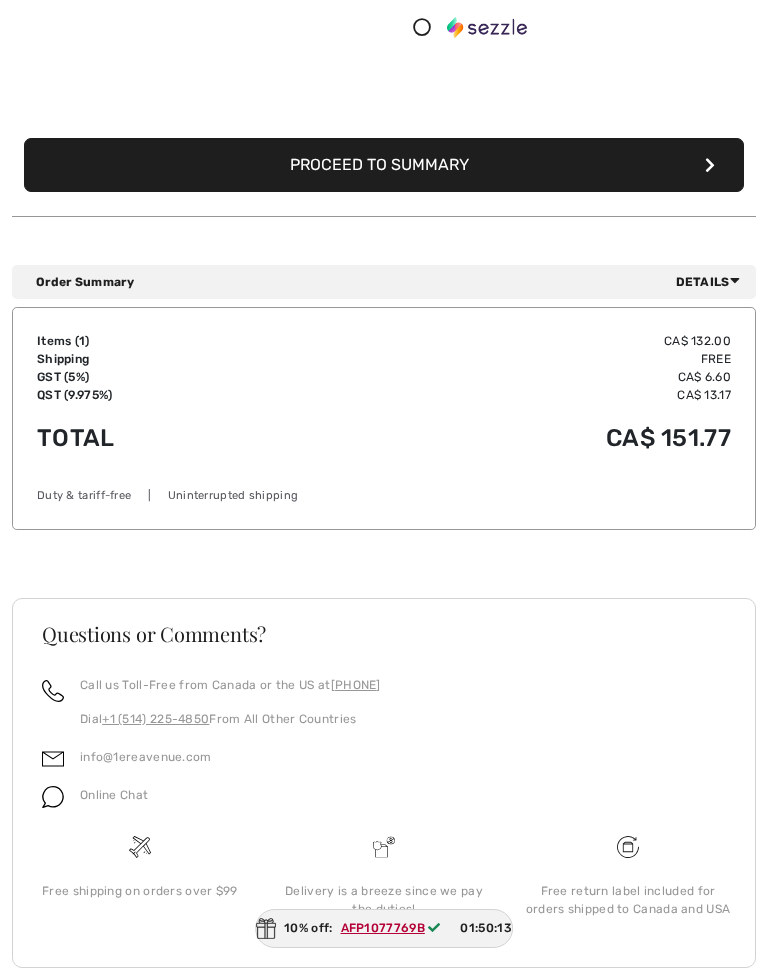 click on "Proceed to Summary" at bounding box center [384, 165] 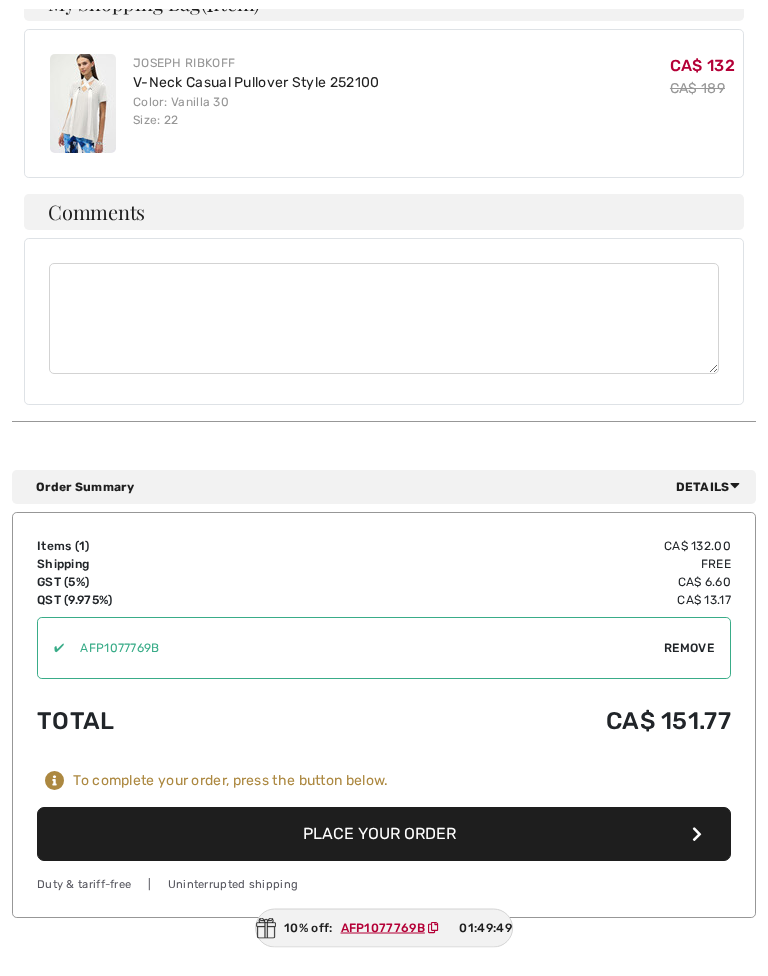 scroll, scrollTop: 624, scrollLeft: 0, axis: vertical 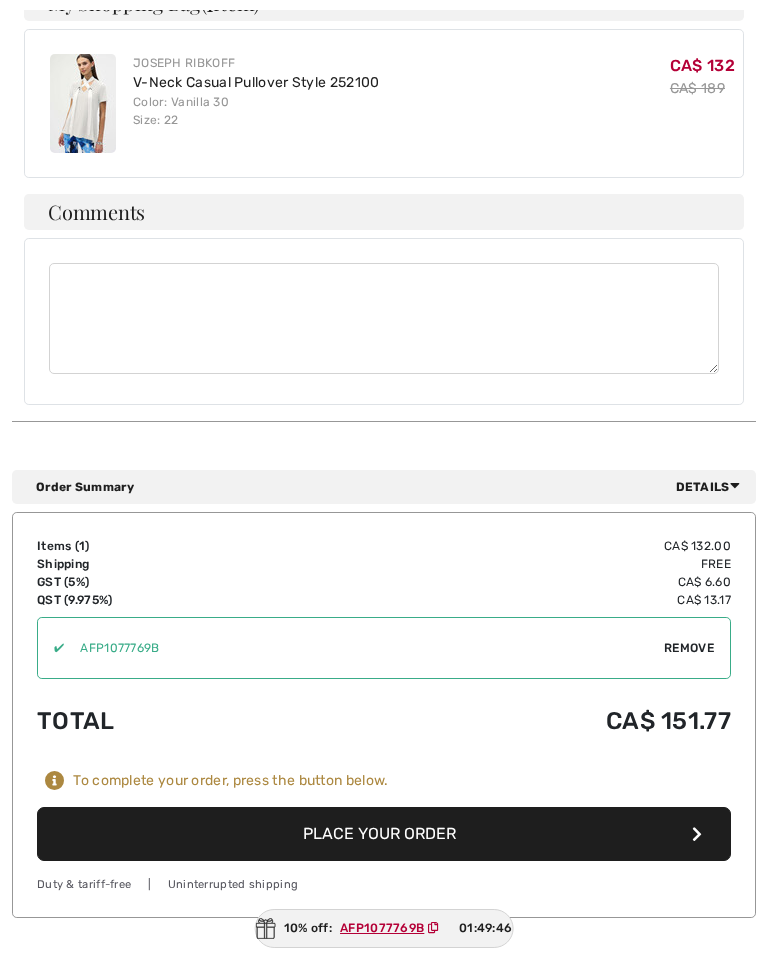 click on "AFP1077769B" at bounding box center (382, 928) 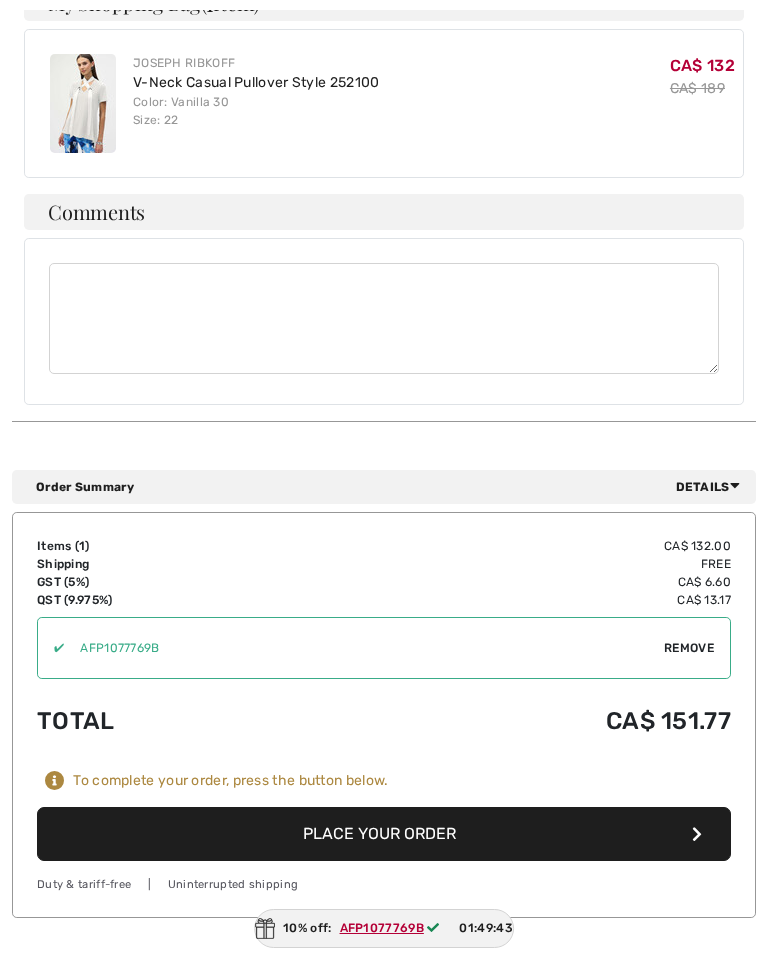click at bounding box center (364, 648) 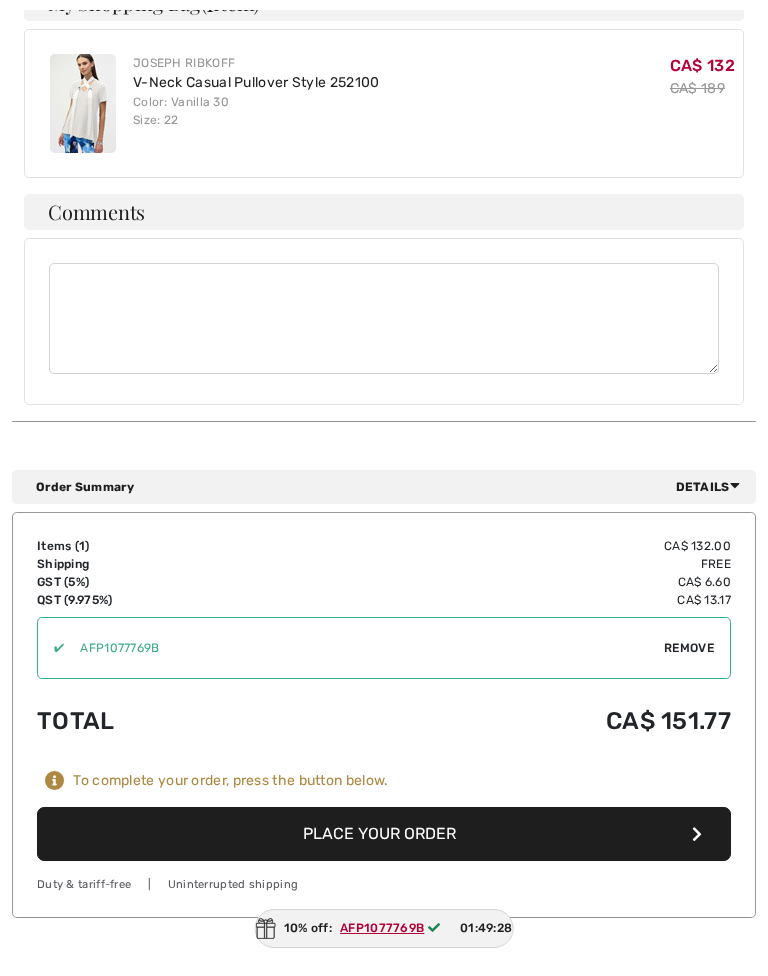 click on "Remove" at bounding box center [689, 648] 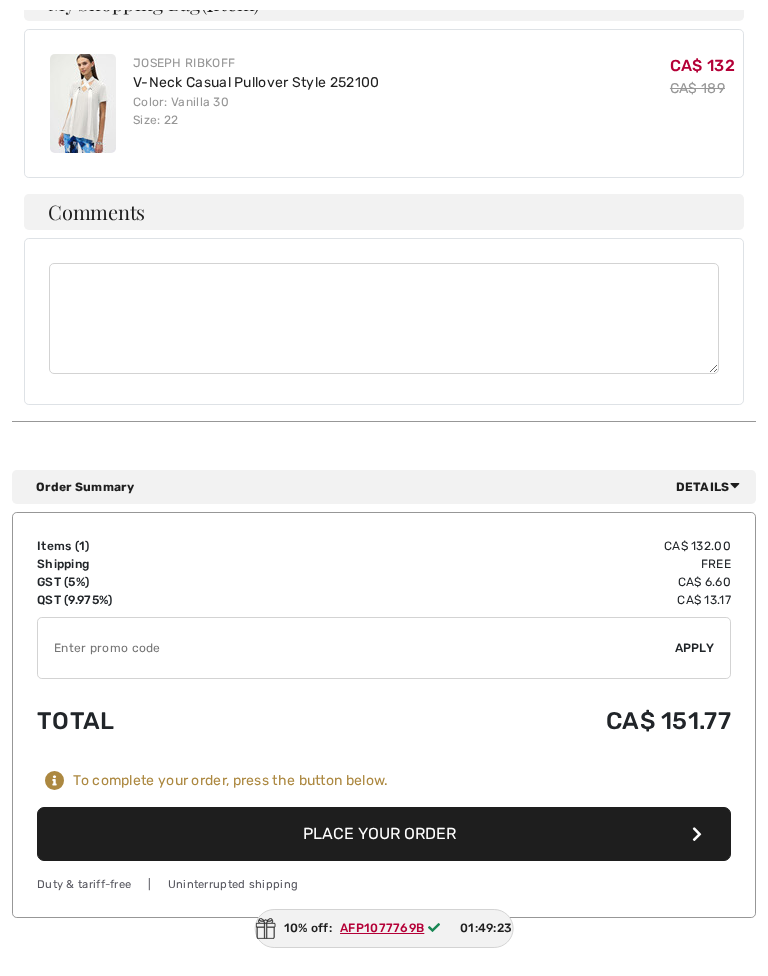 click at bounding box center (356, 648) 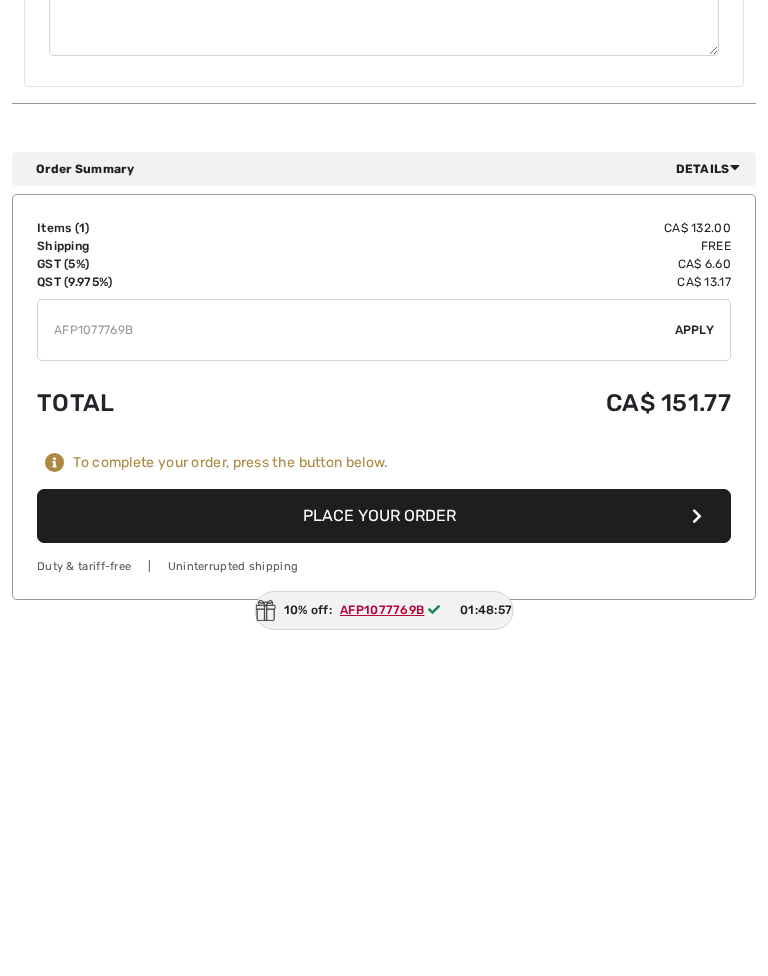 type on "AFP1077769B" 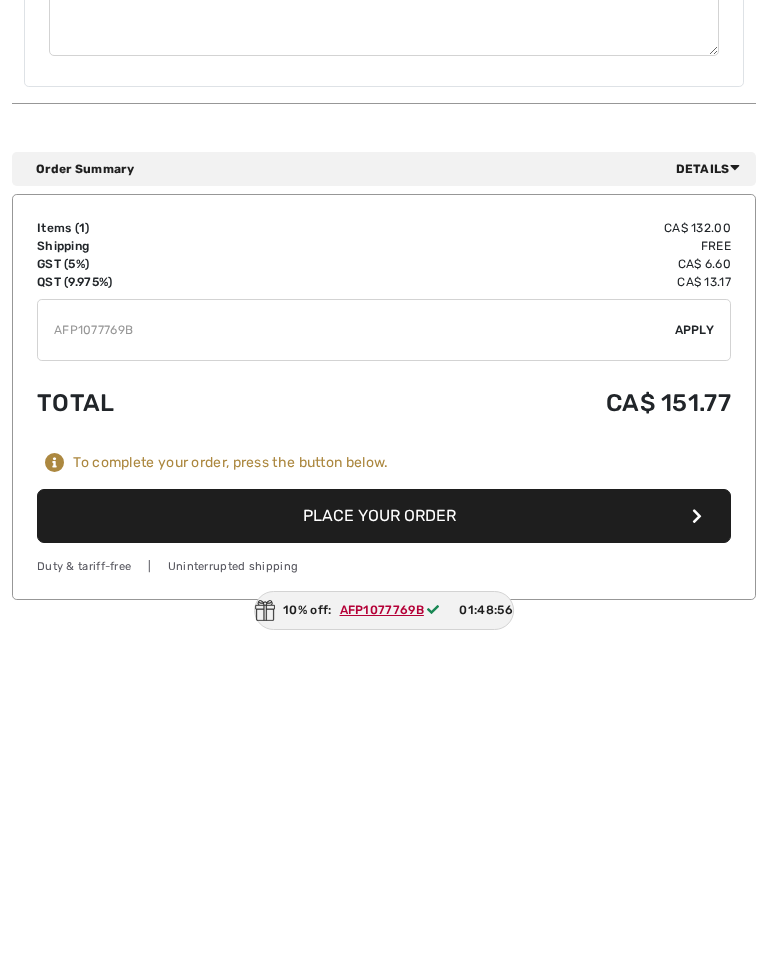 scroll, scrollTop: 942, scrollLeft: 0, axis: vertical 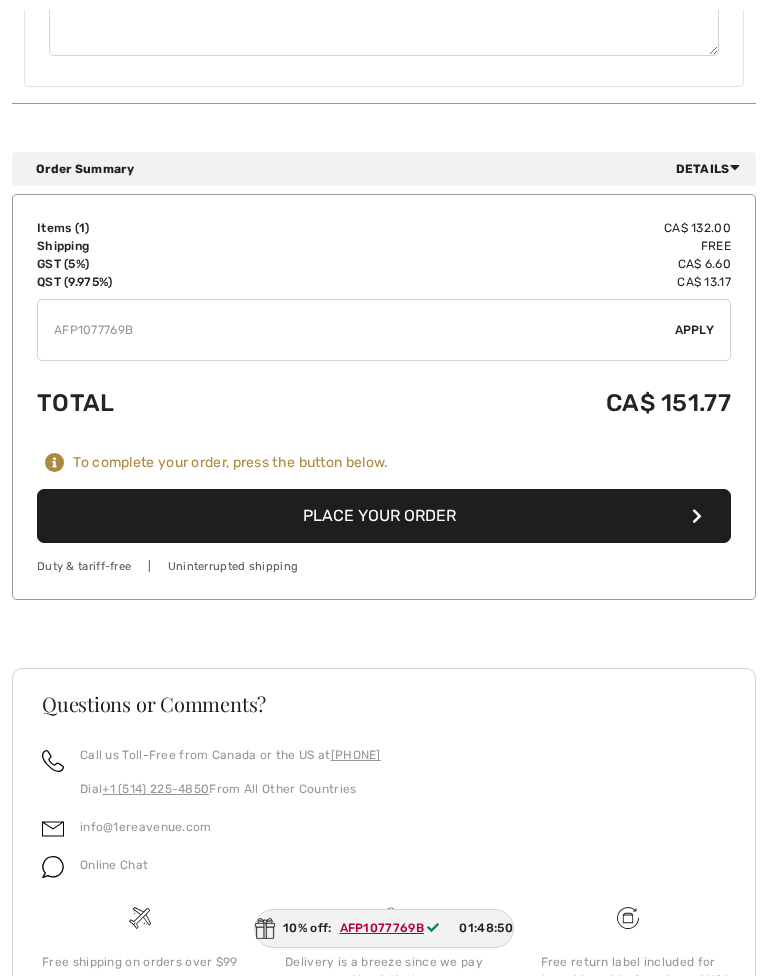 click on "Apply" at bounding box center (695, 330) 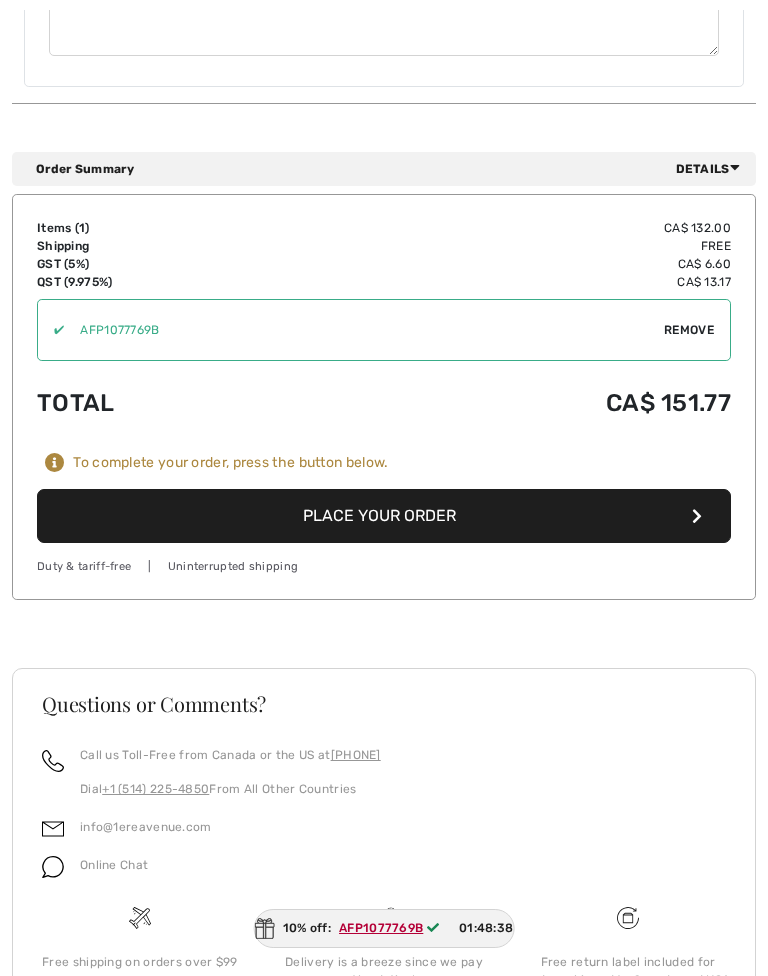 click on "Place Your Order" at bounding box center (384, 516) 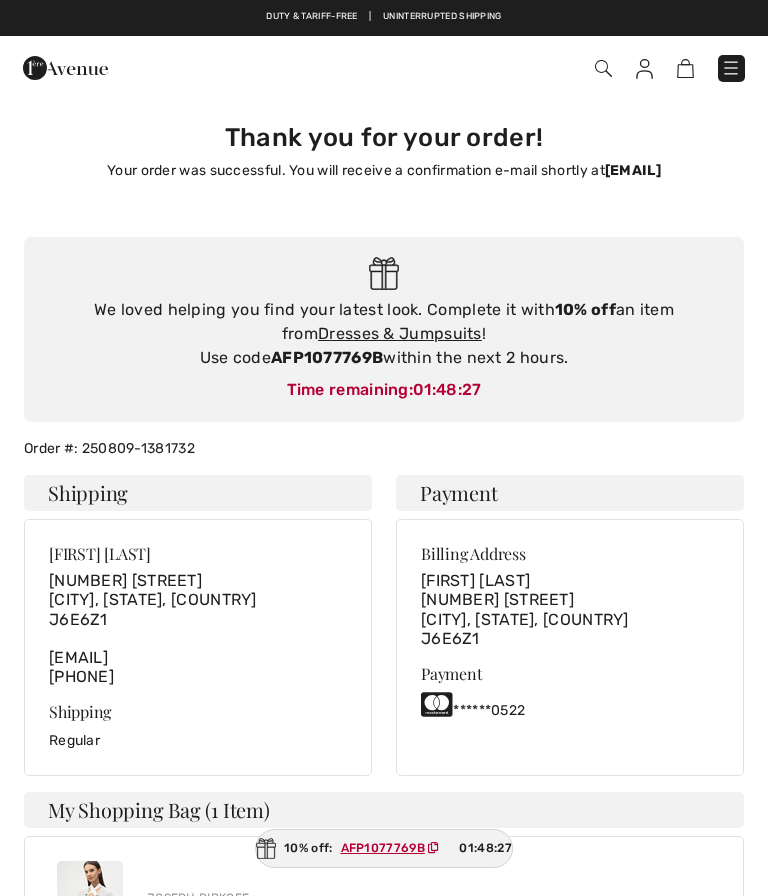 scroll, scrollTop: 0, scrollLeft: 0, axis: both 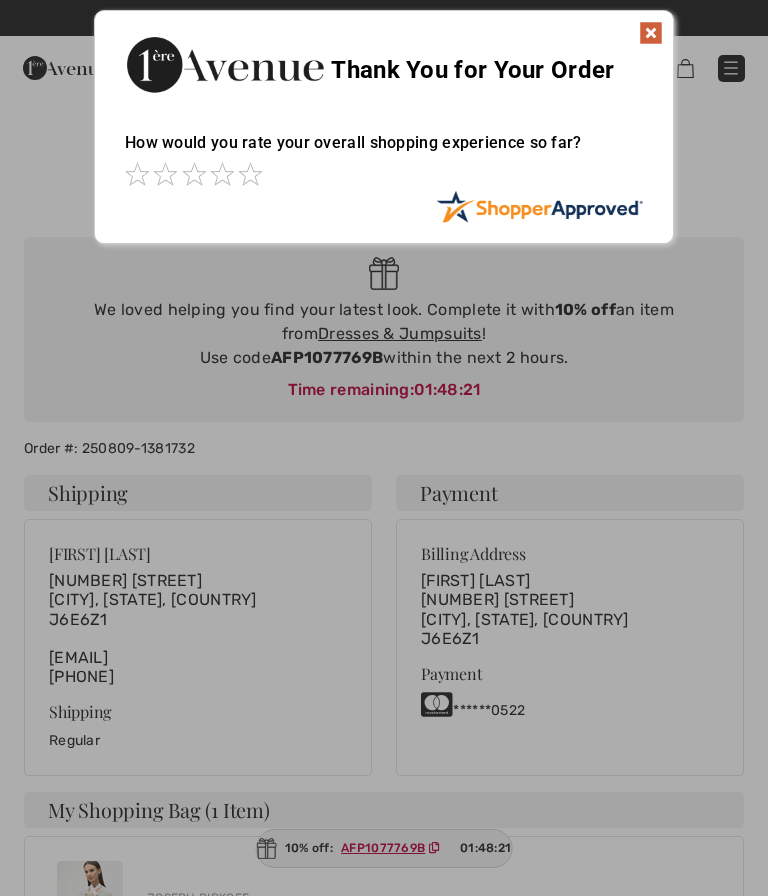 click at bounding box center [651, 33] 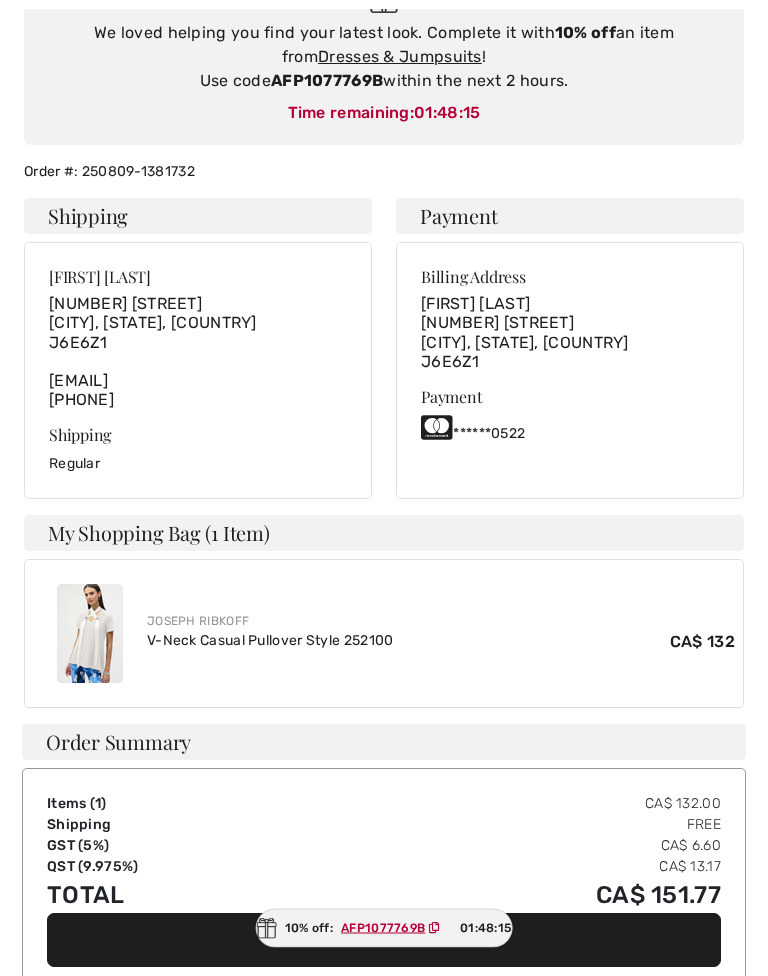 scroll, scrollTop: 277, scrollLeft: 0, axis: vertical 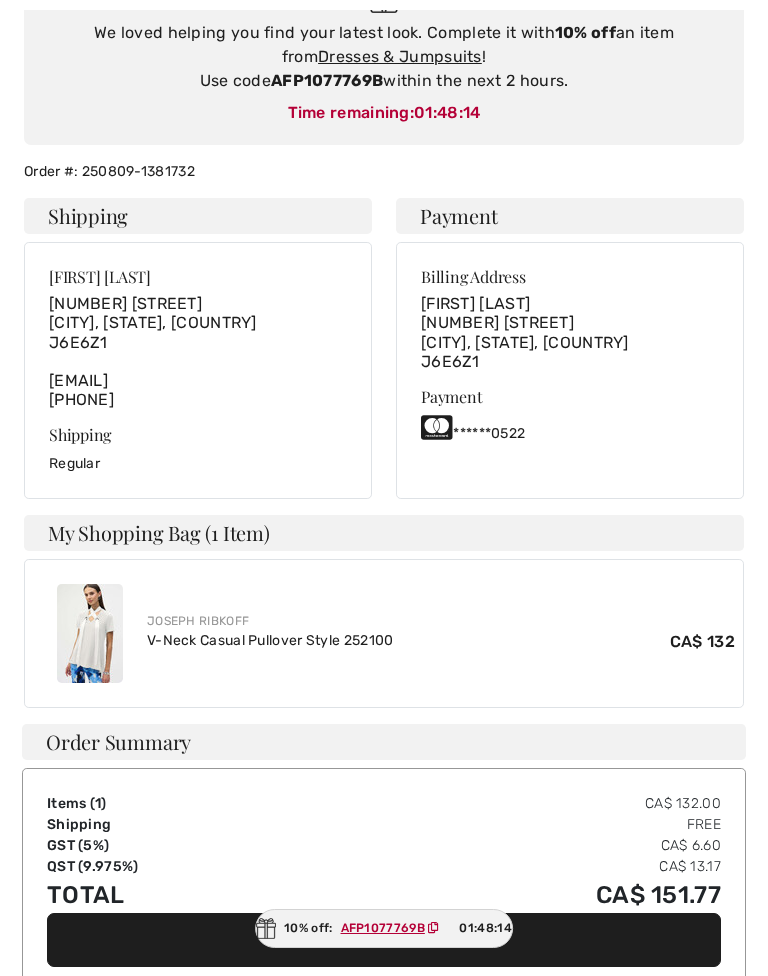 click at bounding box center (90, 633) 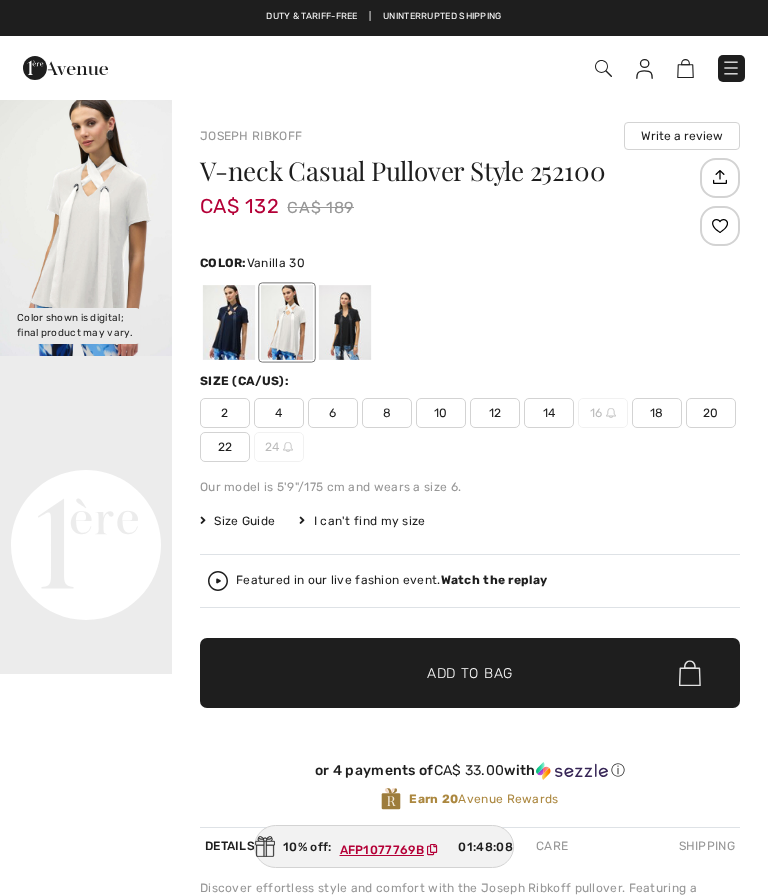 checkbox on "true" 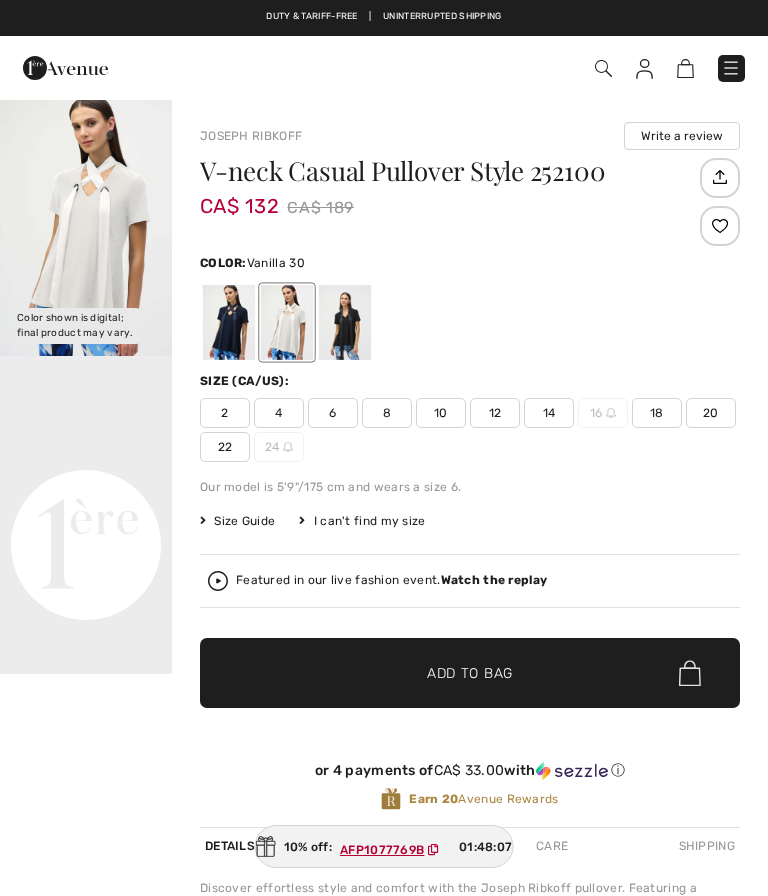 scroll, scrollTop: 0, scrollLeft: 0, axis: both 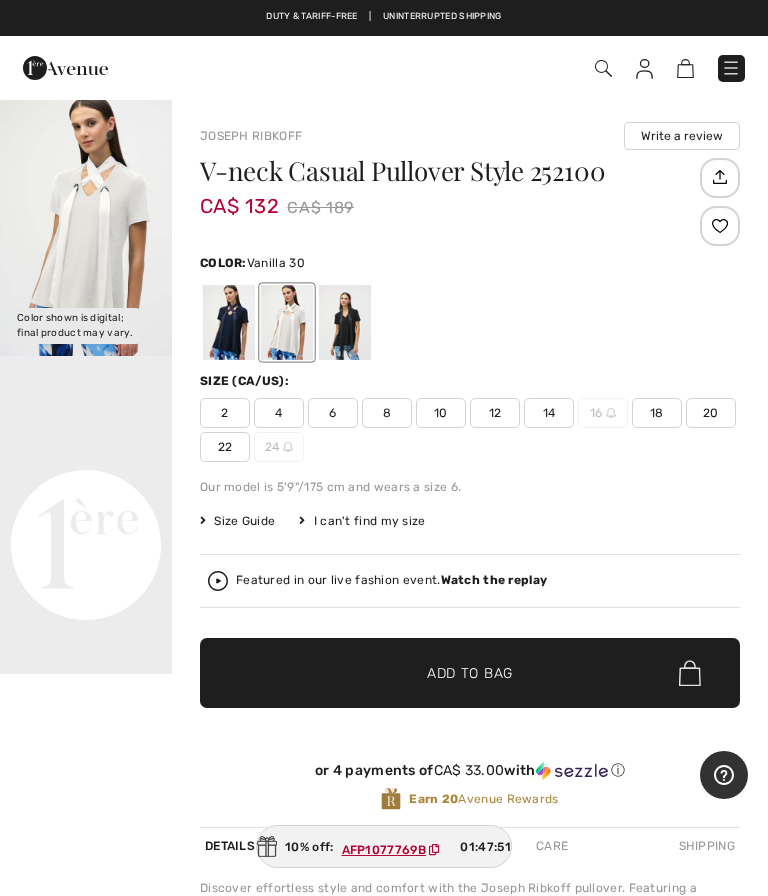 click on "Joseph Ribkoff
Write a review
V-neck Casual Pullover  Style 252100
CA$ 132 CA$ 189
Color:  Vanilla 30
Size (CA/US):
2 4 6 8 10 12 14 16 18 20 22 24
Our model is 5'9"/175 cm and wears a size 6.
Size Guide
I can't find my size
Select Size
CAN 2
CAN 4
CAN 6
CAN 8
CAN 10
CAN 12
CAN 14
CAN 16 - Sold Out
CAN 18
CAN 20
CAN 22
CAN 24 - Sold Out
Featured in our live fashion event.  Watch the replay" at bounding box center (470, 681) 